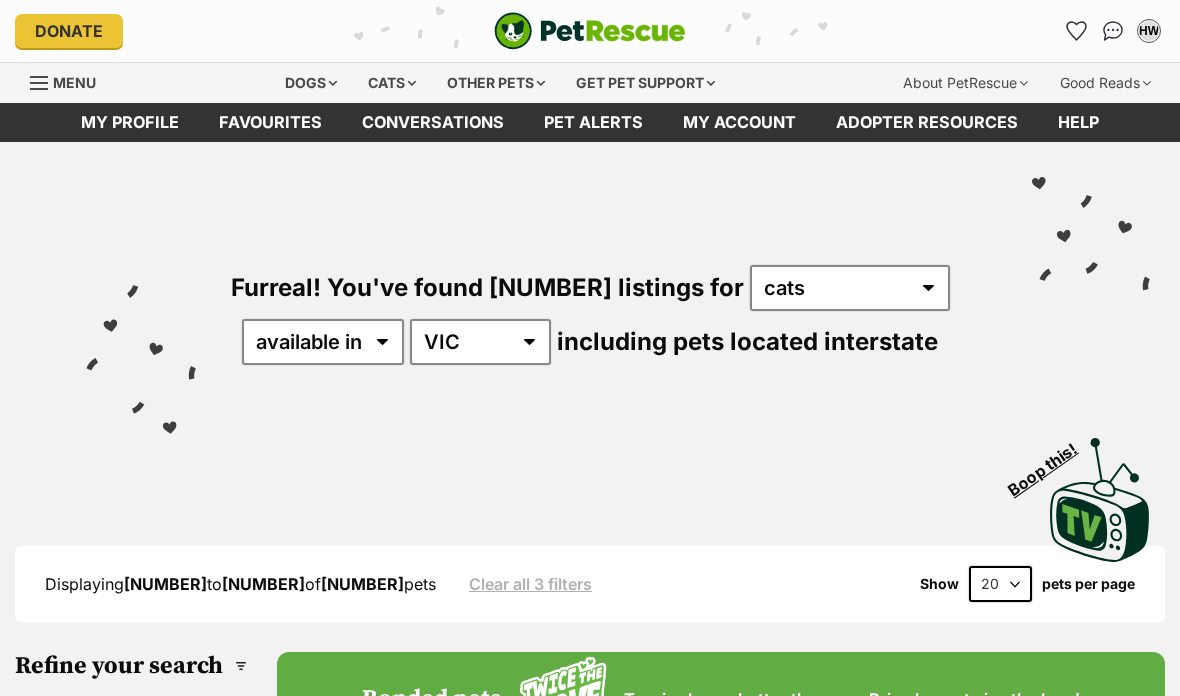 scroll, scrollTop: 0, scrollLeft: 0, axis: both 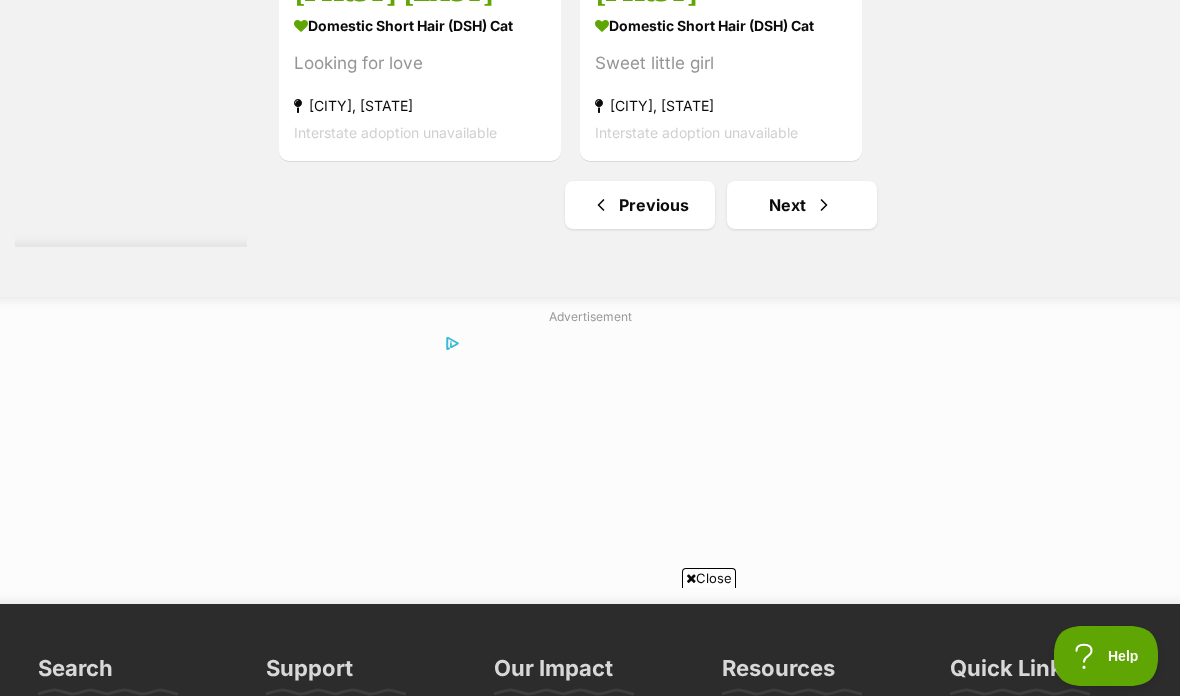 click on "Next" at bounding box center (802, 205) 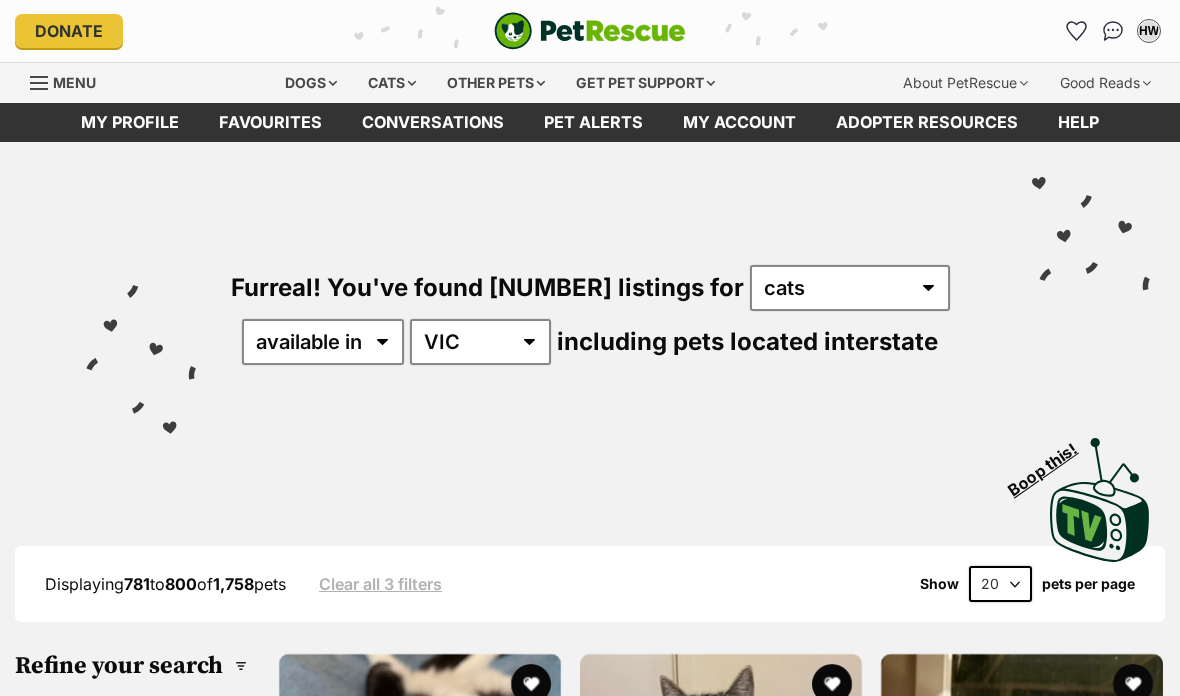 scroll, scrollTop: 0, scrollLeft: 0, axis: both 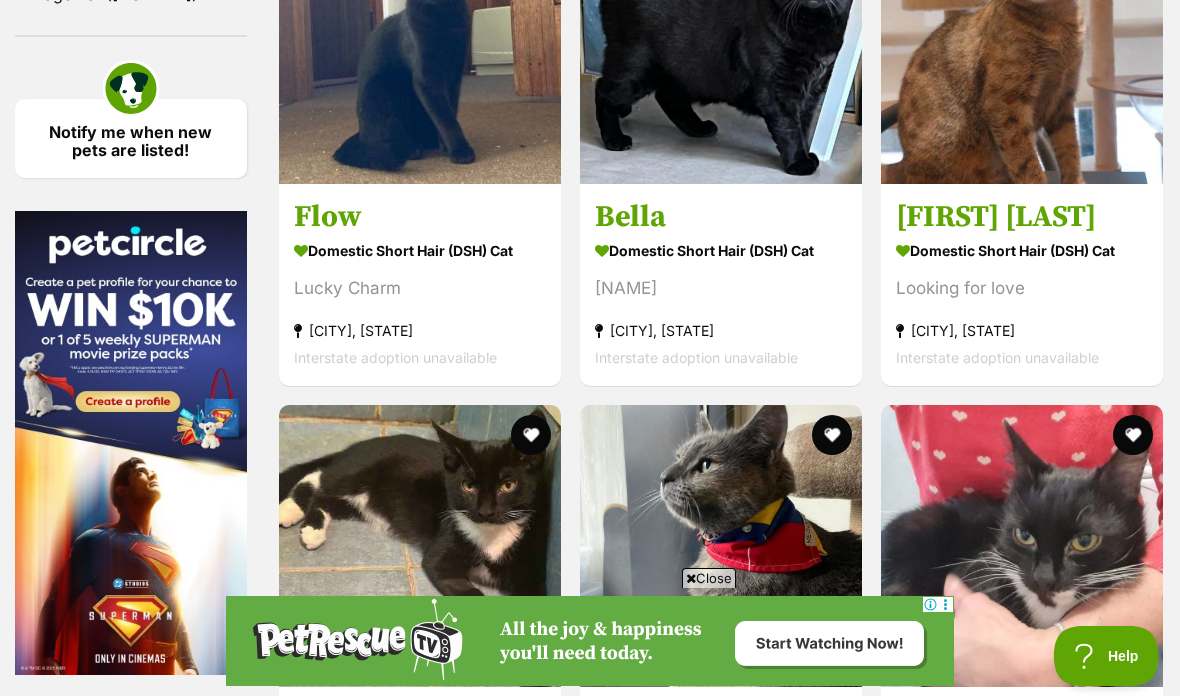 click at bounding box center [1022, 43] 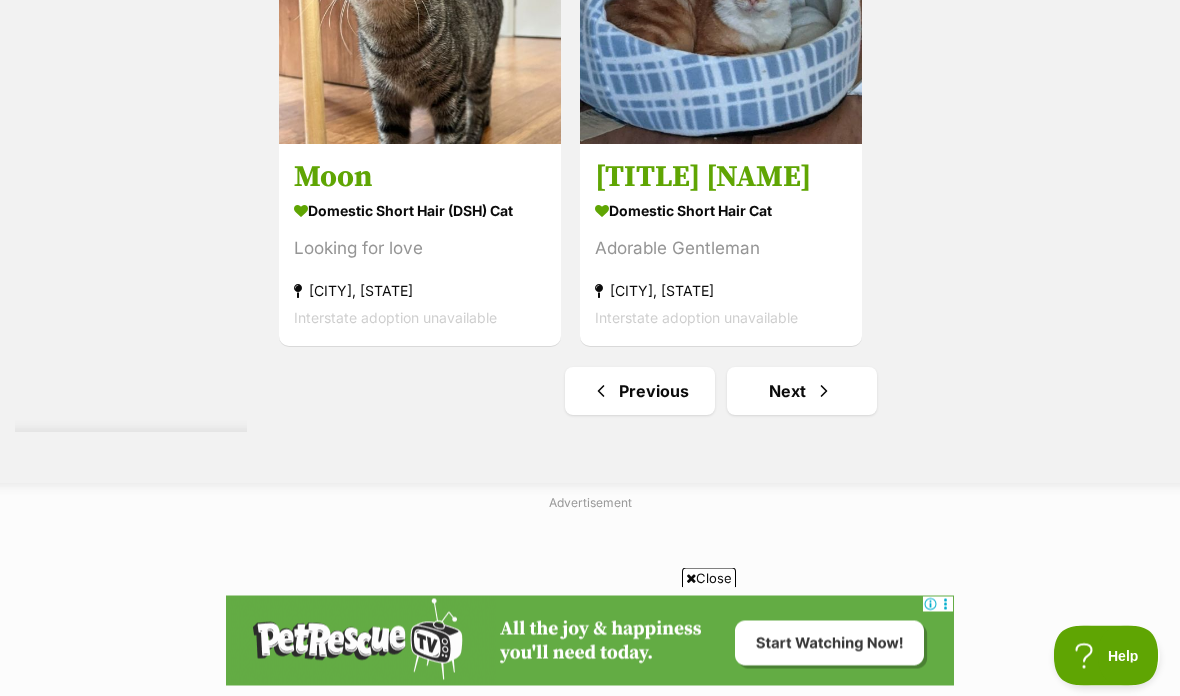 scroll, scrollTop: 3996, scrollLeft: 0, axis: vertical 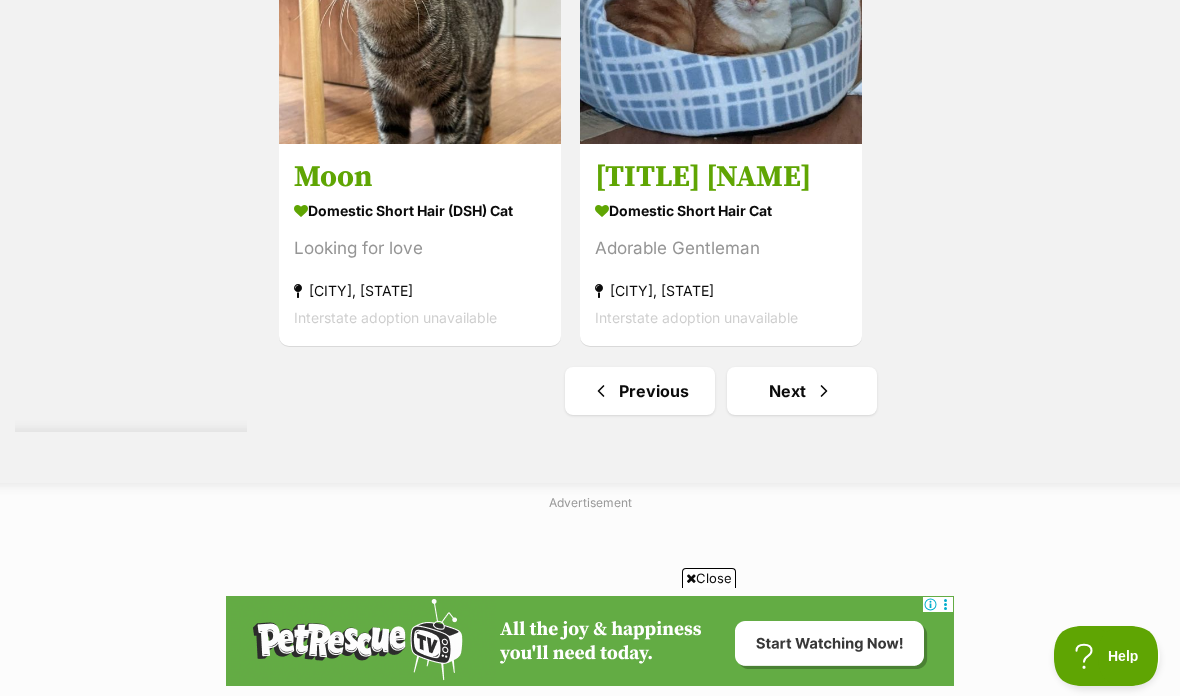 click on "Next" at bounding box center [802, 391] 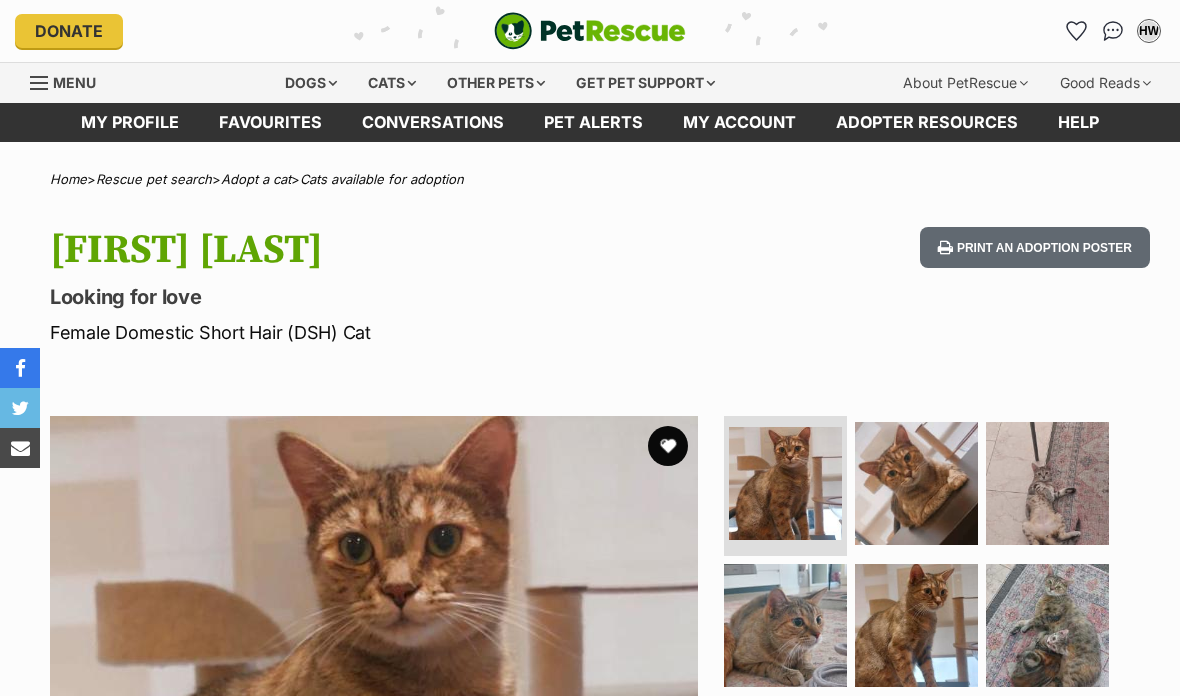 scroll, scrollTop: 0, scrollLeft: 0, axis: both 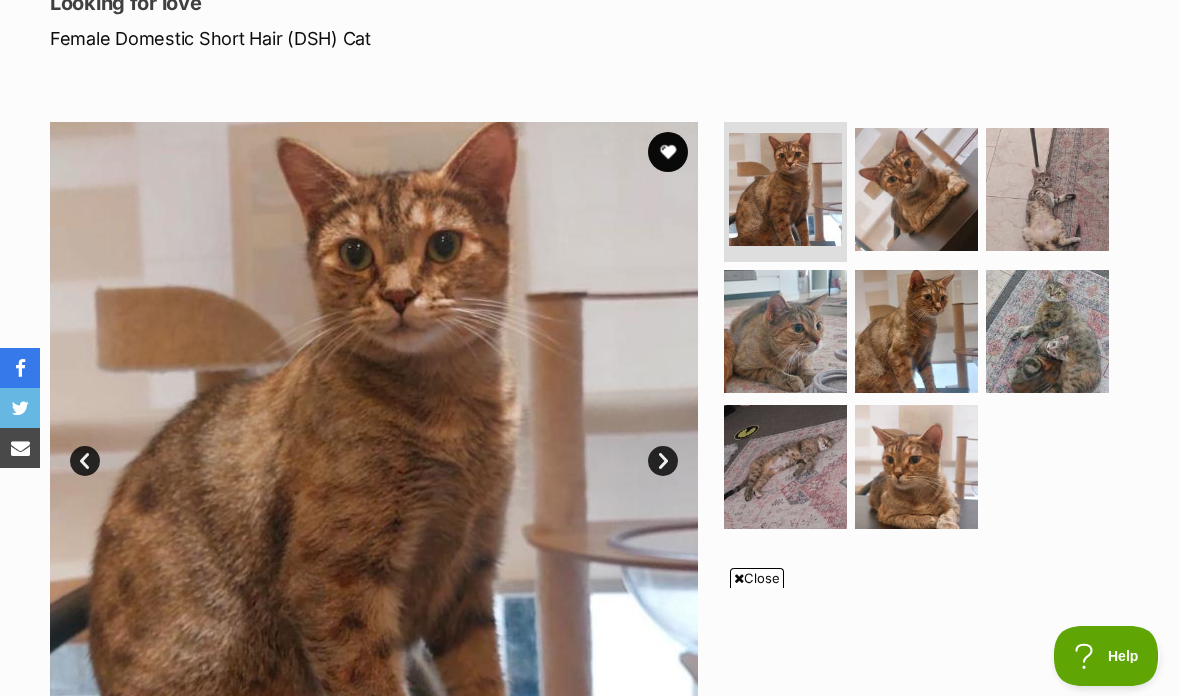 click at bounding box center [785, 331] 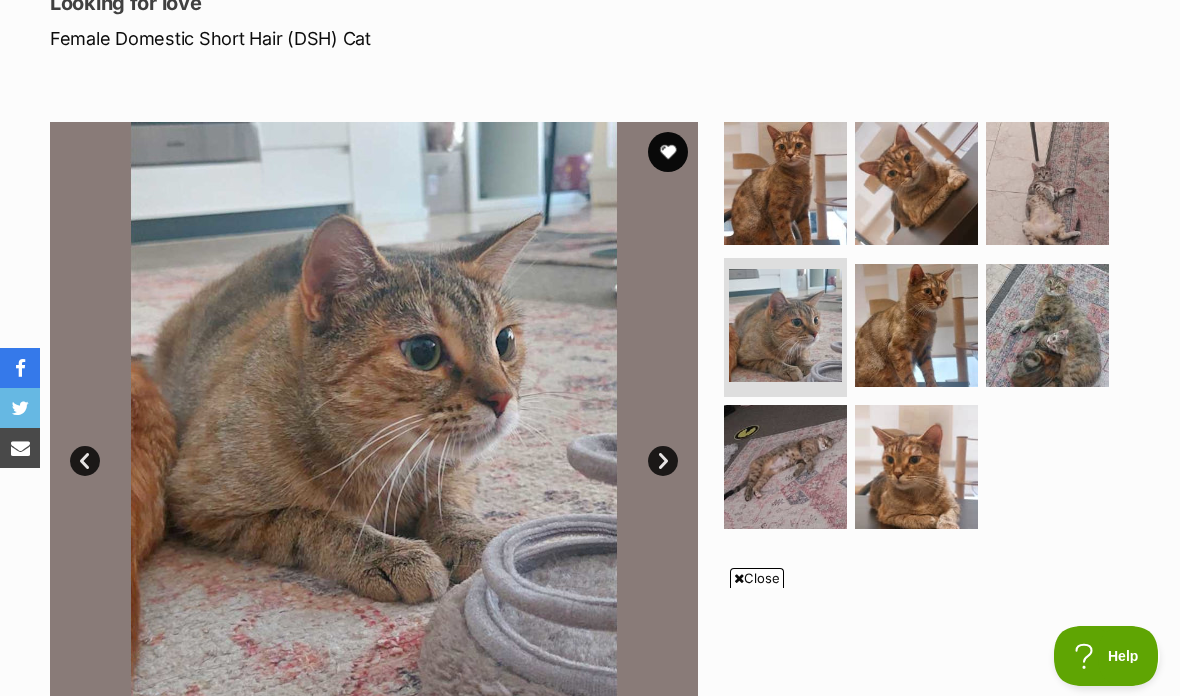 click at bounding box center [916, 325] 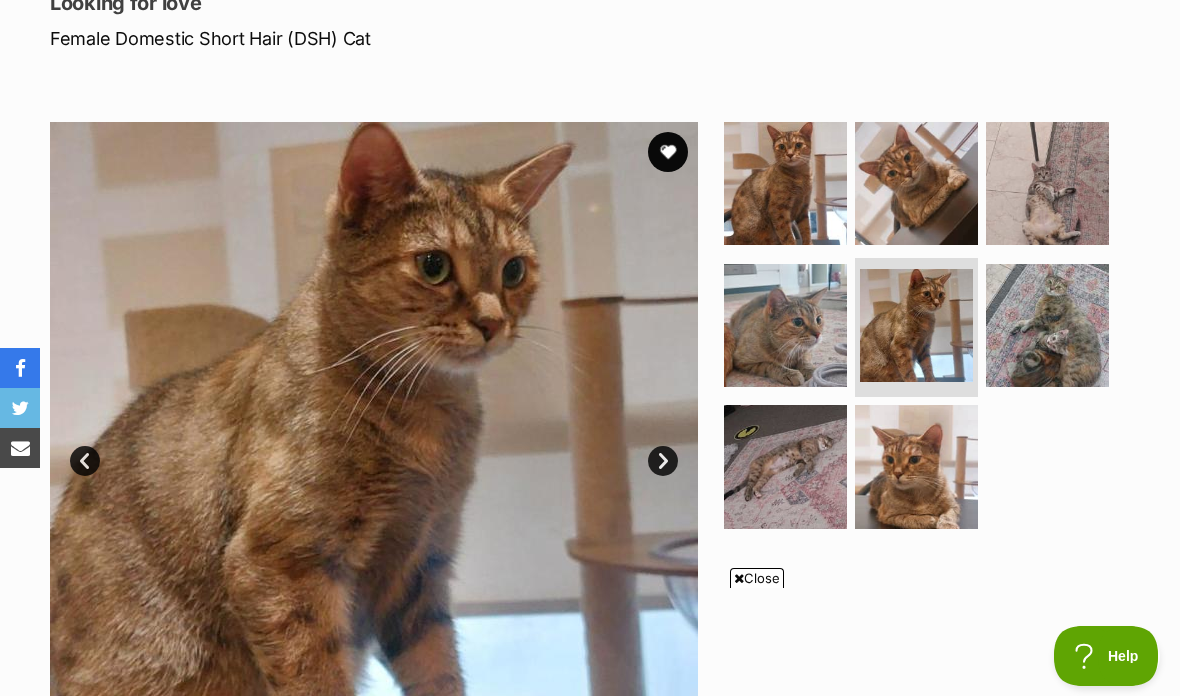 scroll, scrollTop: 0, scrollLeft: 0, axis: both 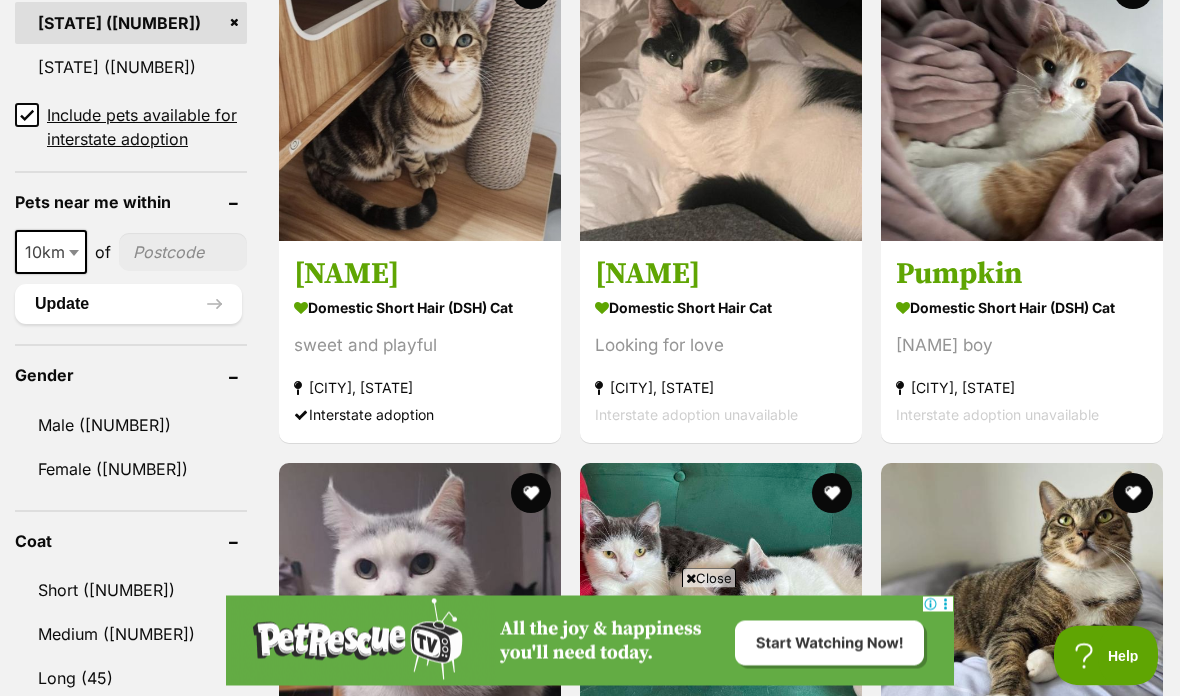 click at bounding box center [1022, 101] 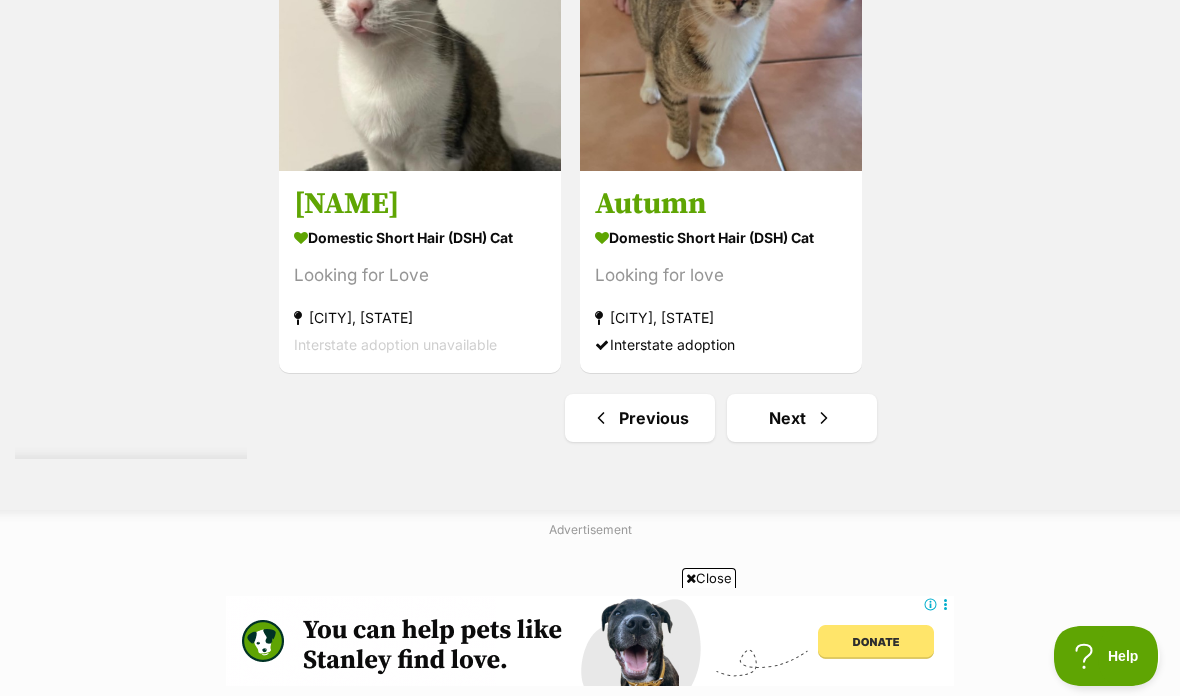 scroll, scrollTop: 3968, scrollLeft: 0, axis: vertical 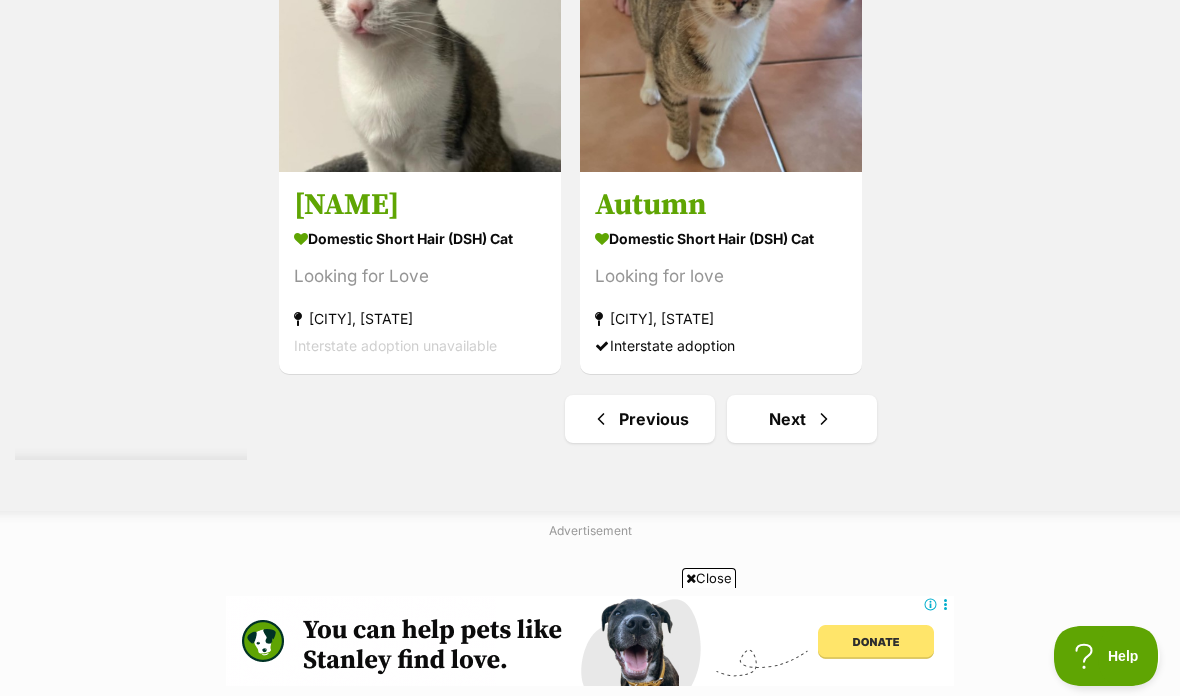 click at bounding box center (721, 31) 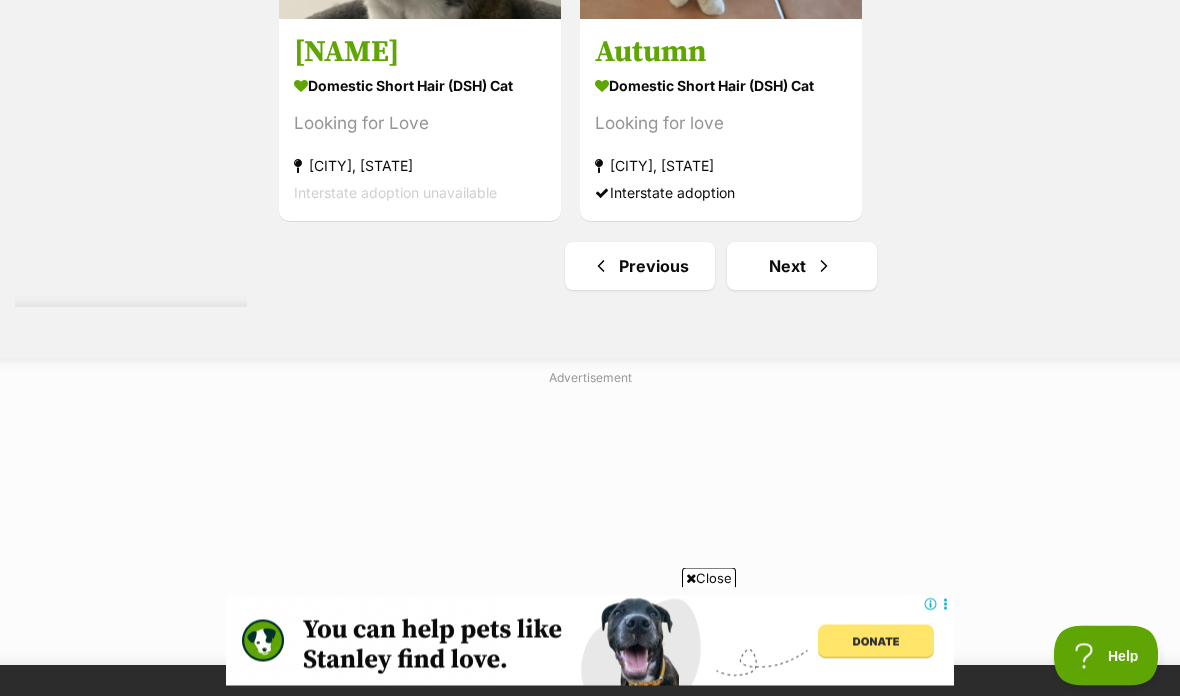 scroll, scrollTop: 4121, scrollLeft: 0, axis: vertical 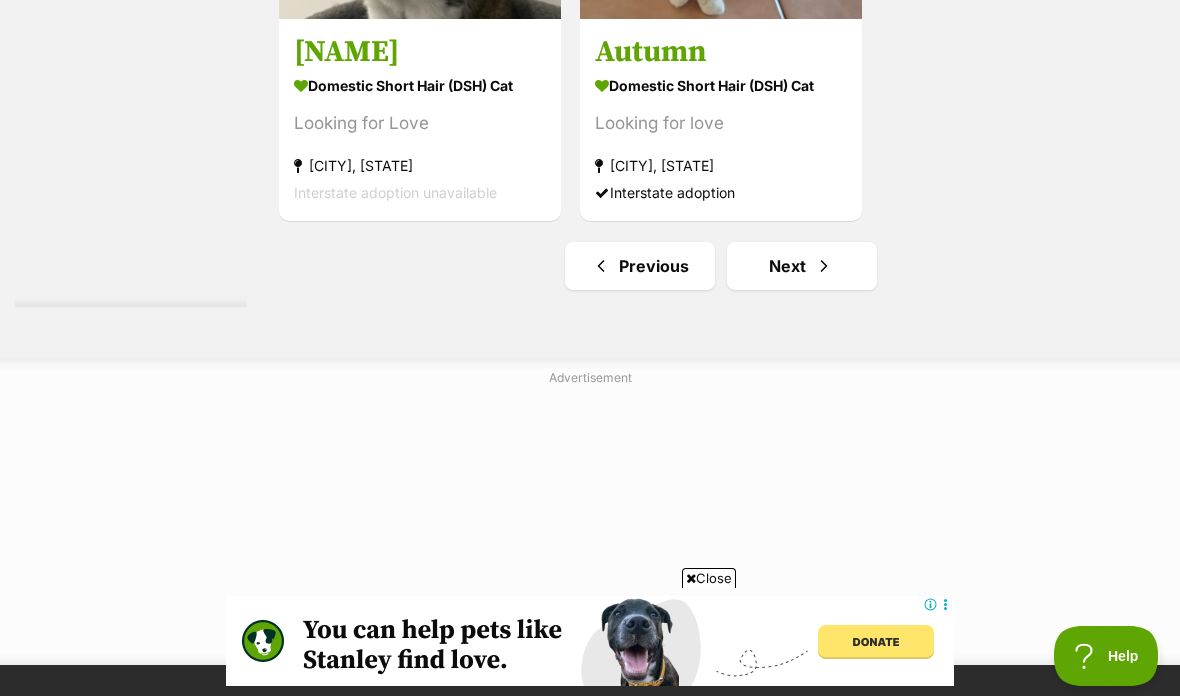 click on "Next" at bounding box center (802, 266) 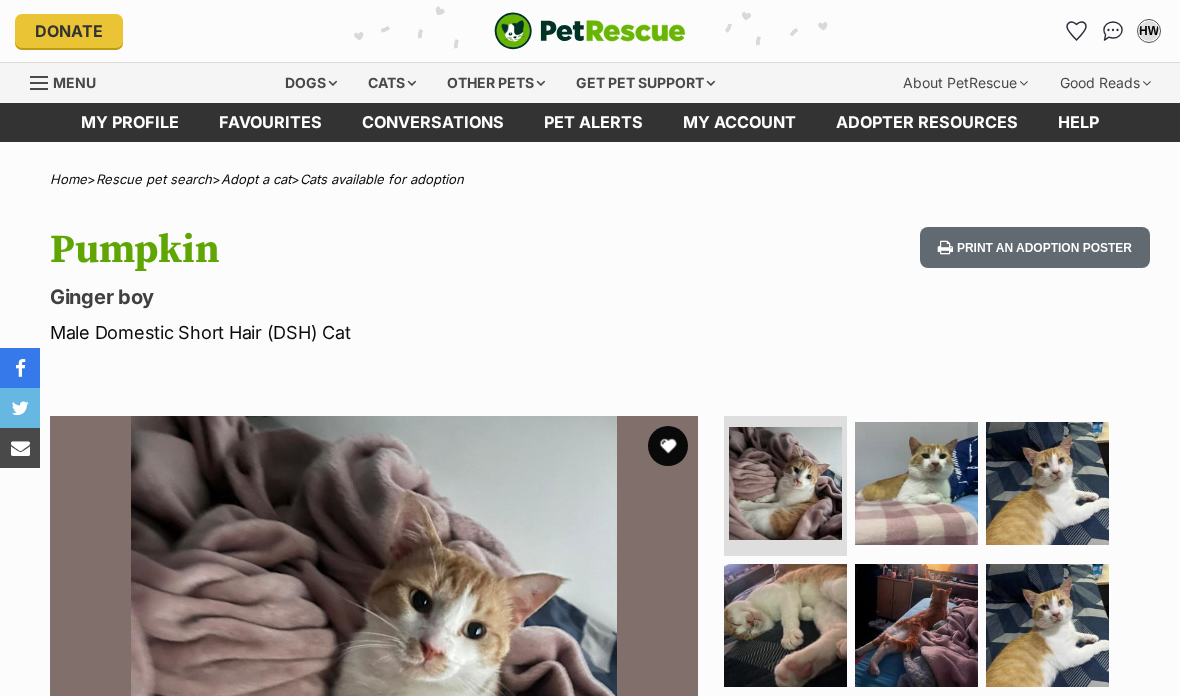 scroll, scrollTop: 0, scrollLeft: 0, axis: both 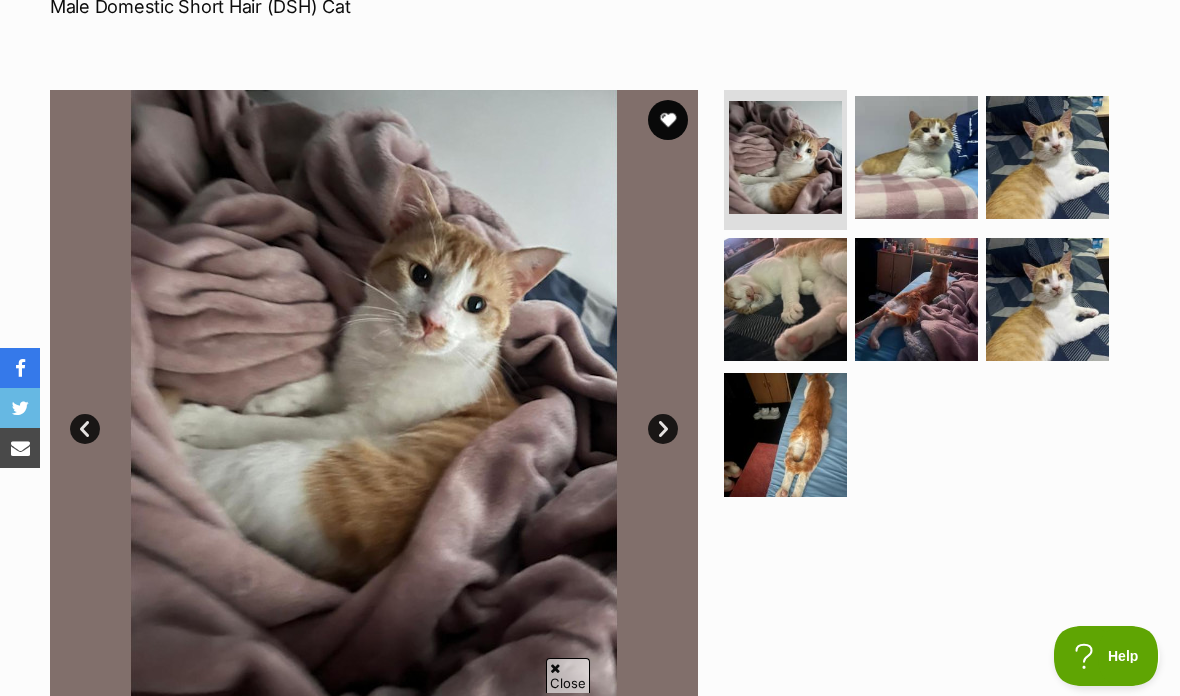 click at bounding box center [1047, 299] 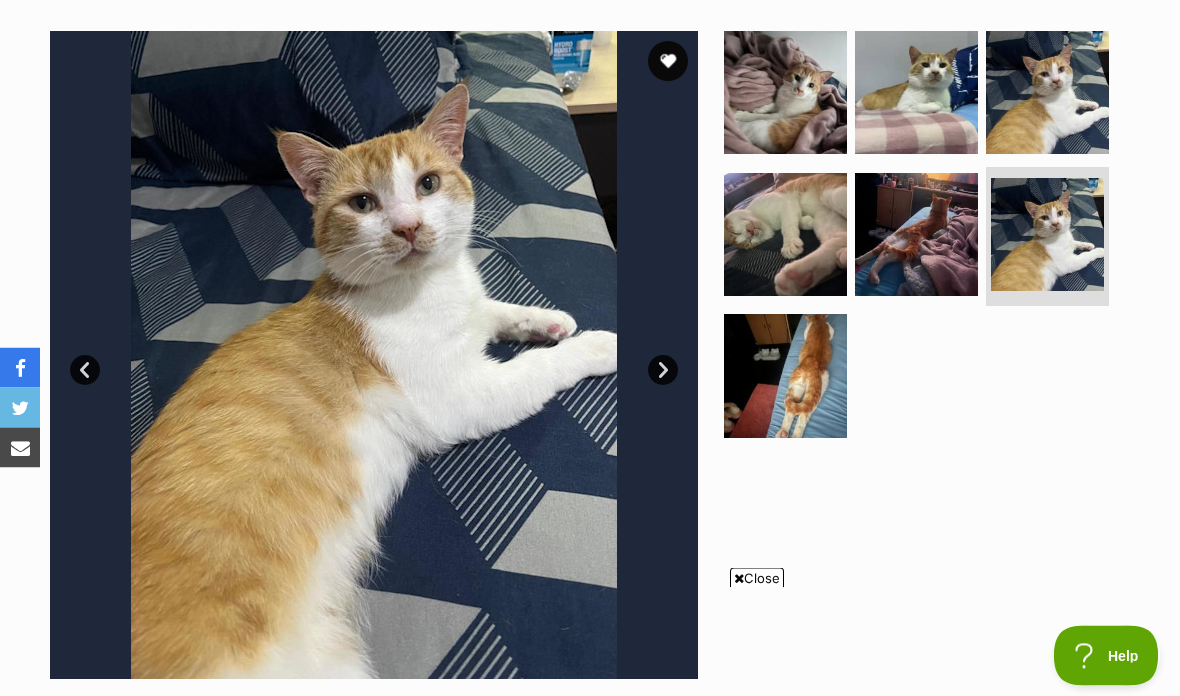 scroll, scrollTop: 339, scrollLeft: 0, axis: vertical 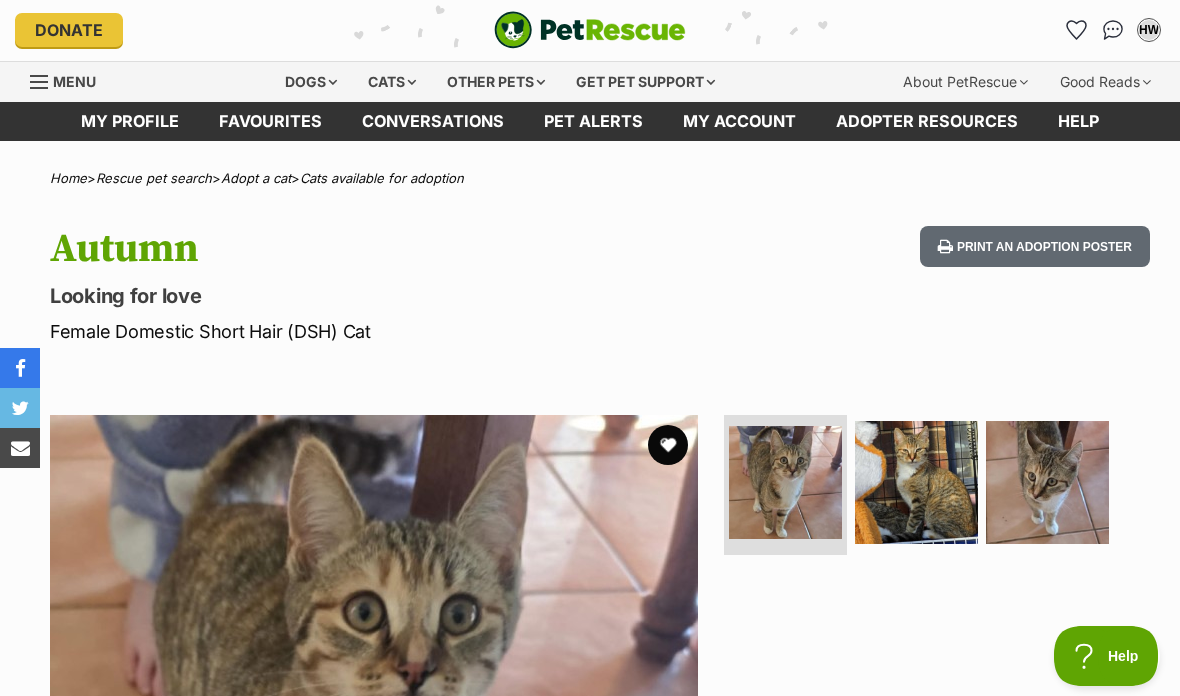 click at bounding box center [916, 482] 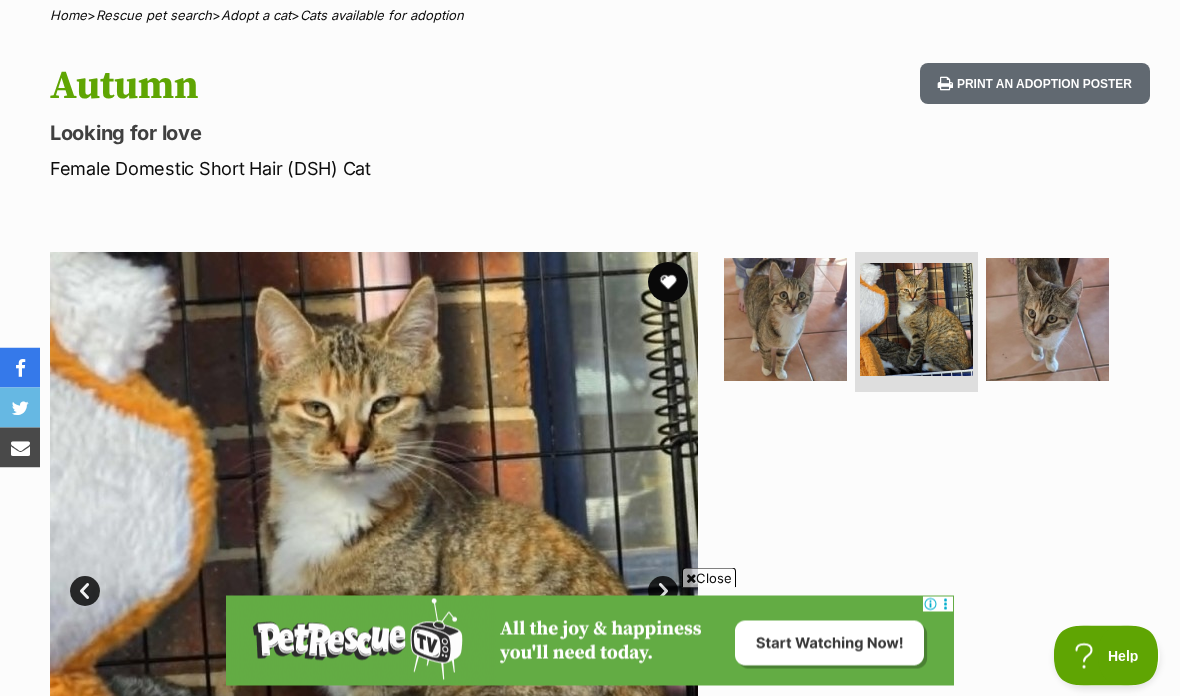 scroll, scrollTop: 164, scrollLeft: 0, axis: vertical 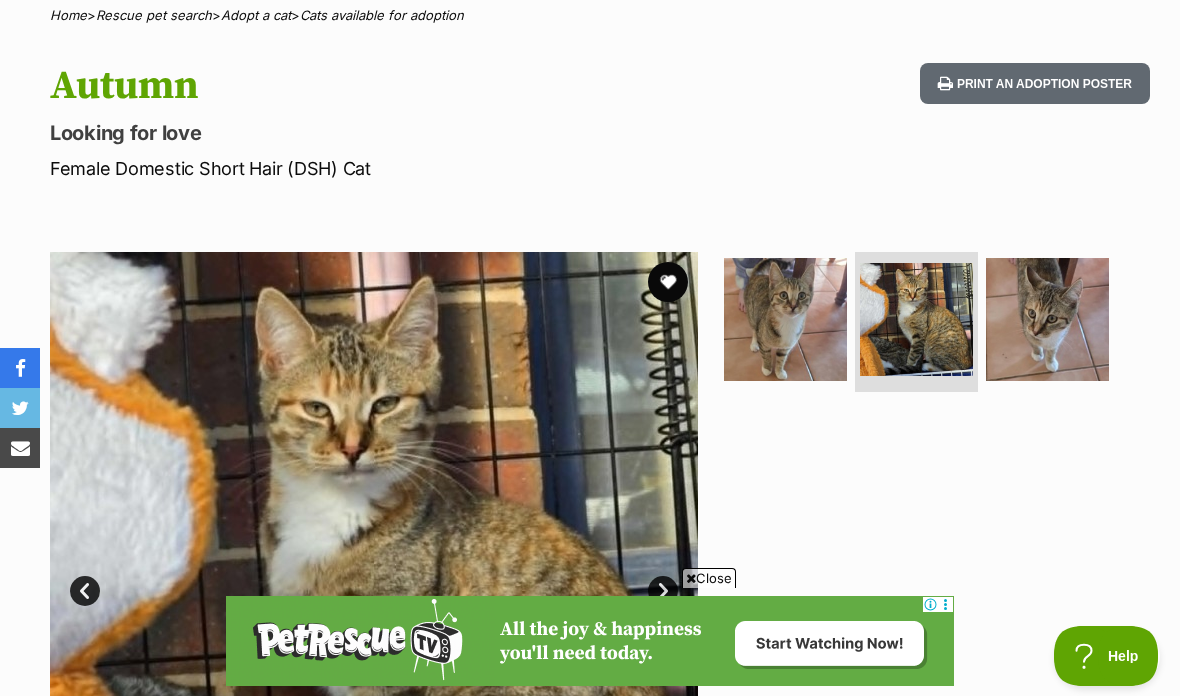 click at bounding box center [1047, 319] 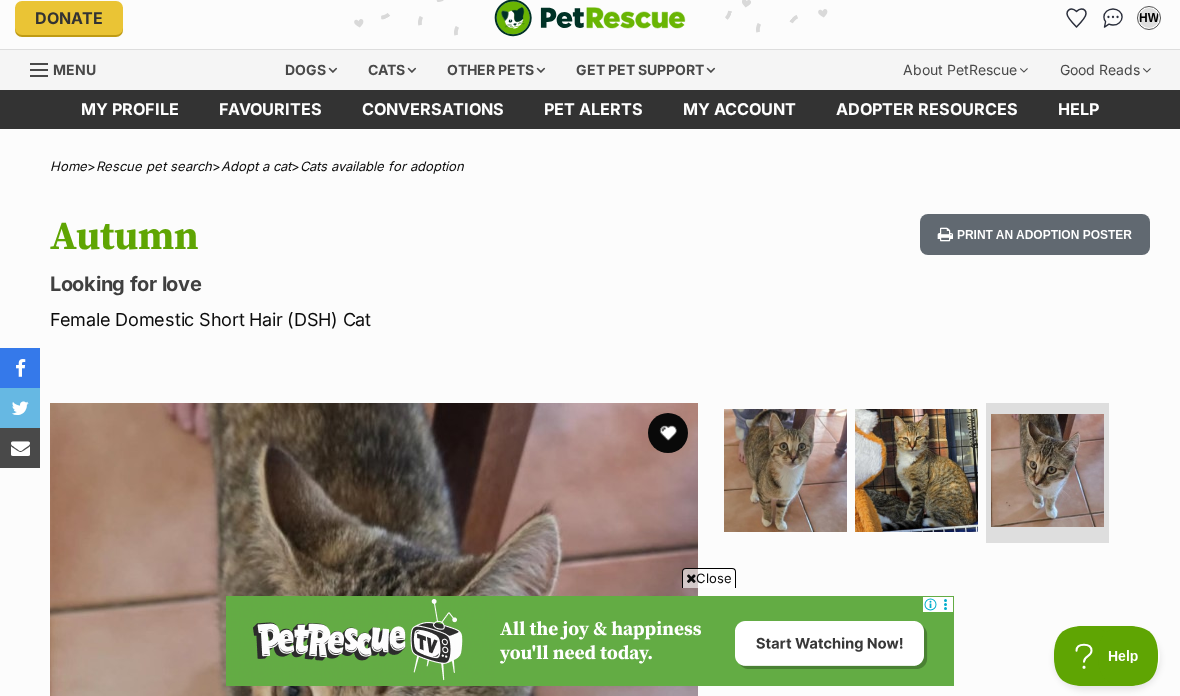 scroll, scrollTop: 0, scrollLeft: 0, axis: both 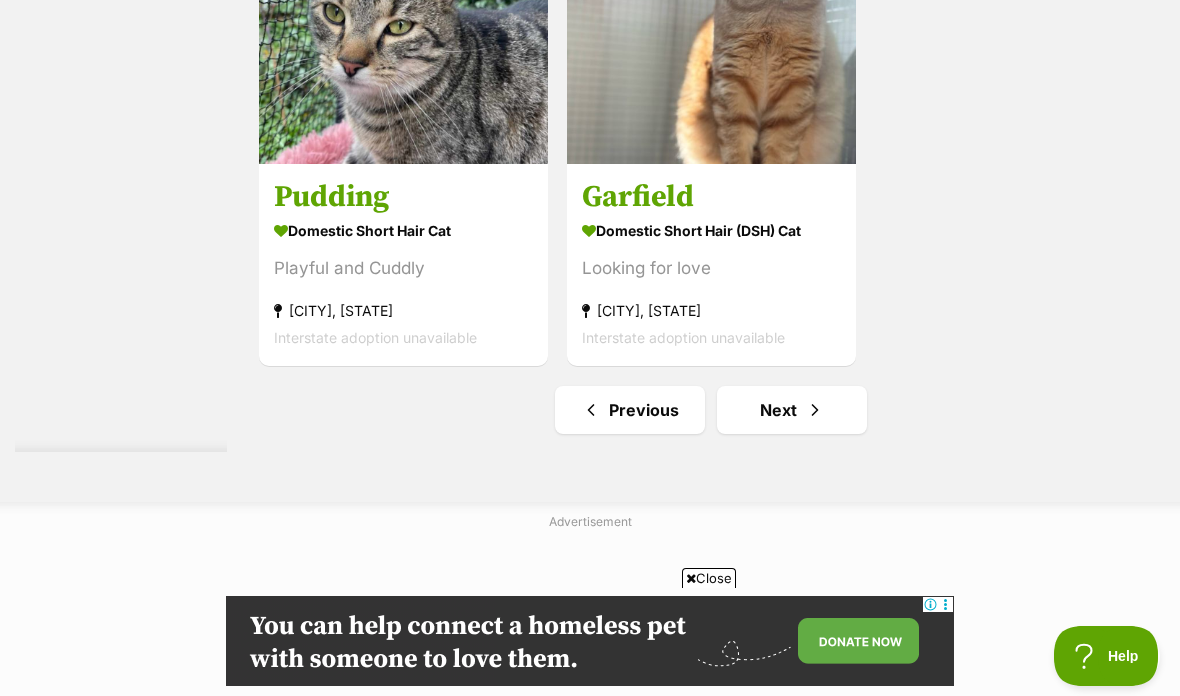 click on "Next" at bounding box center [792, 410] 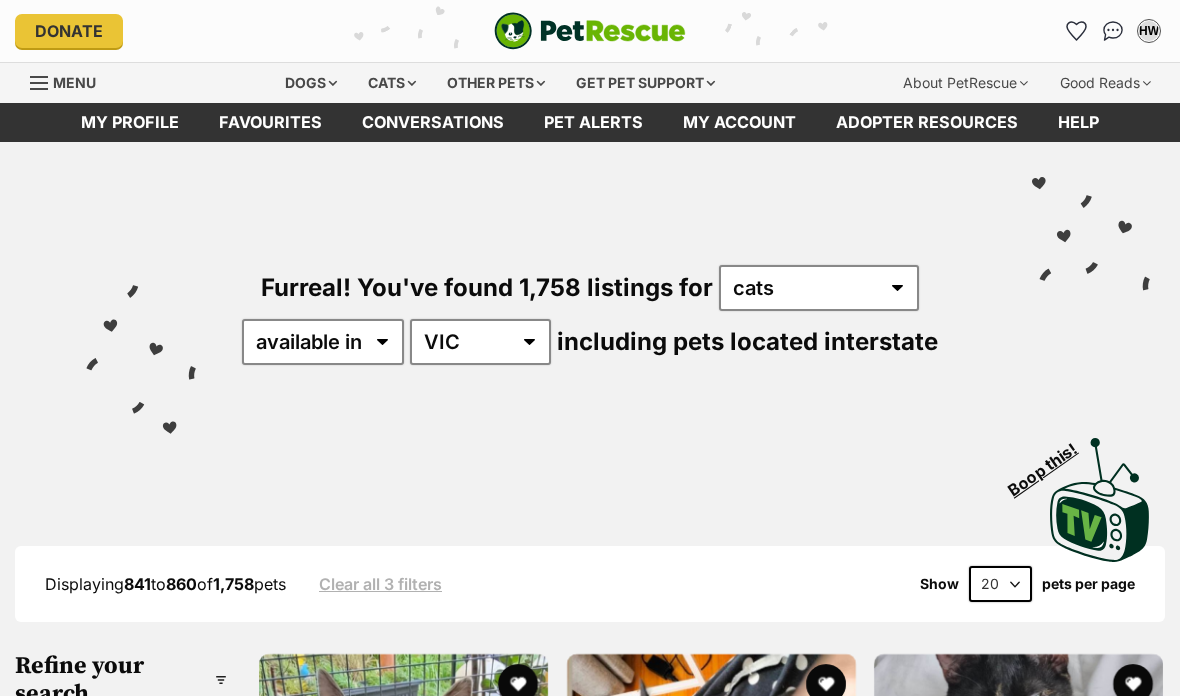 scroll, scrollTop: 0, scrollLeft: 0, axis: both 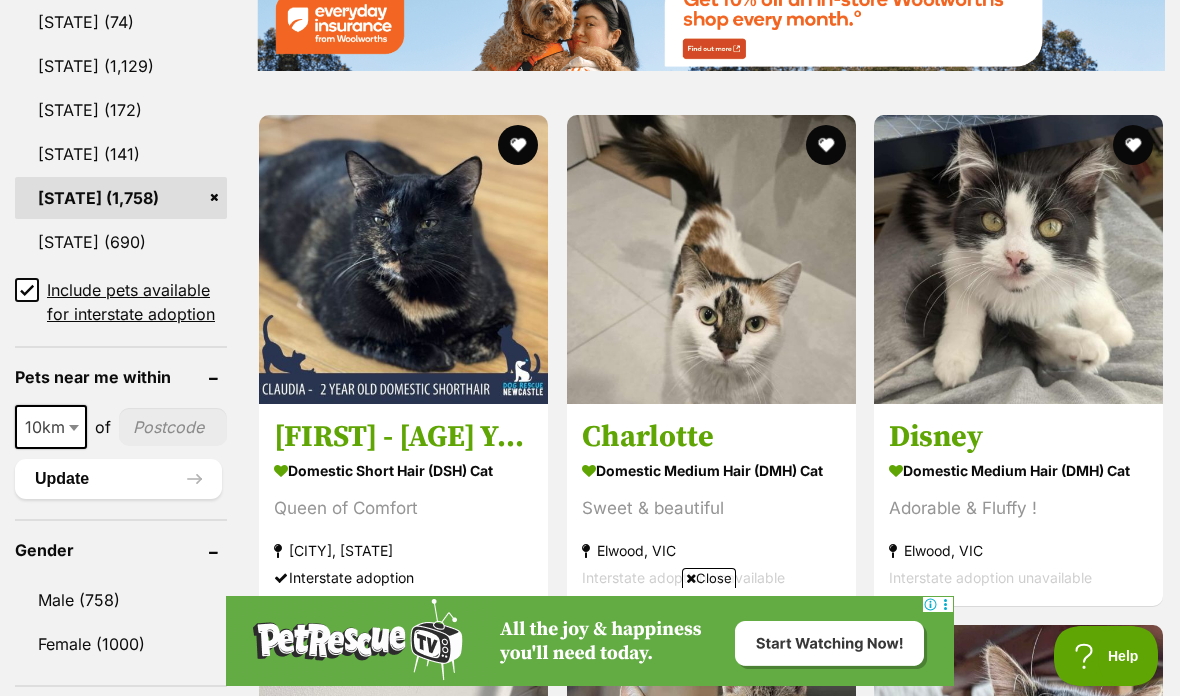click at bounding box center [711, 259] 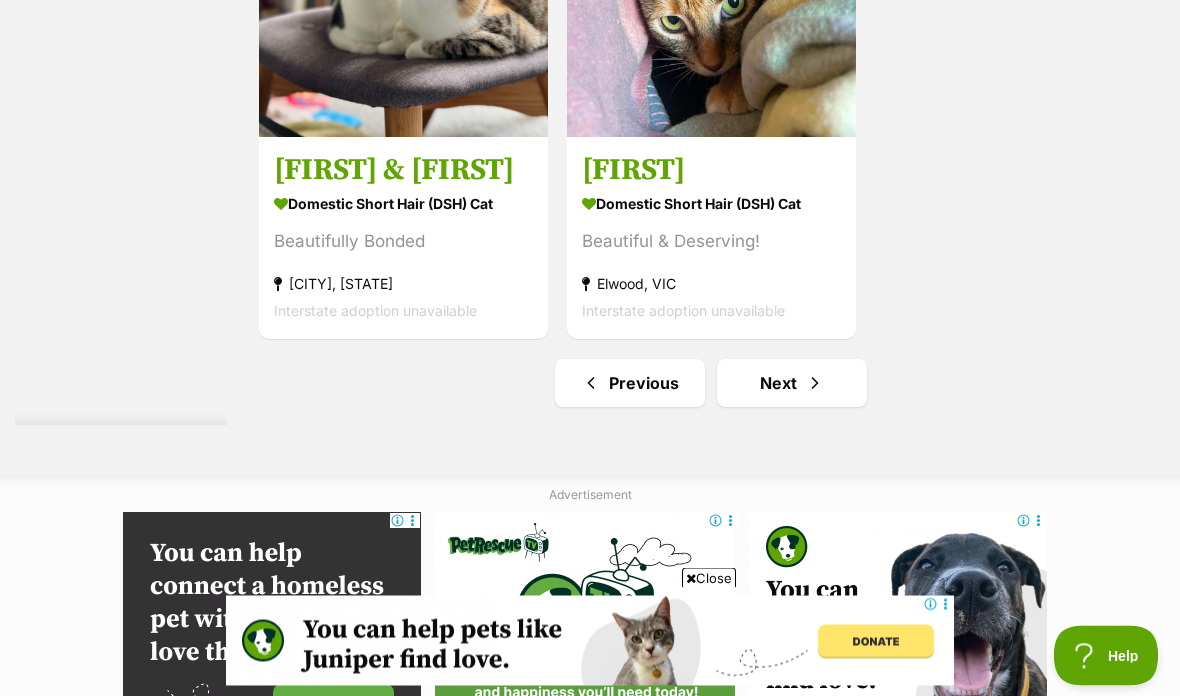 scroll, scrollTop: 4052, scrollLeft: 0, axis: vertical 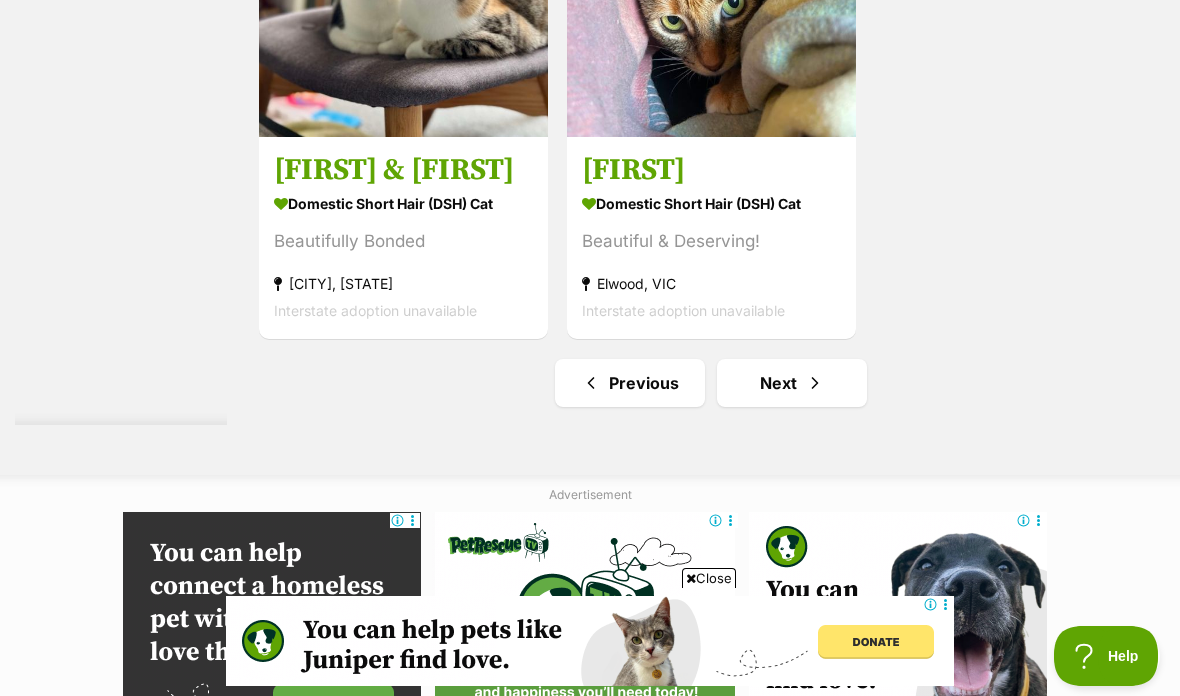 click on "Next" at bounding box center [792, 383] 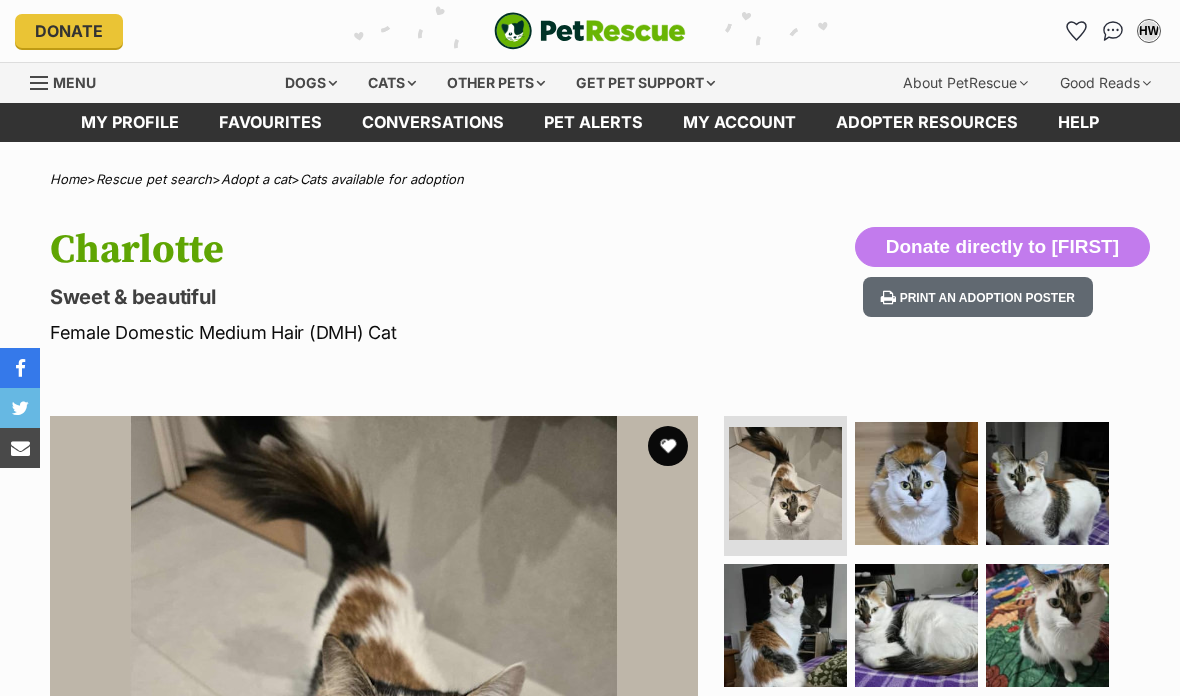 scroll, scrollTop: 0, scrollLeft: 0, axis: both 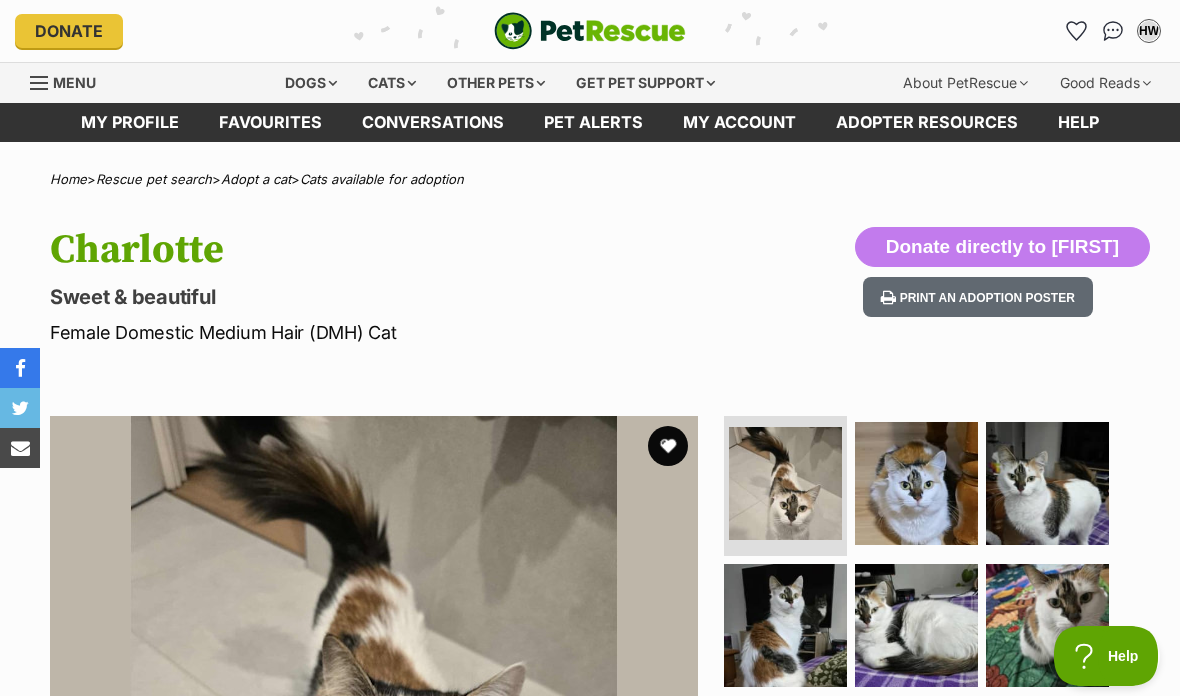 click at bounding box center (1047, 483) 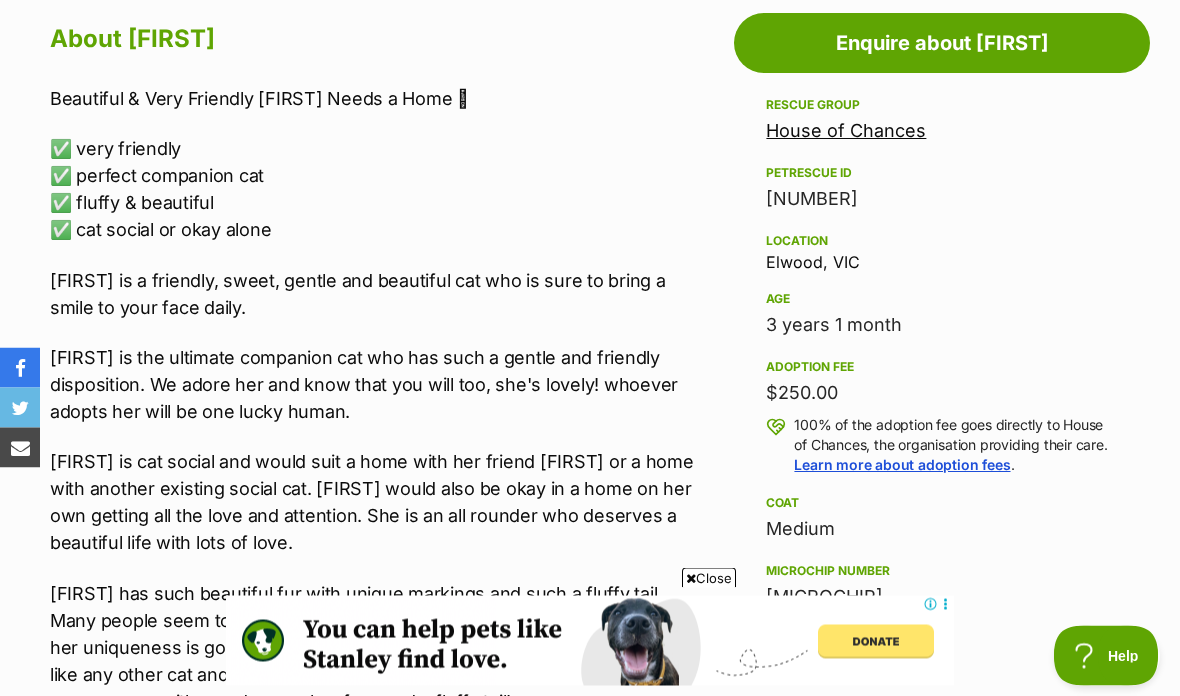 scroll, scrollTop: 1112, scrollLeft: 0, axis: vertical 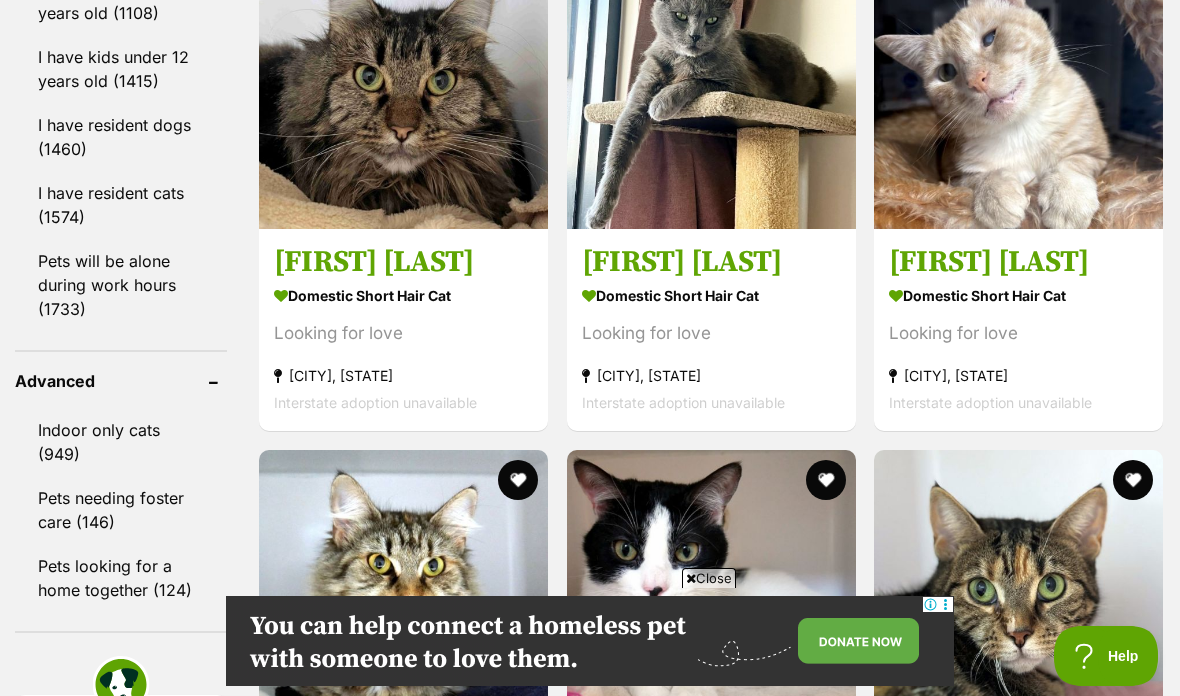 click at bounding box center (1018, 84) 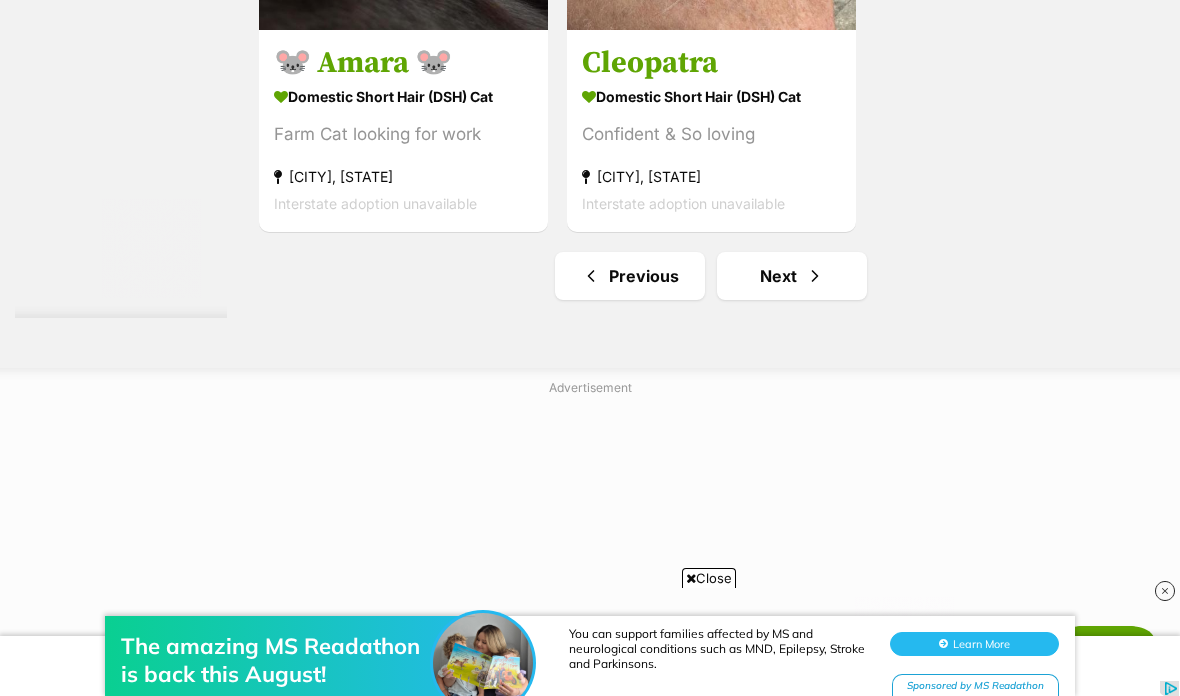 scroll, scrollTop: 0, scrollLeft: 0, axis: both 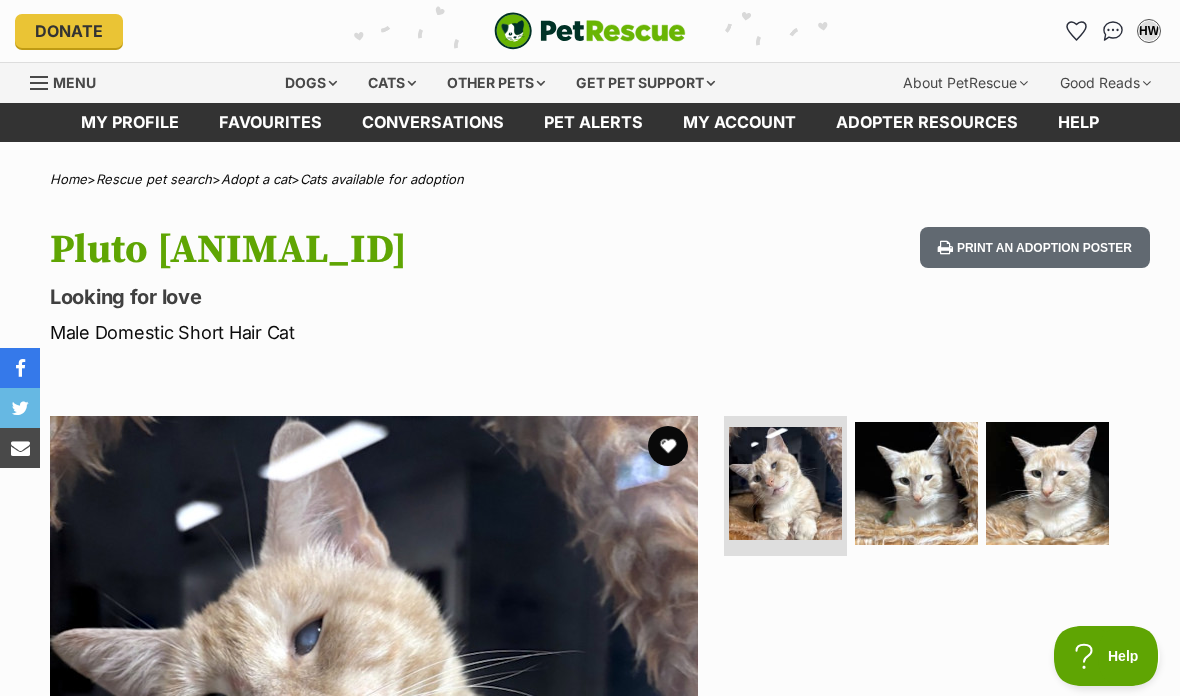 click at bounding box center [1047, 483] 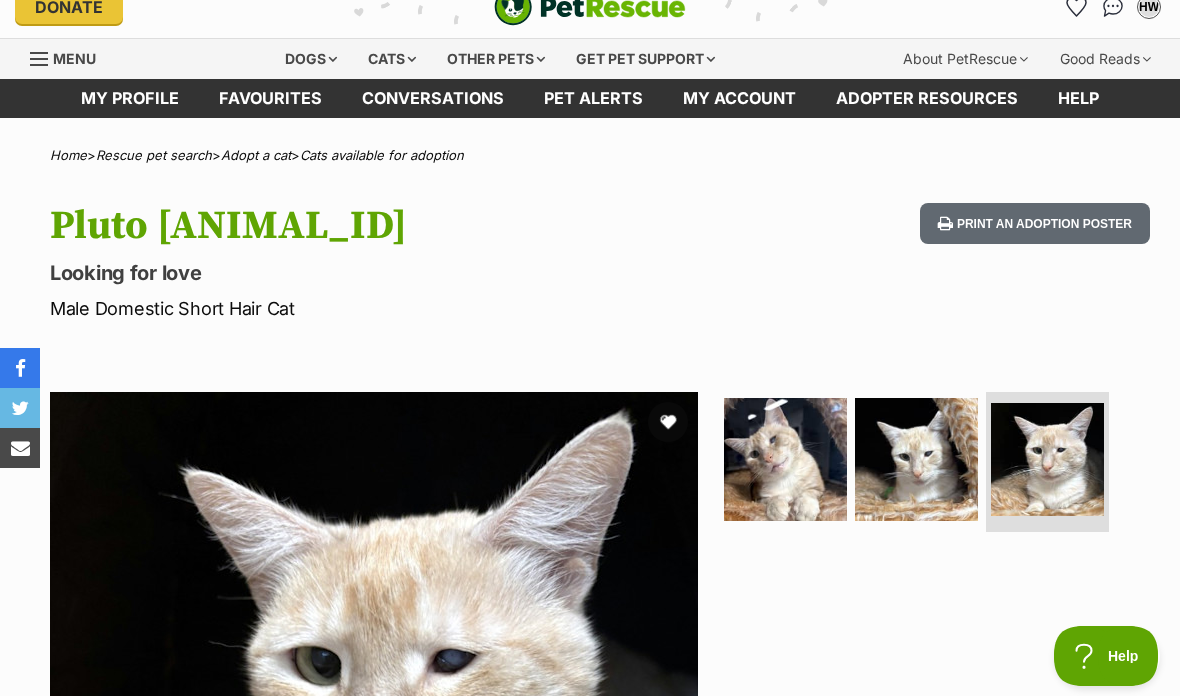 scroll, scrollTop: 0, scrollLeft: 0, axis: both 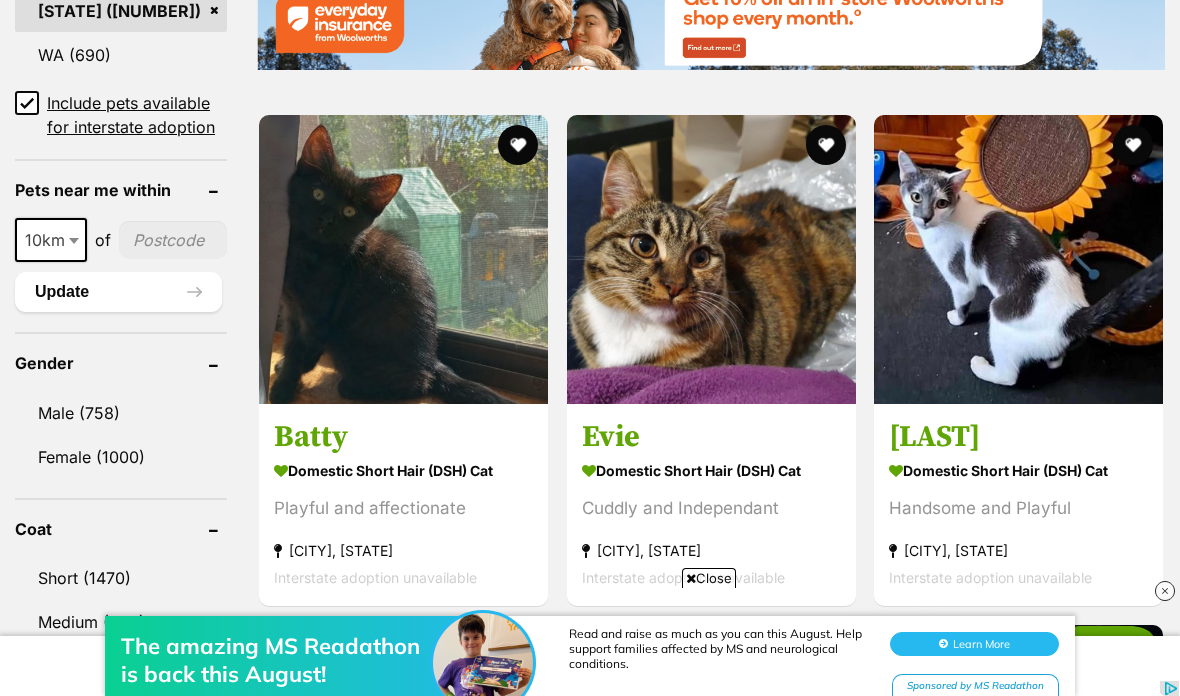 click at bounding box center [711, 259] 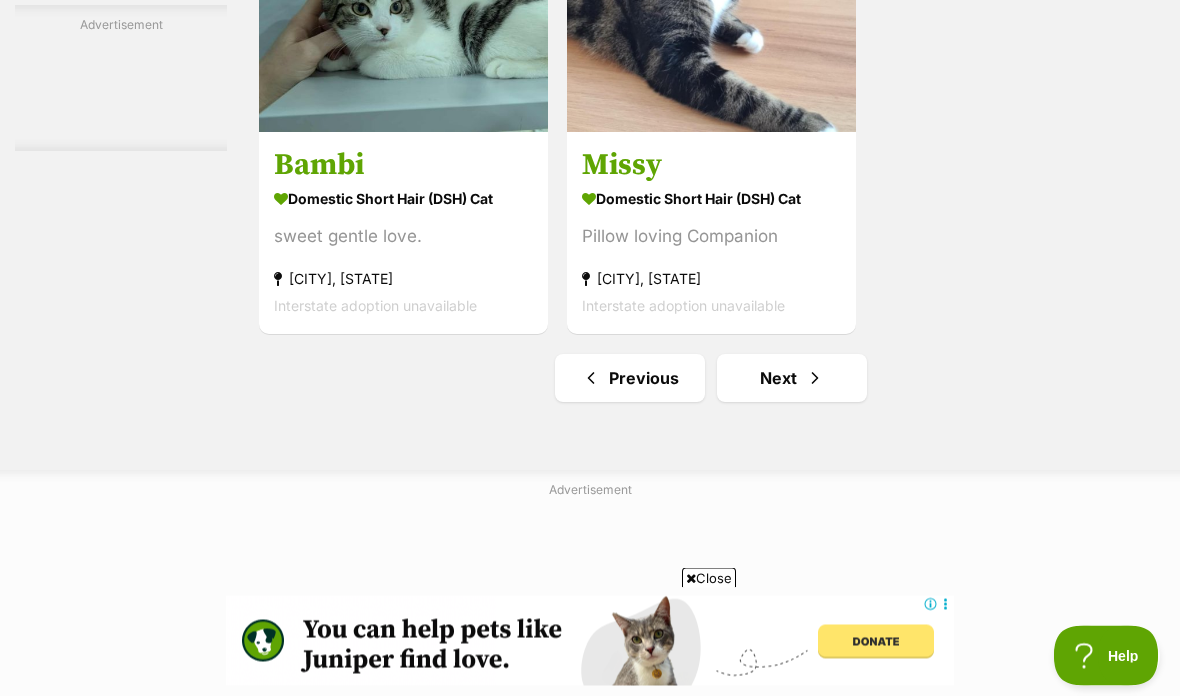 scroll, scrollTop: 4244, scrollLeft: 0, axis: vertical 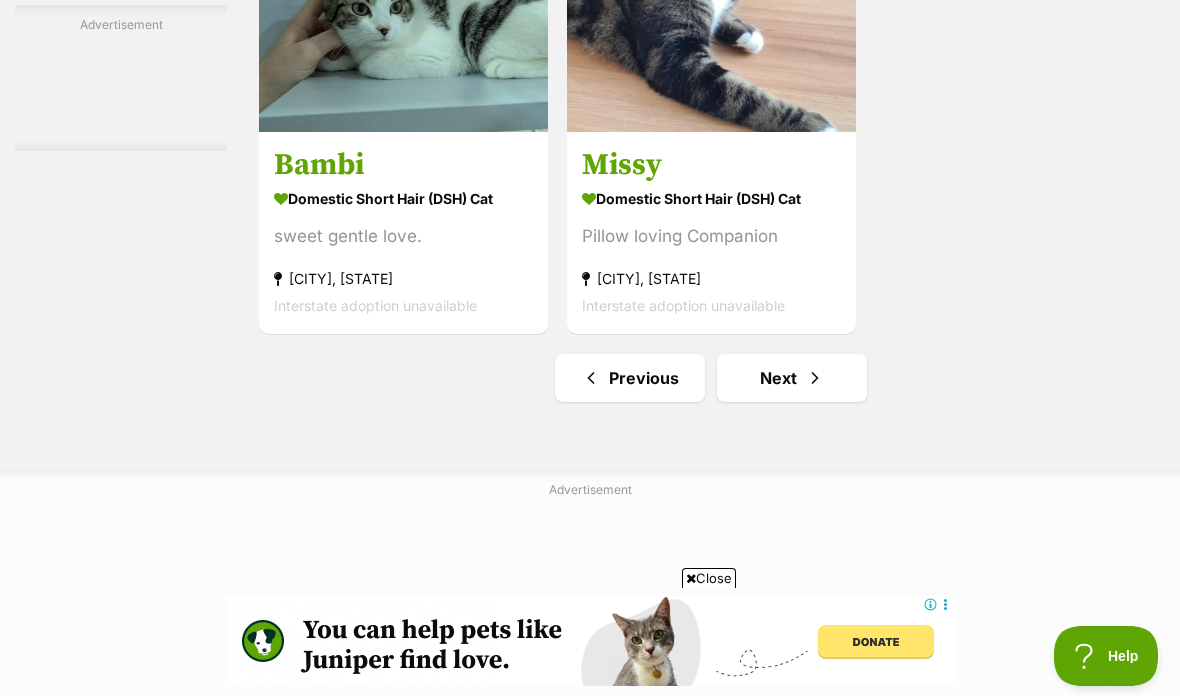 click on "Next" at bounding box center (792, 378) 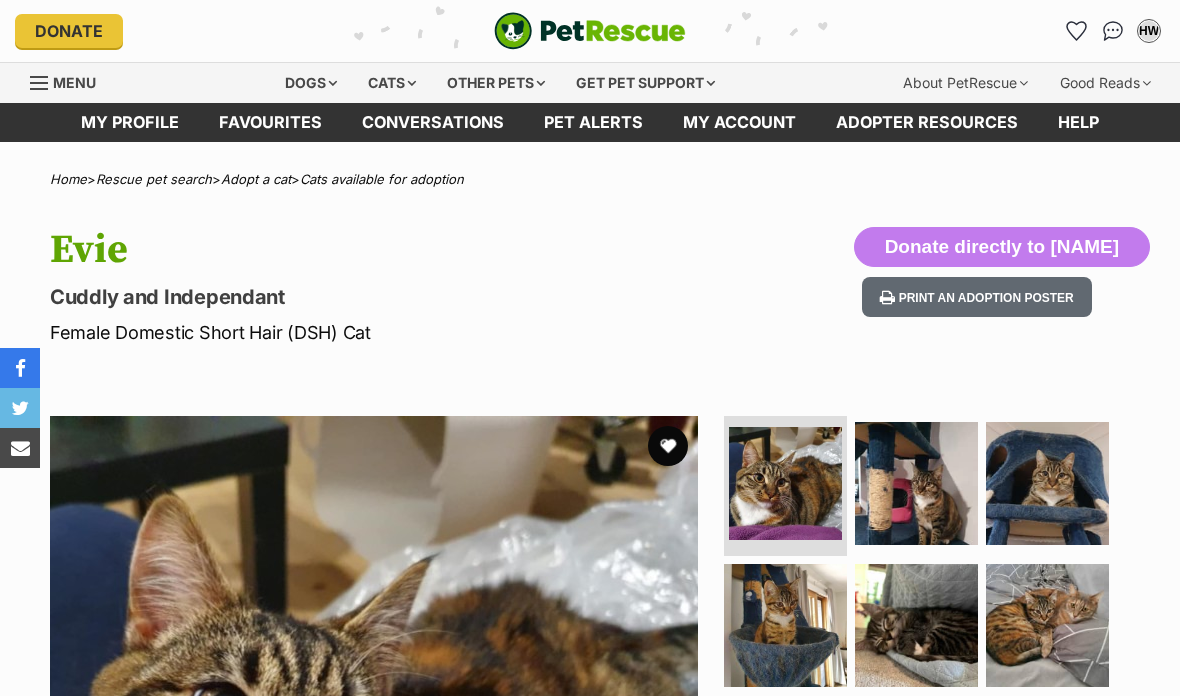 scroll, scrollTop: 0, scrollLeft: 0, axis: both 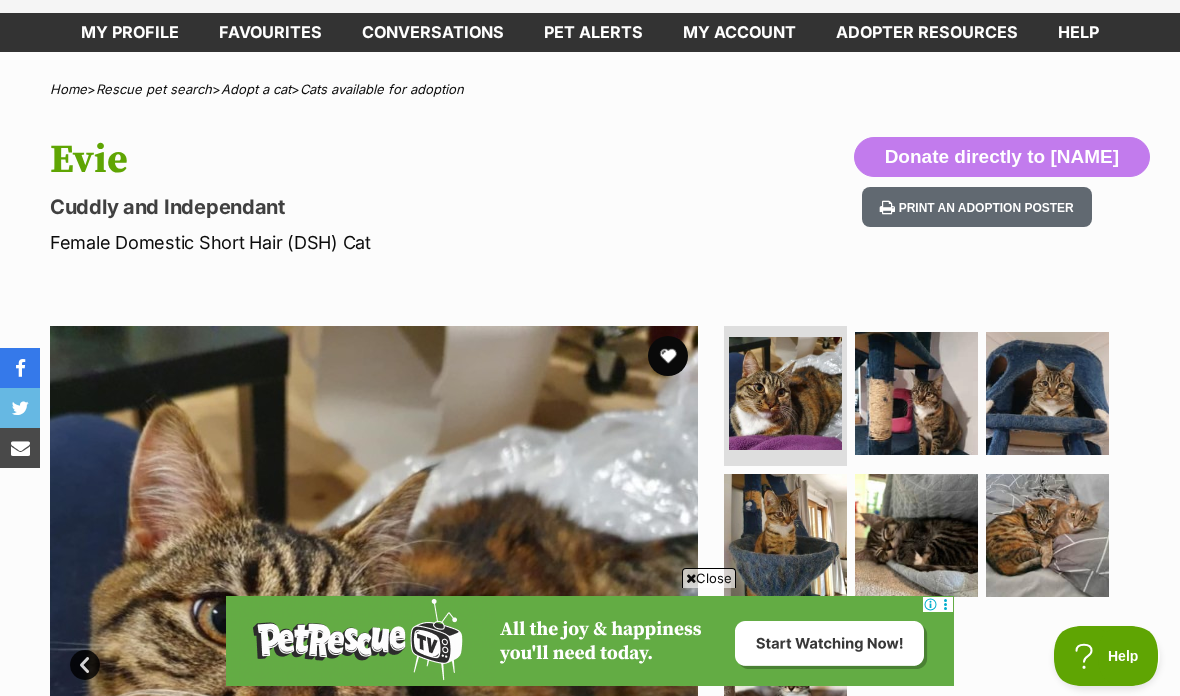 click at bounding box center [916, 393] 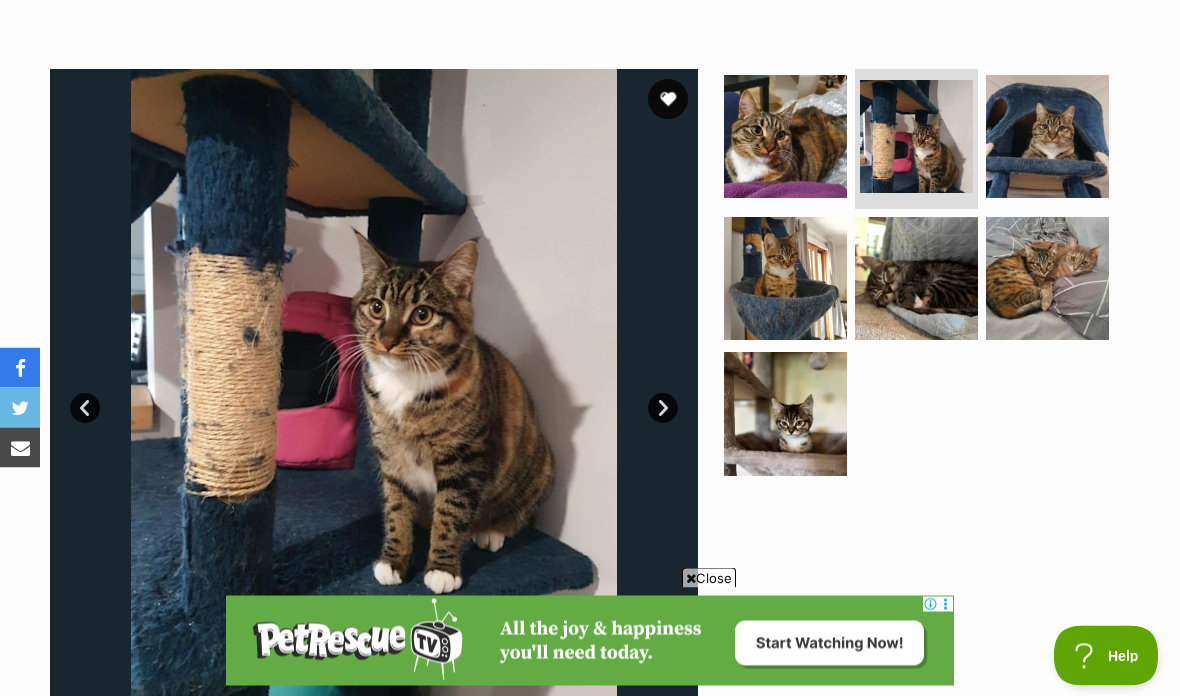 scroll, scrollTop: 347, scrollLeft: 0, axis: vertical 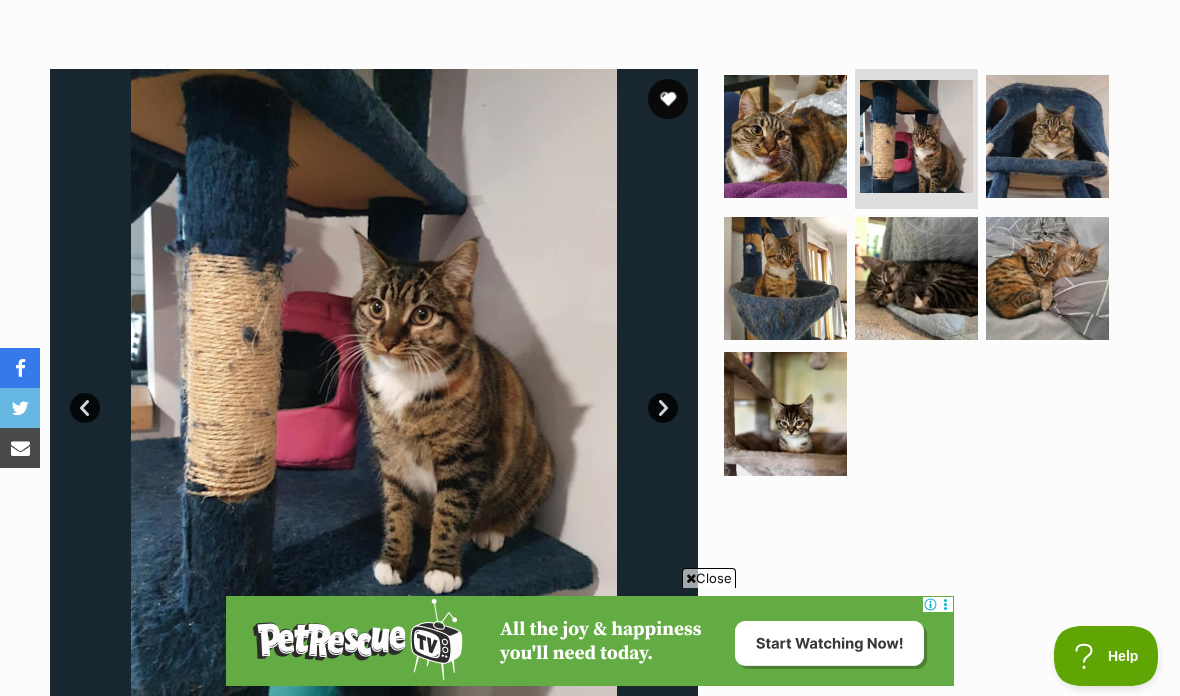 click on "Next" at bounding box center [663, 408] 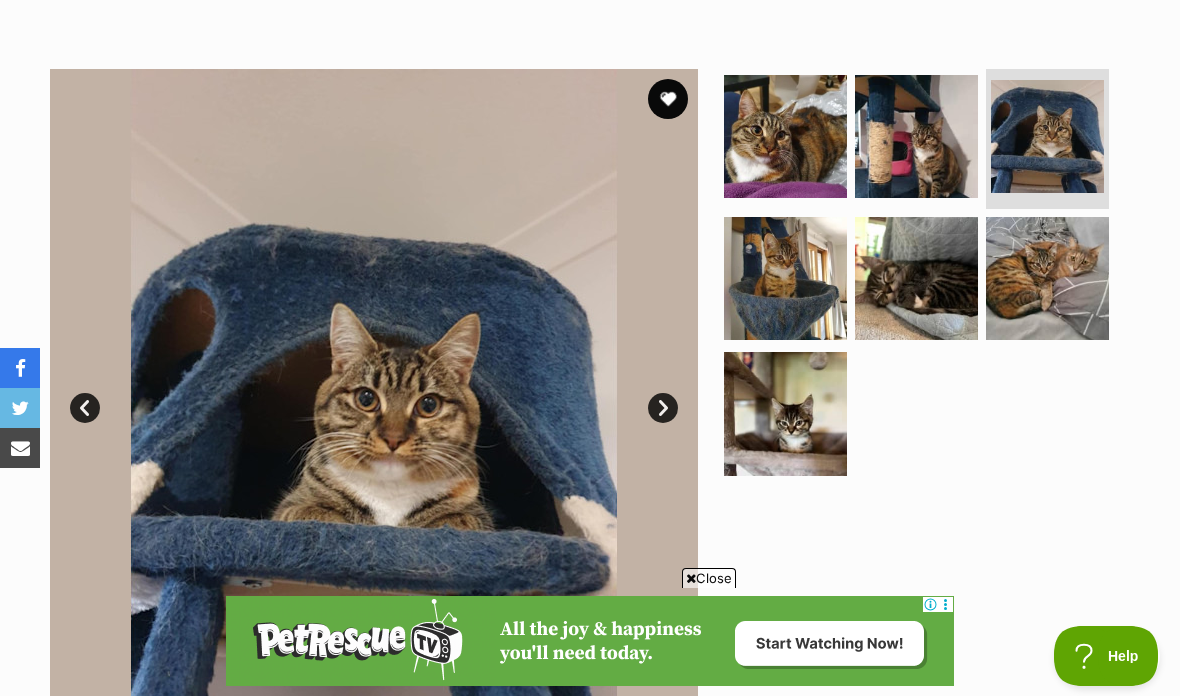 click on "Next" at bounding box center (663, 408) 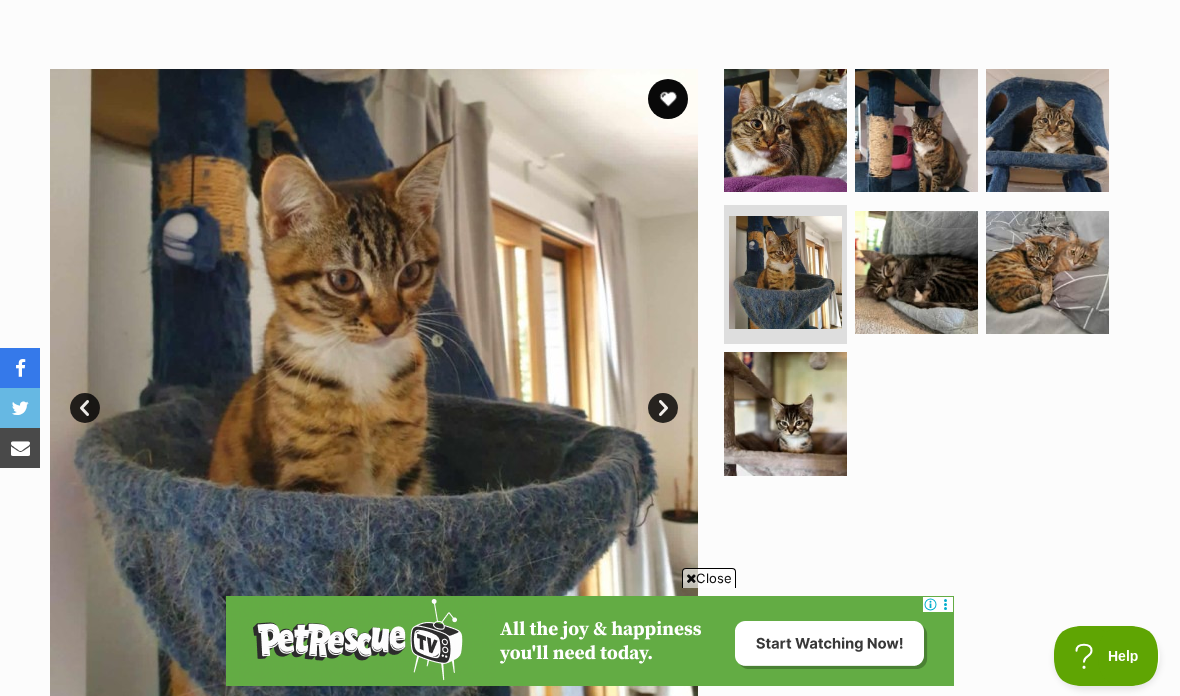 click on "Next" at bounding box center (663, 408) 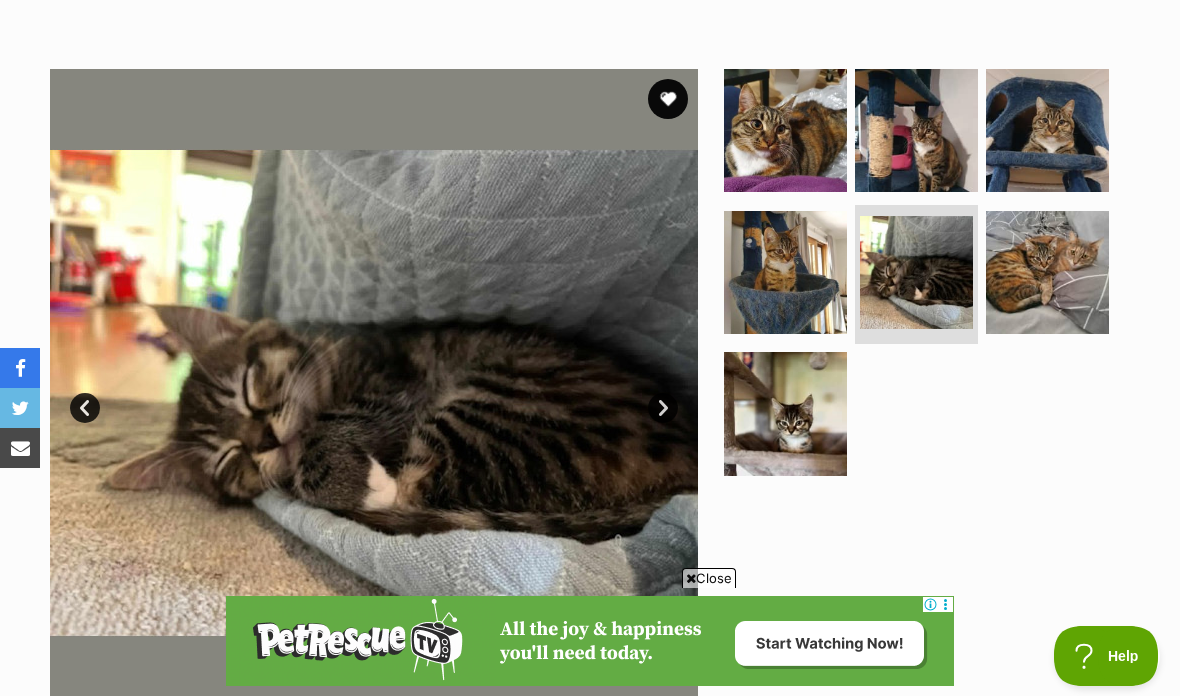 click on "Next" at bounding box center (663, 408) 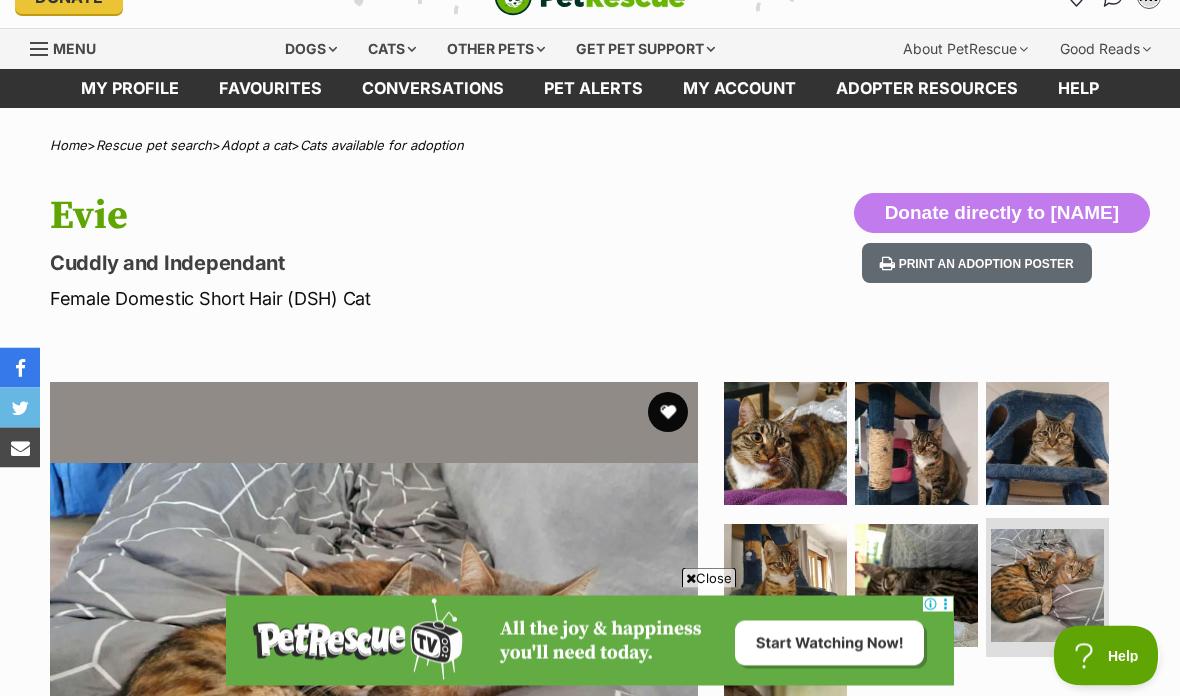 scroll, scrollTop: 0, scrollLeft: 0, axis: both 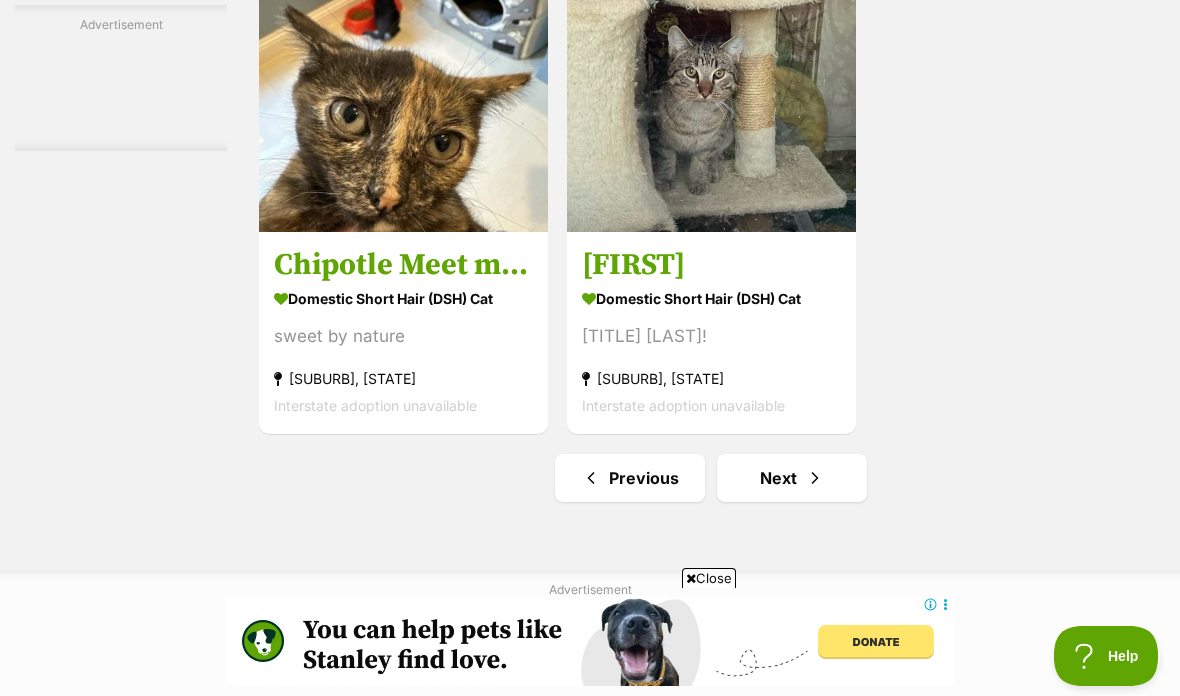 click on "Next" at bounding box center [792, 478] 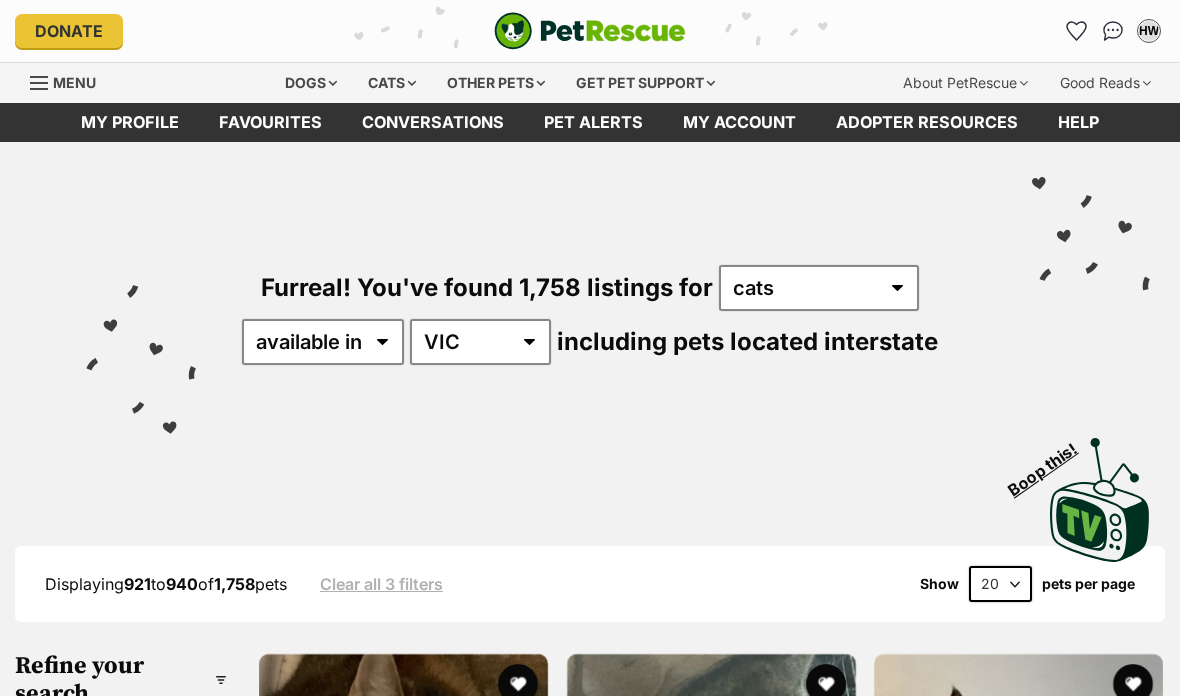 scroll, scrollTop: 0, scrollLeft: 0, axis: both 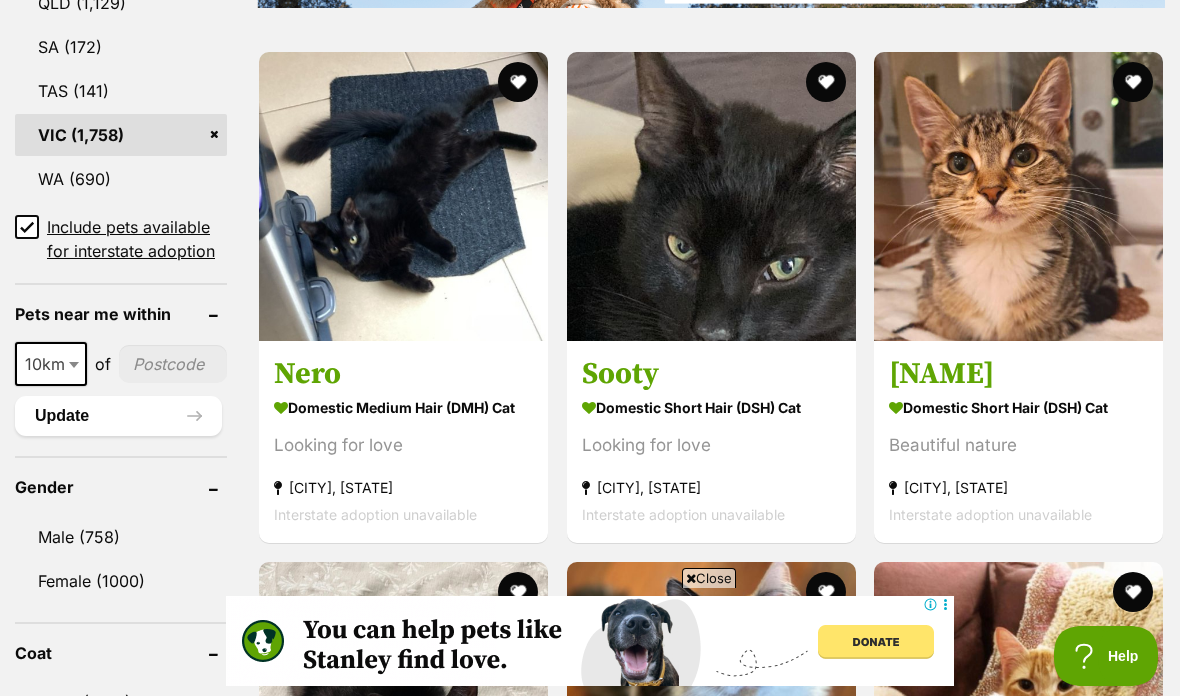 click at bounding box center [403, 196] 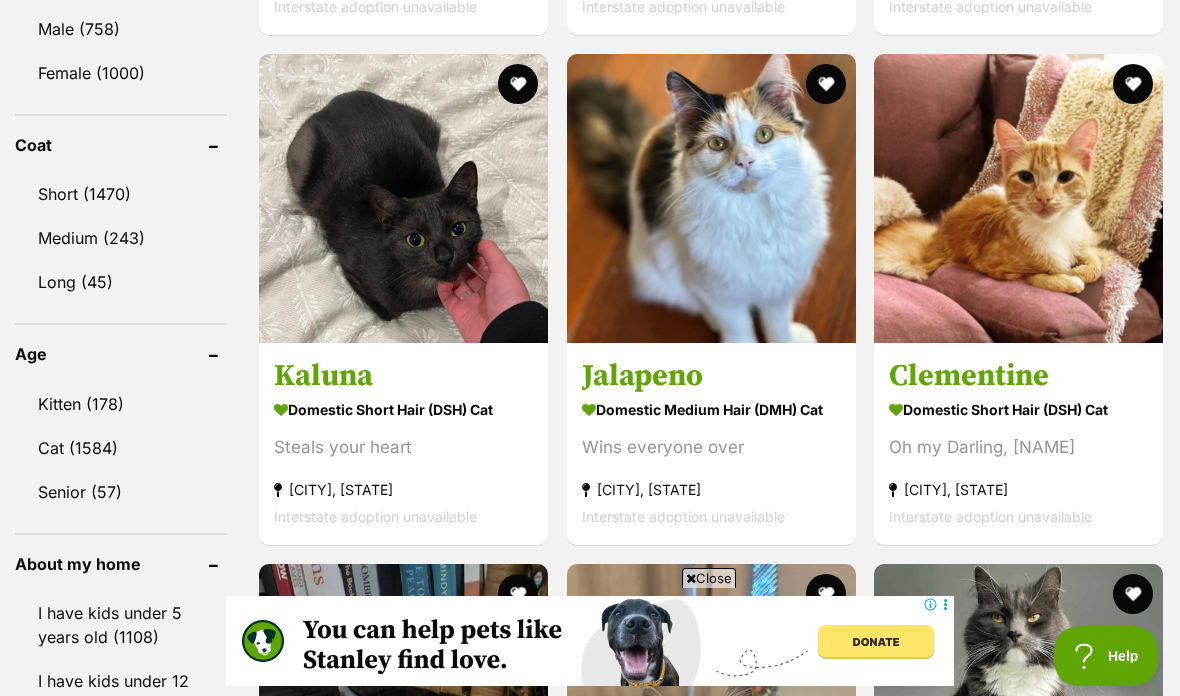 scroll, scrollTop: 1881, scrollLeft: 0, axis: vertical 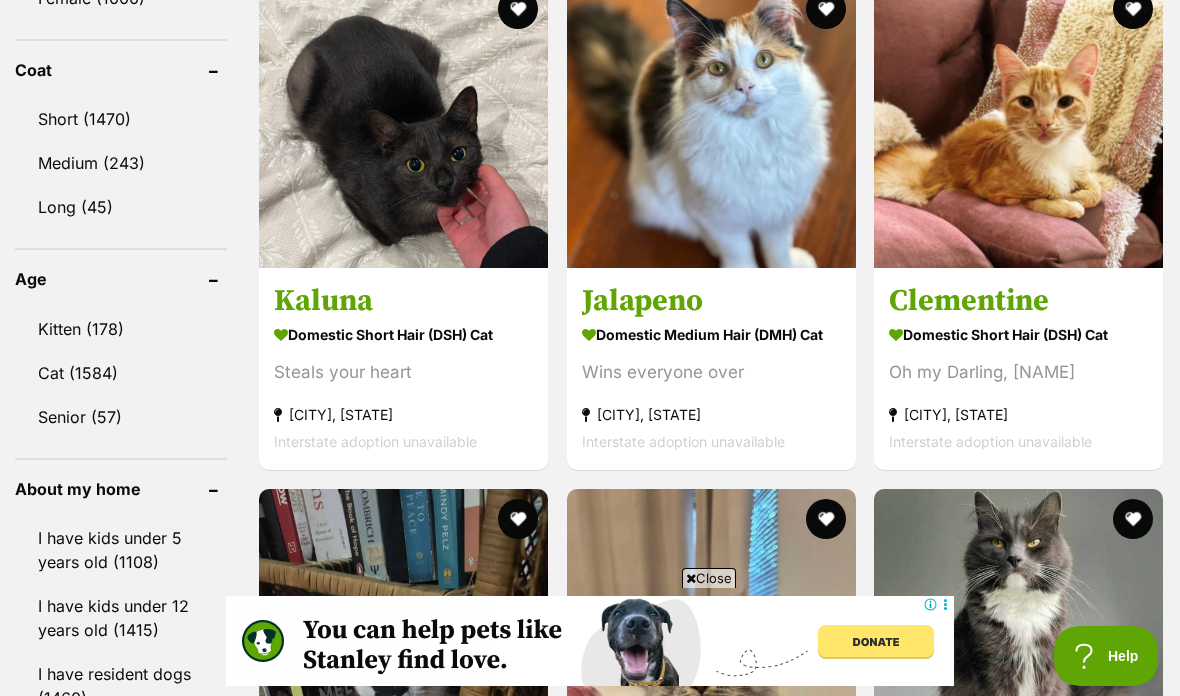 click at bounding box center [403, 123] 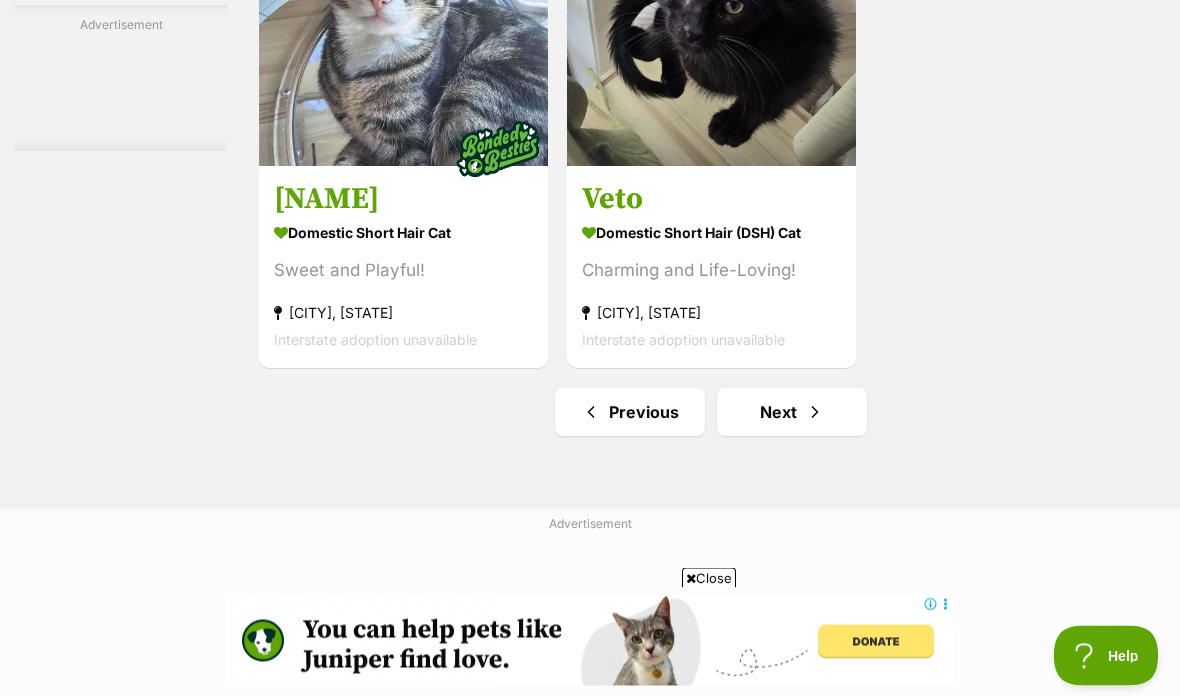 scroll, scrollTop: 4023, scrollLeft: 0, axis: vertical 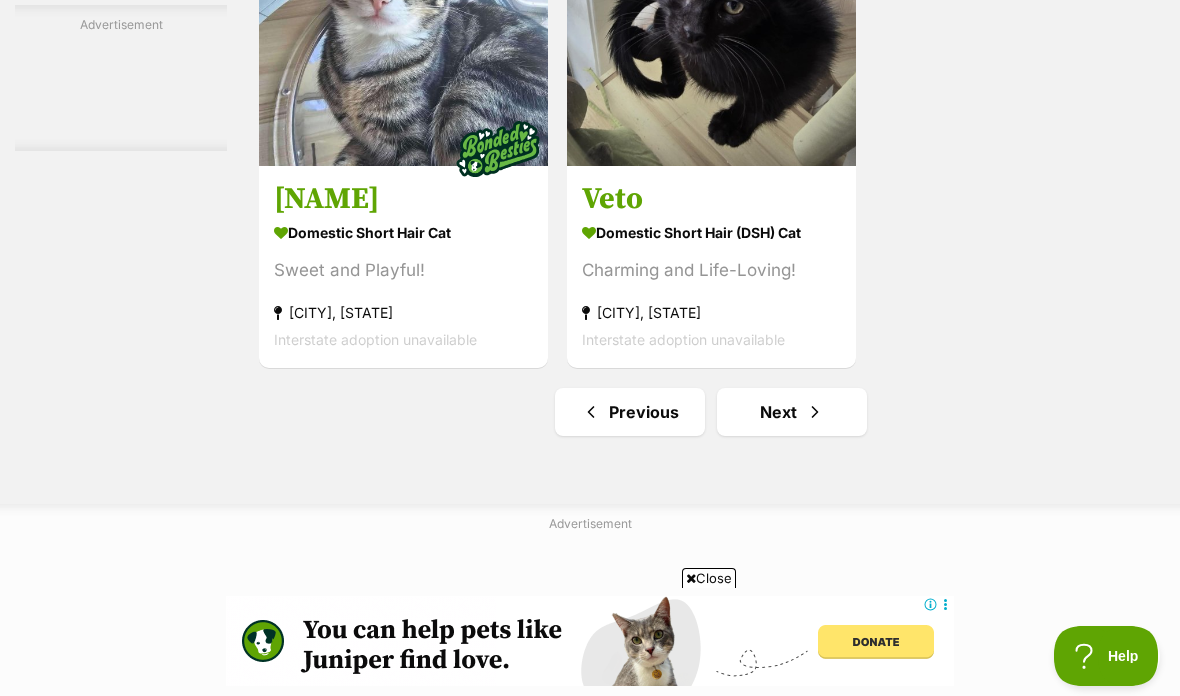 click on "Next" at bounding box center (792, 412) 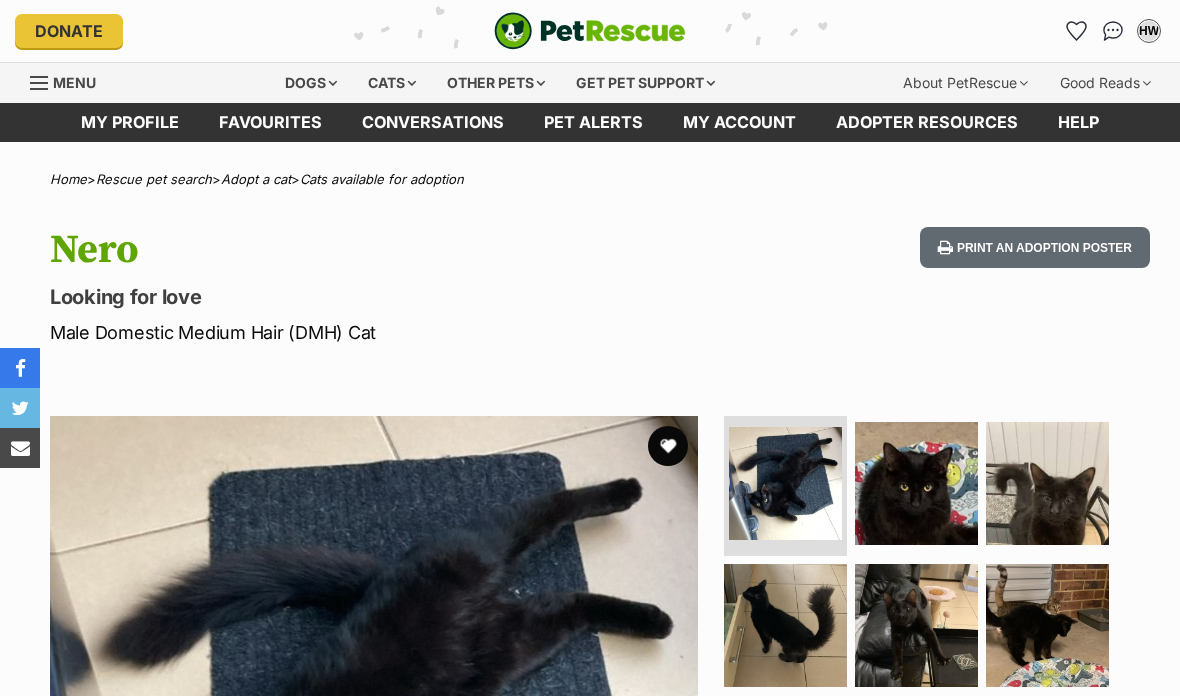 scroll, scrollTop: 0, scrollLeft: 0, axis: both 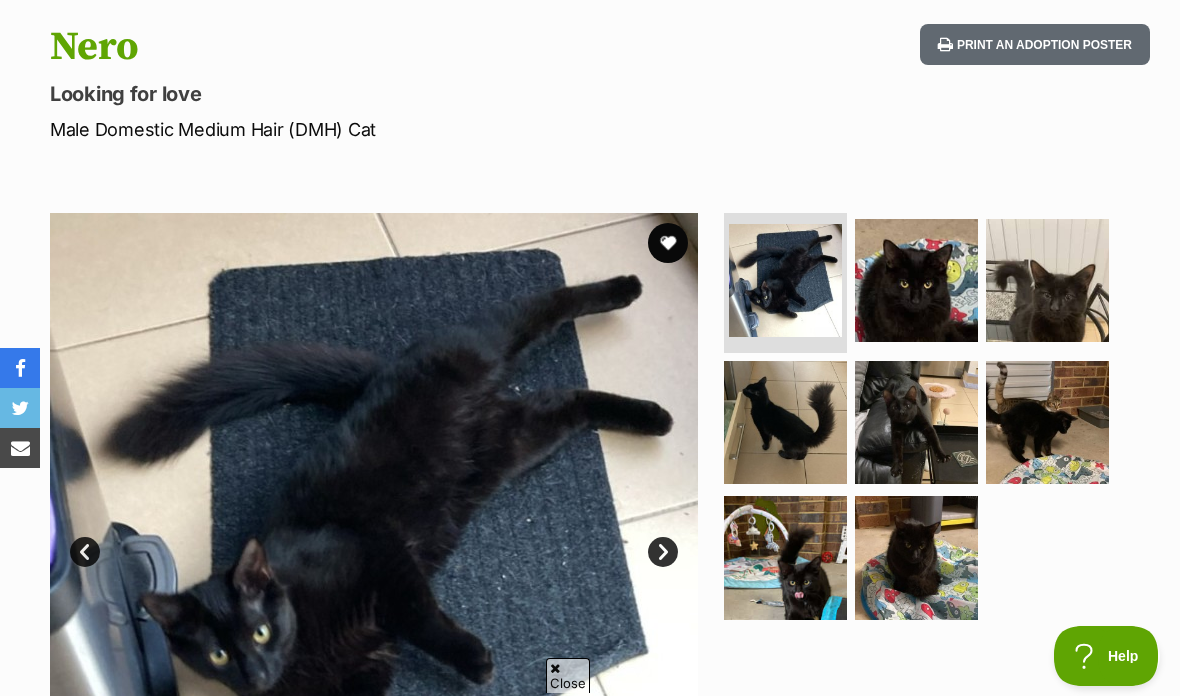 click at bounding box center [1047, 280] 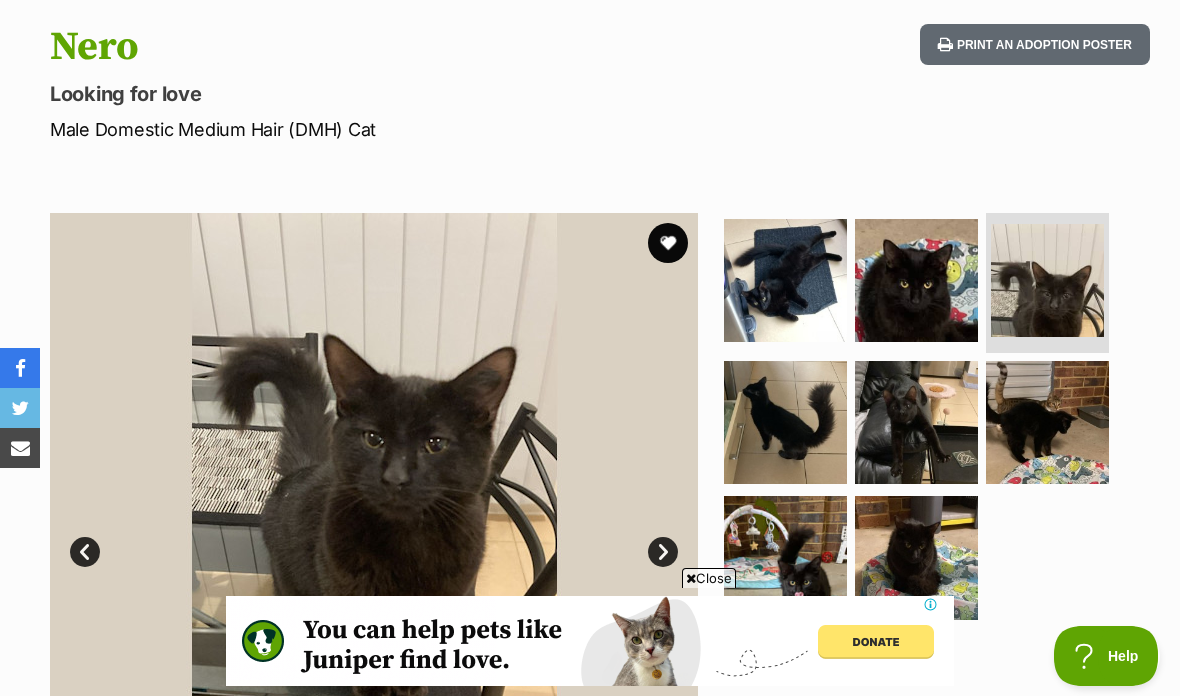 scroll, scrollTop: 0, scrollLeft: 0, axis: both 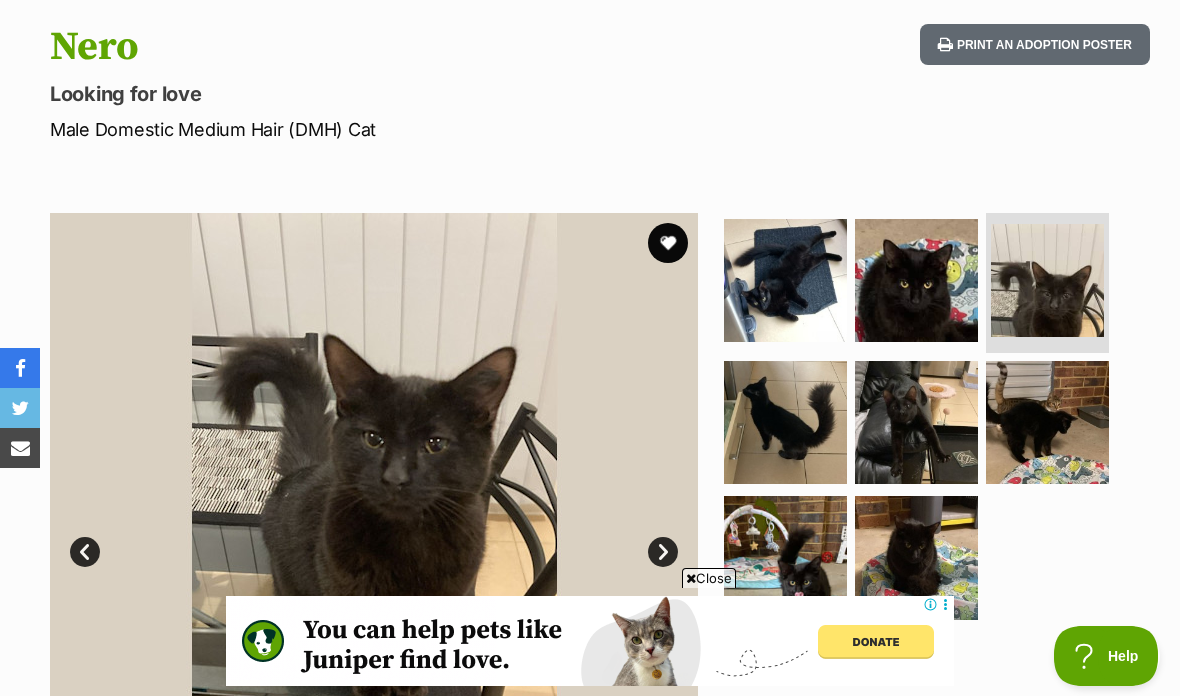 click at bounding box center (916, 422) 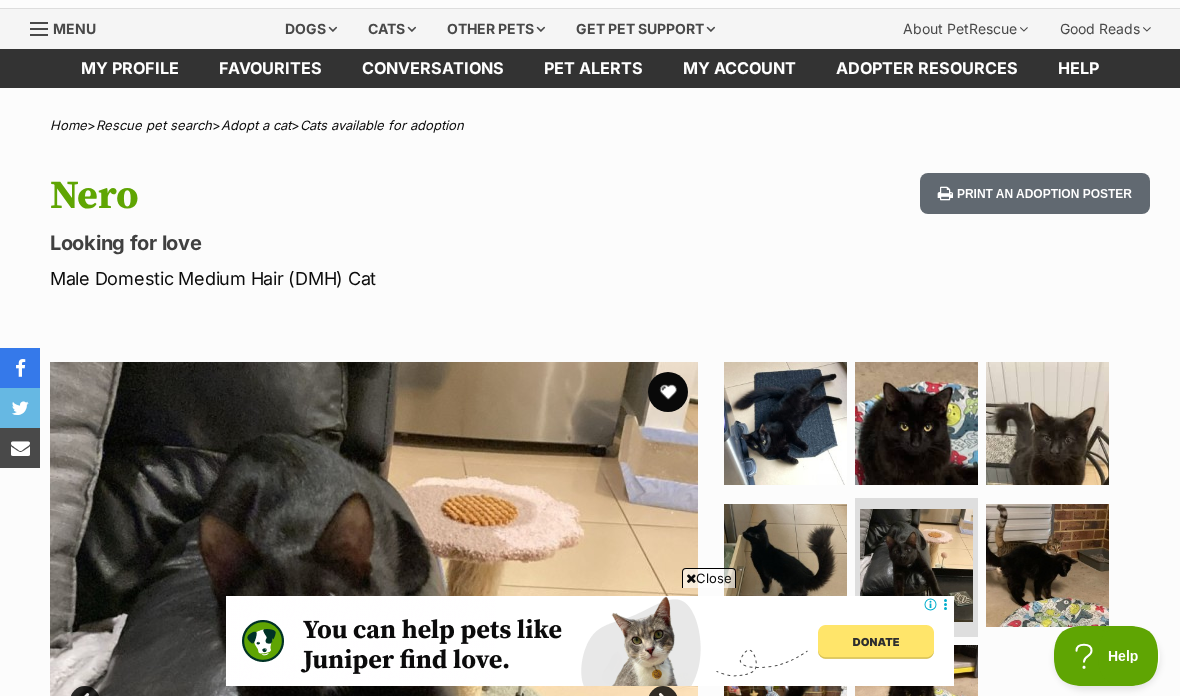 scroll, scrollTop: 6, scrollLeft: 0, axis: vertical 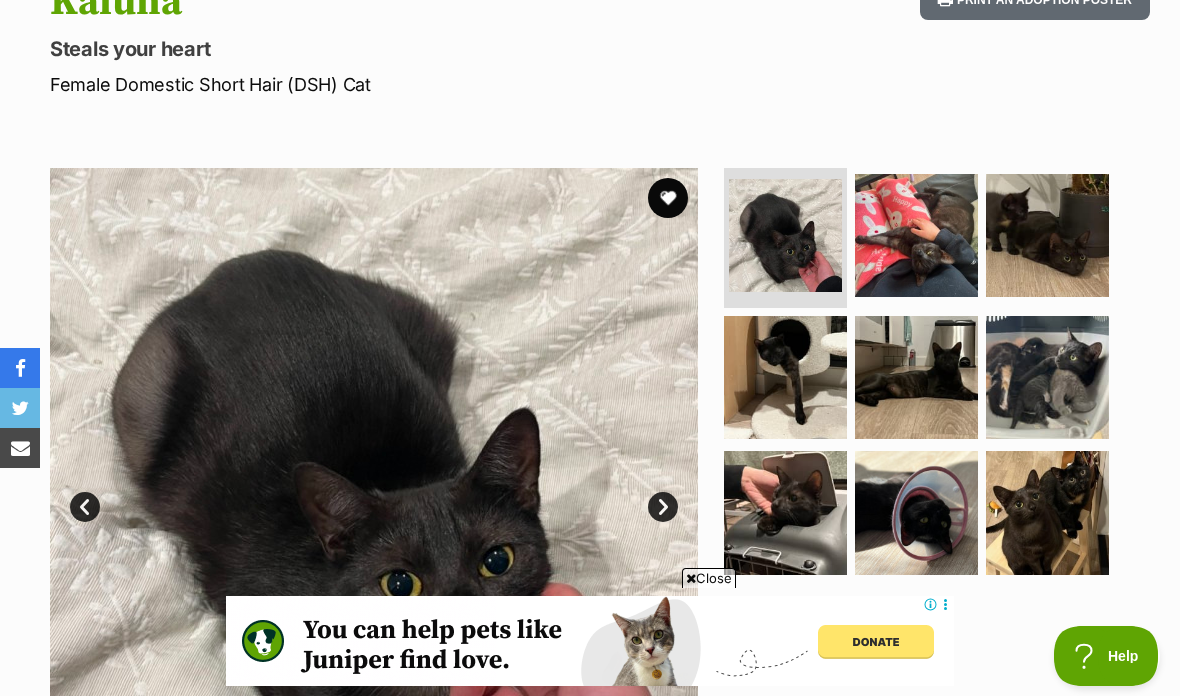 click at bounding box center (1047, 377) 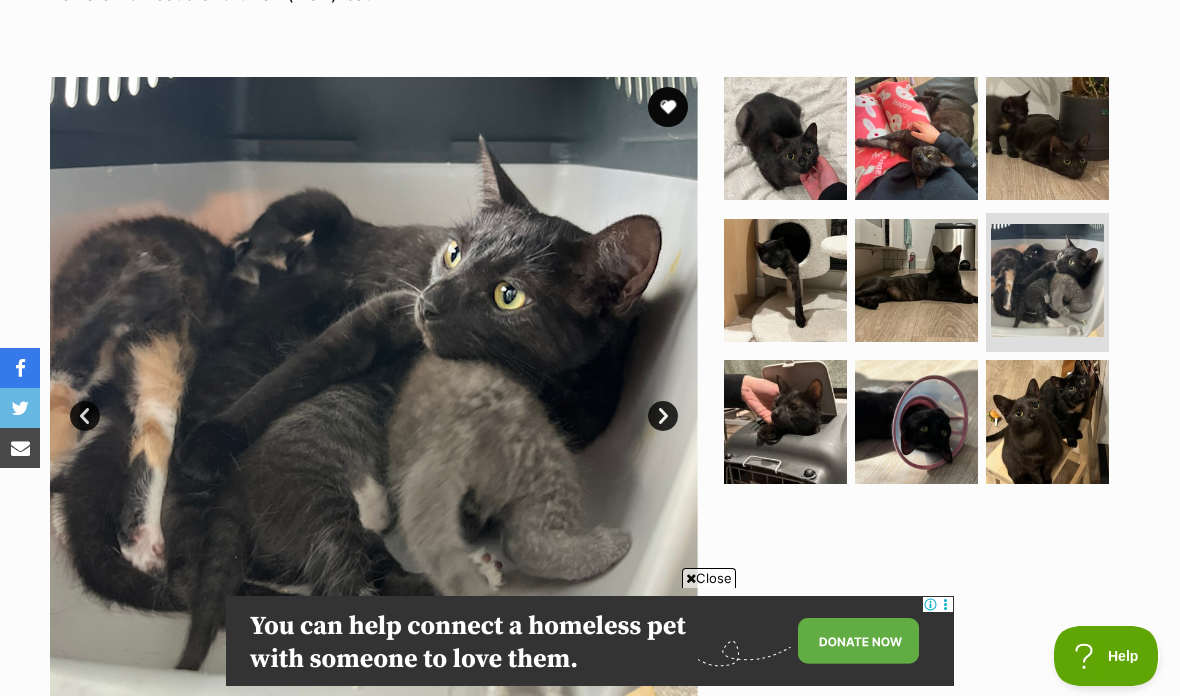 scroll, scrollTop: 315, scrollLeft: 0, axis: vertical 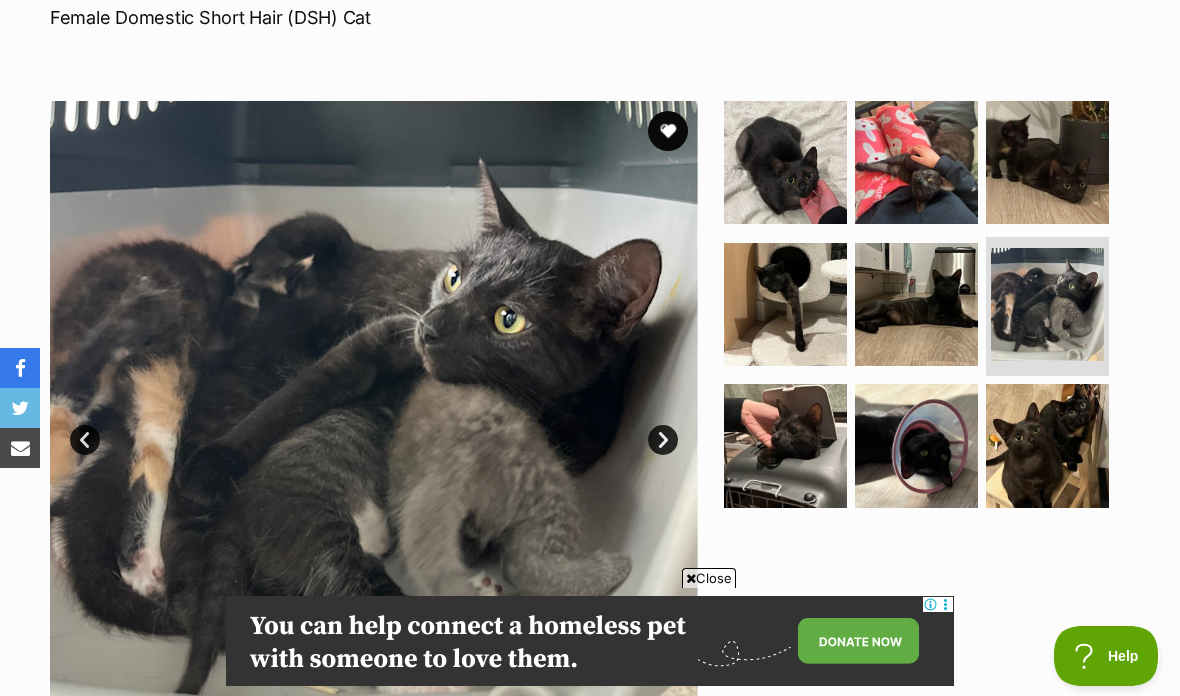 click at bounding box center (785, 162) 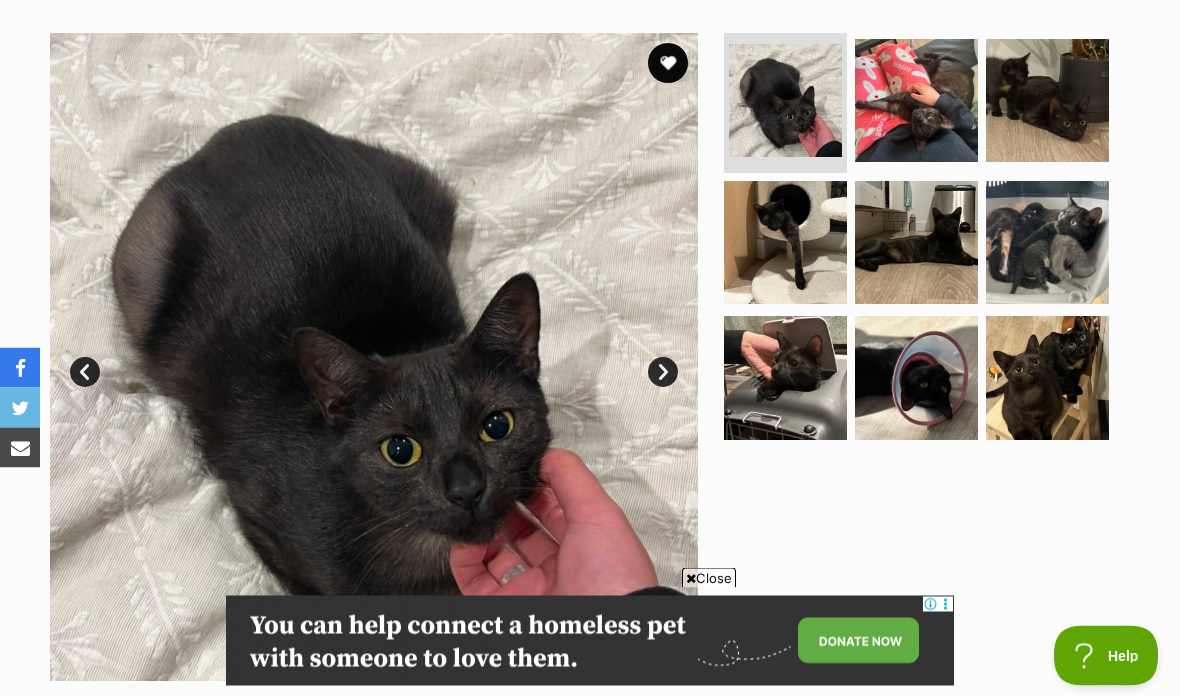 scroll, scrollTop: 383, scrollLeft: 0, axis: vertical 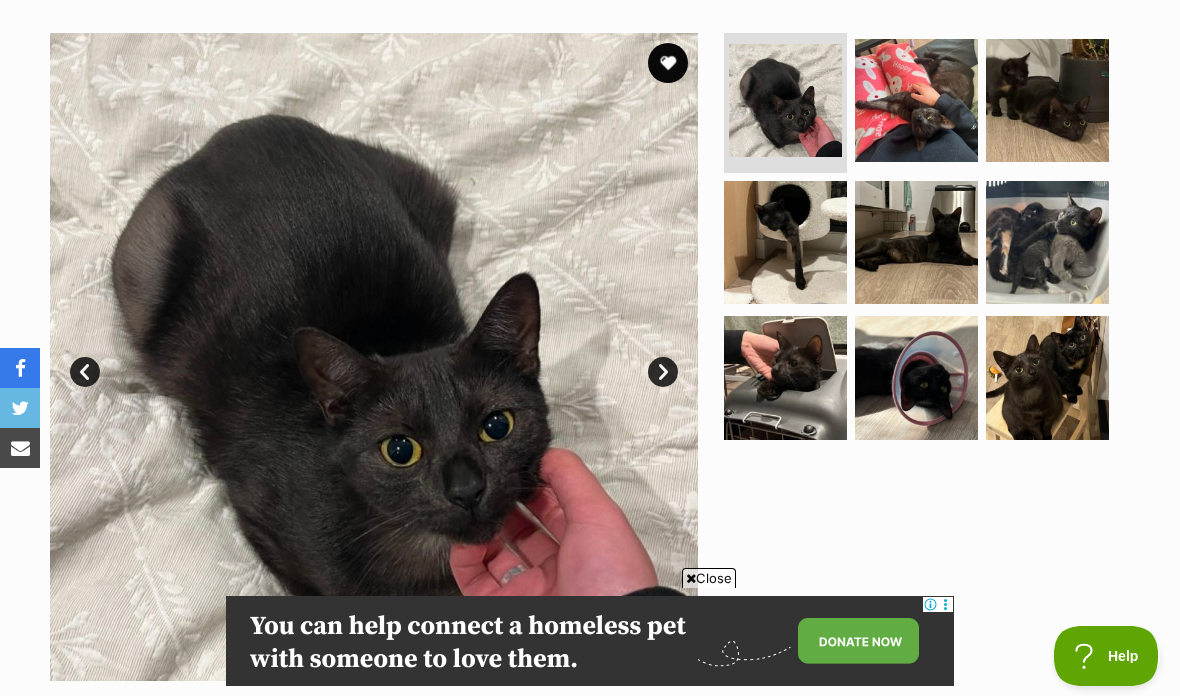 click on "Next" at bounding box center [663, 372] 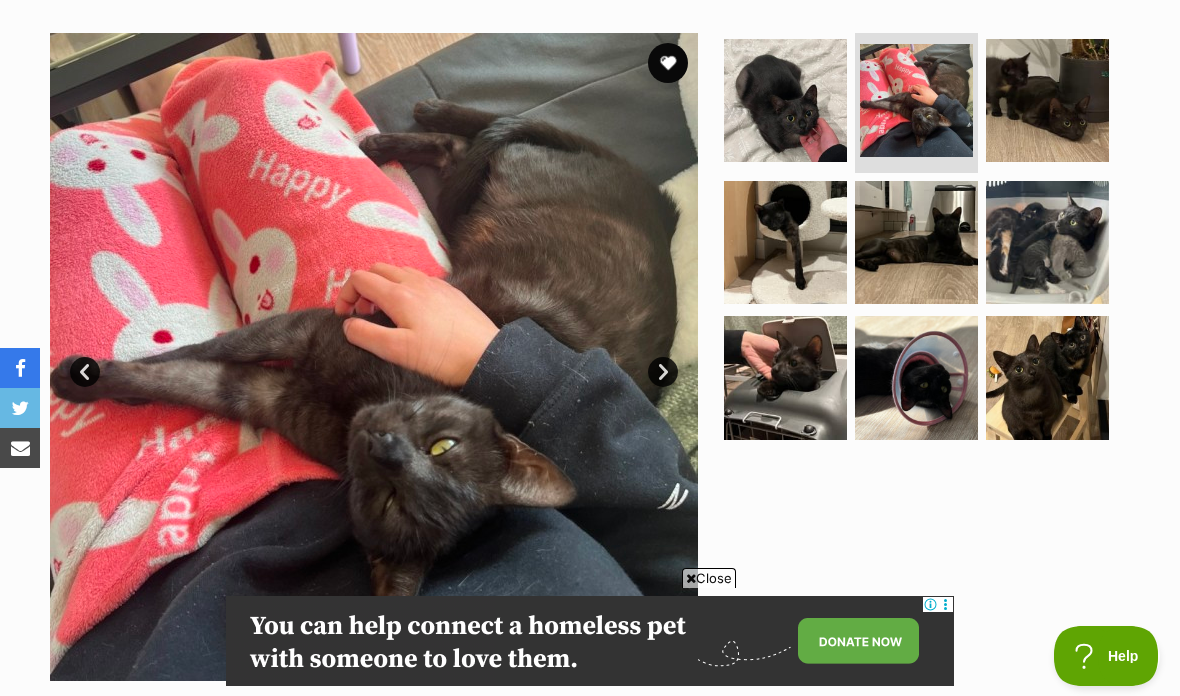 click on "Next" at bounding box center [663, 372] 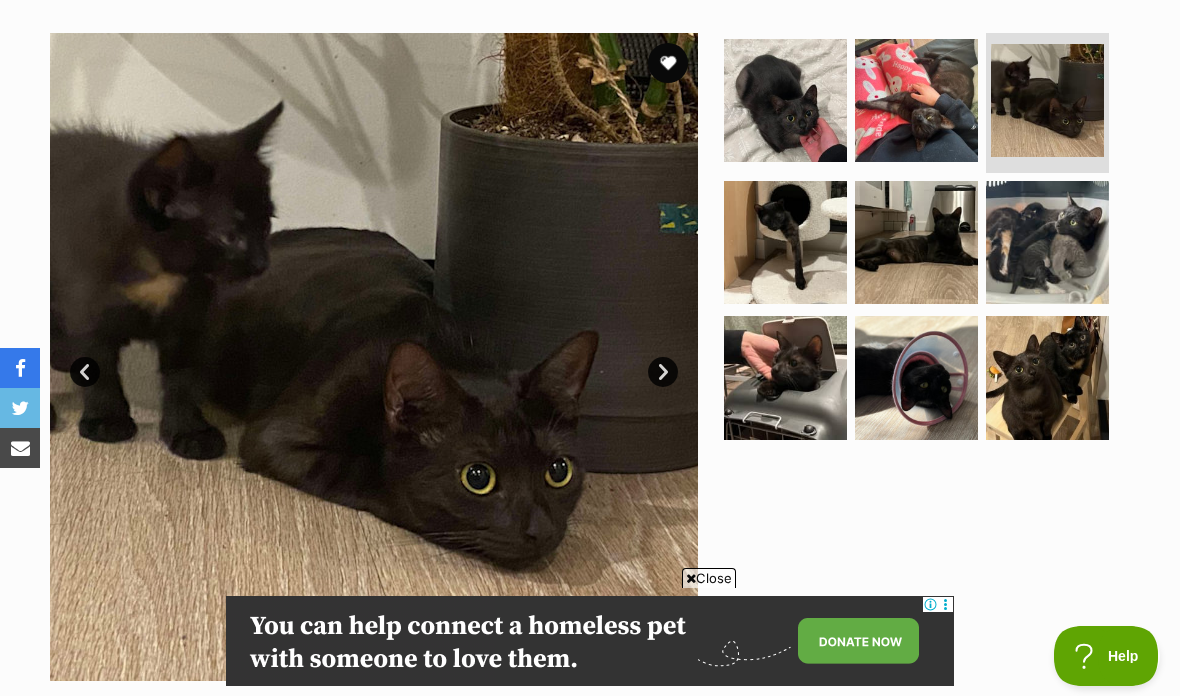 scroll, scrollTop: 0, scrollLeft: 0, axis: both 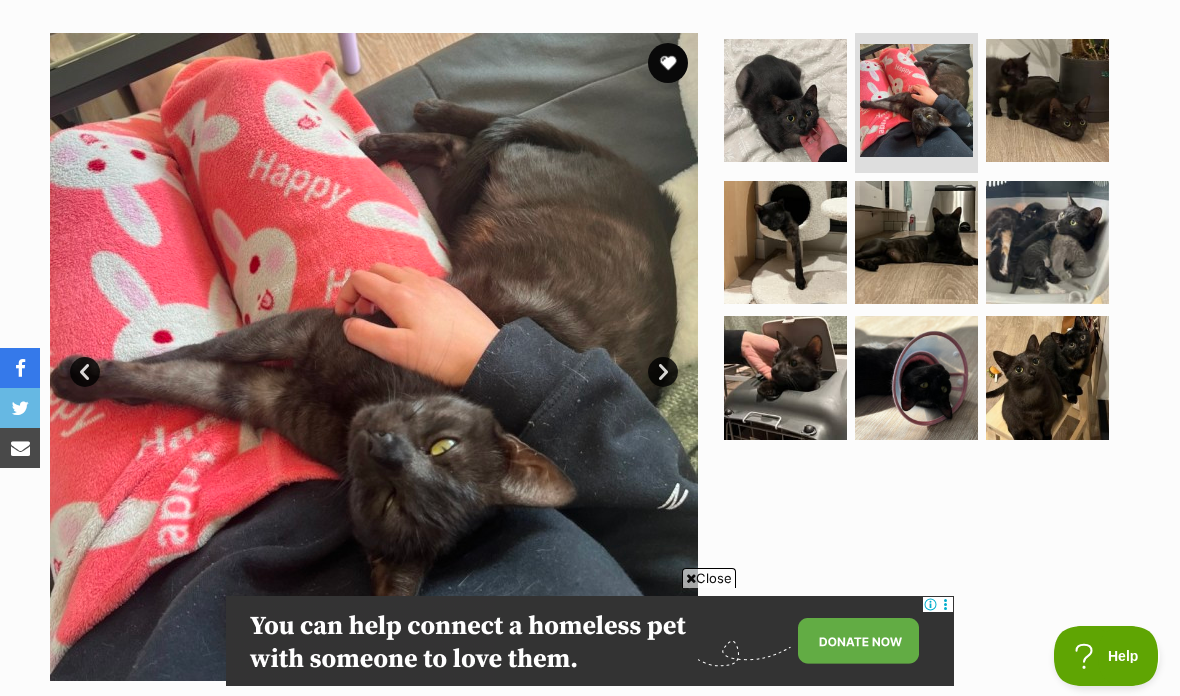 click on "Next" at bounding box center (663, 372) 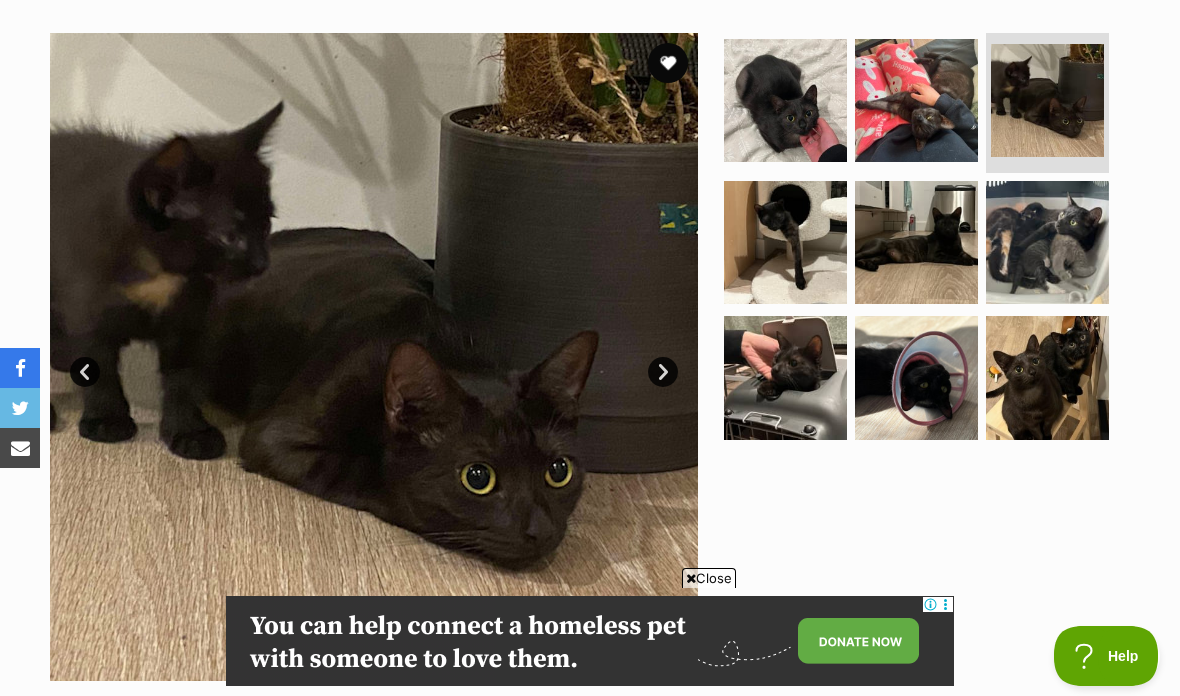 click on "Next" at bounding box center (663, 372) 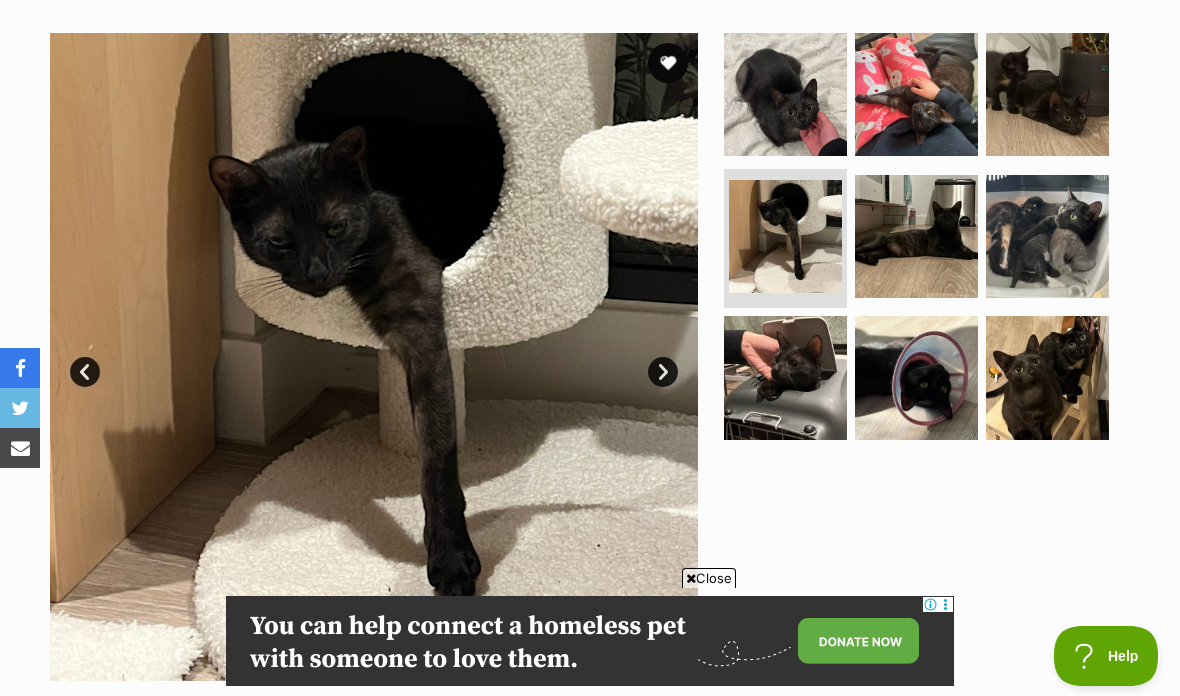 click on "Next" at bounding box center [663, 372] 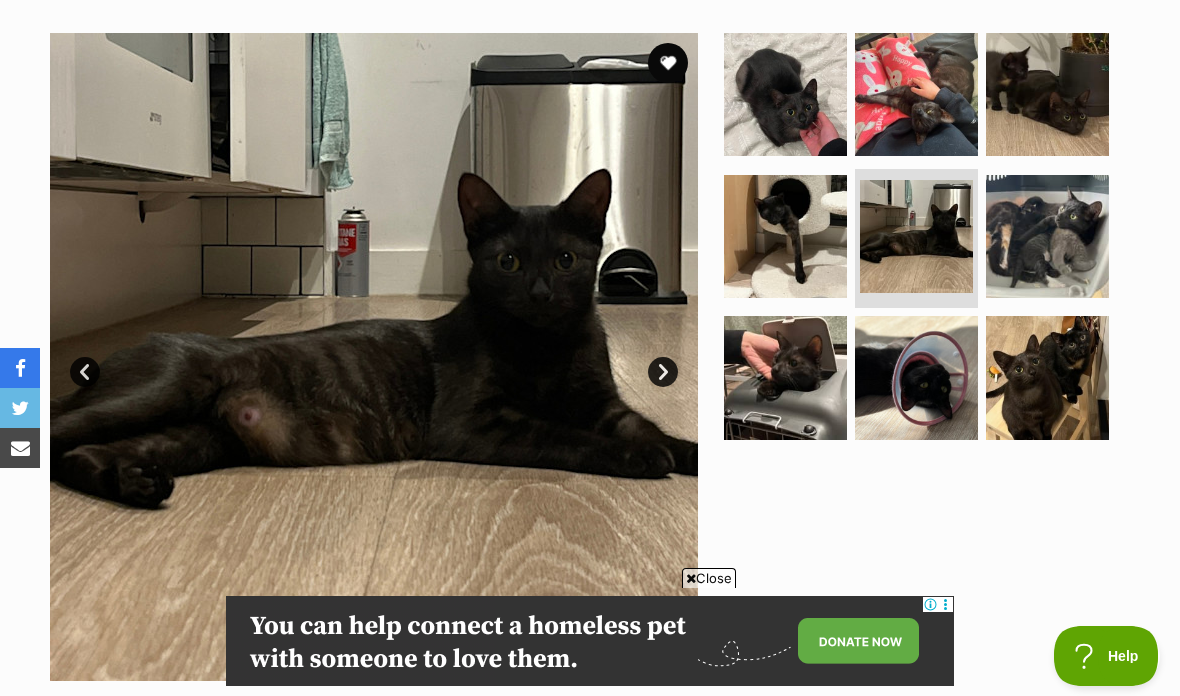 click on "Next" at bounding box center (663, 372) 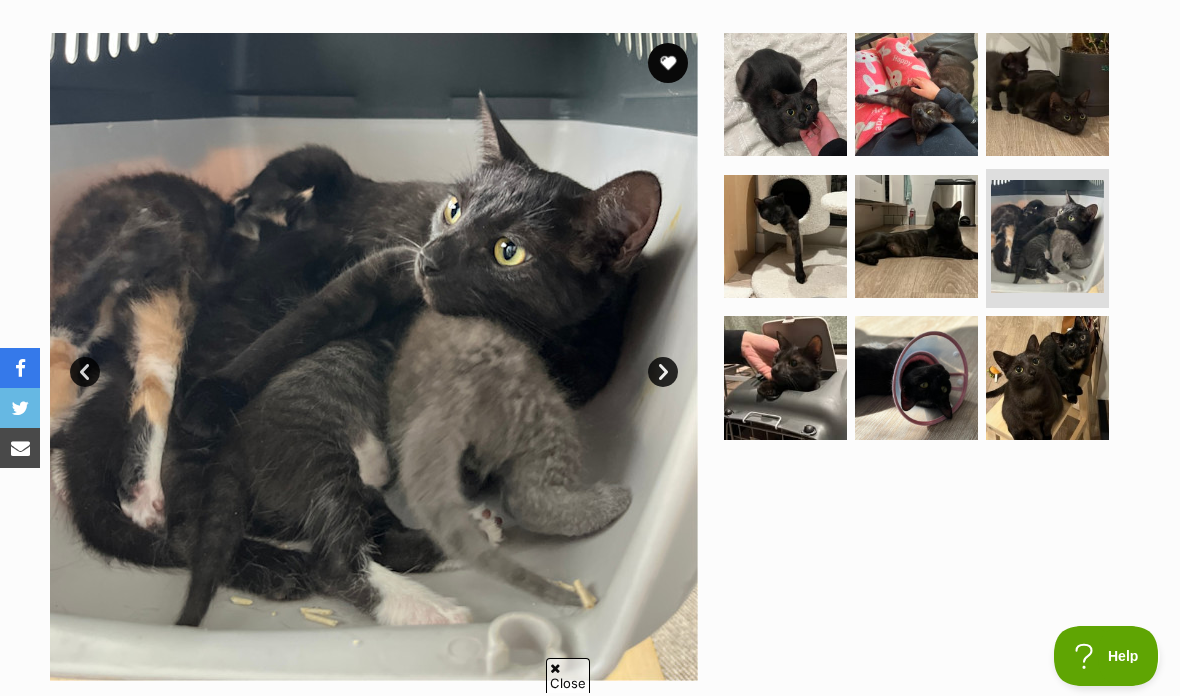 click on "Next" at bounding box center [663, 372] 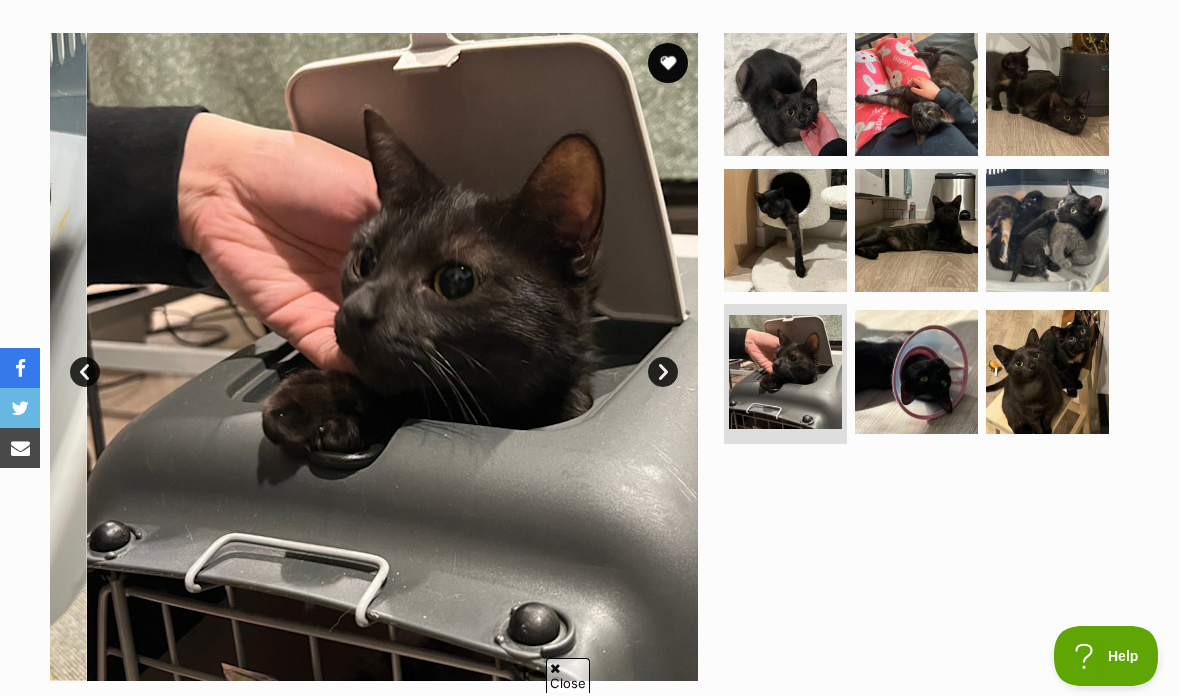 scroll, scrollTop: 0, scrollLeft: 0, axis: both 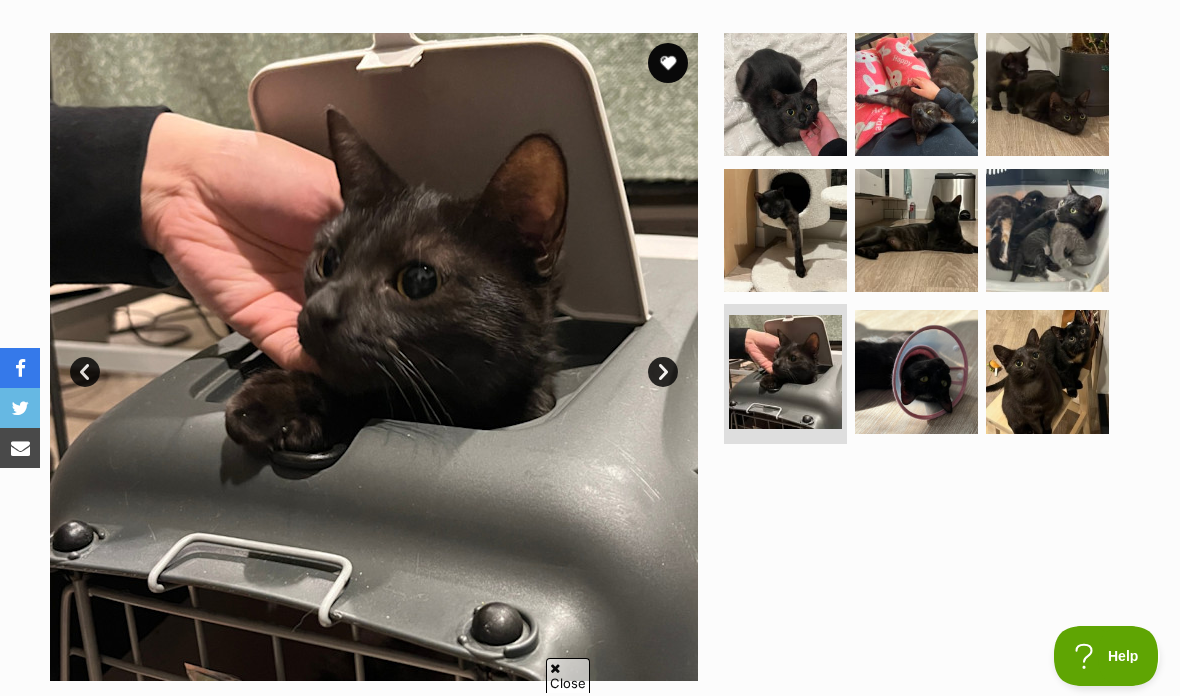 click on "Next" at bounding box center (663, 372) 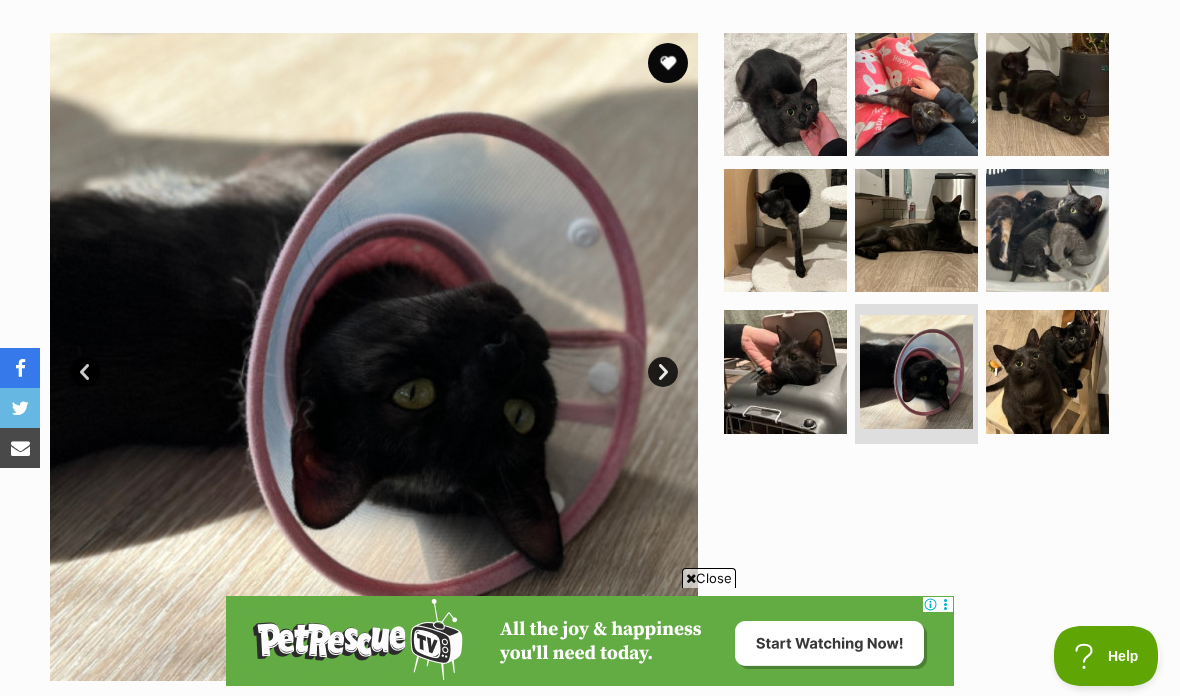 scroll, scrollTop: 0, scrollLeft: 0, axis: both 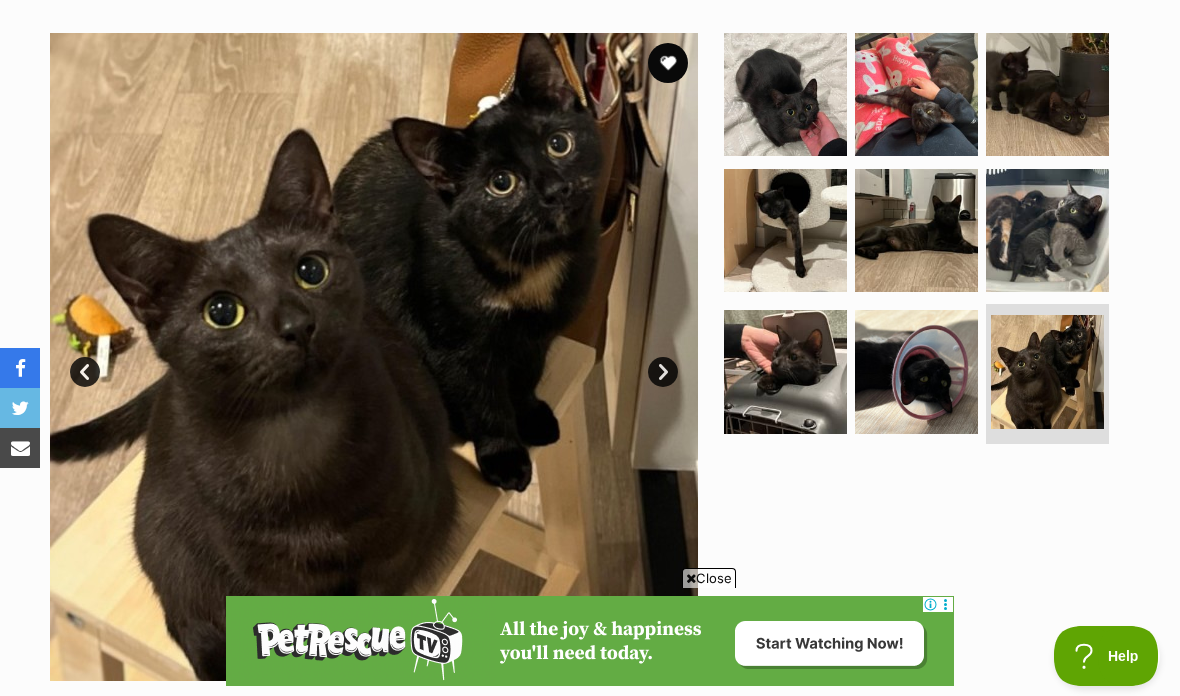 click on "Next" at bounding box center [663, 372] 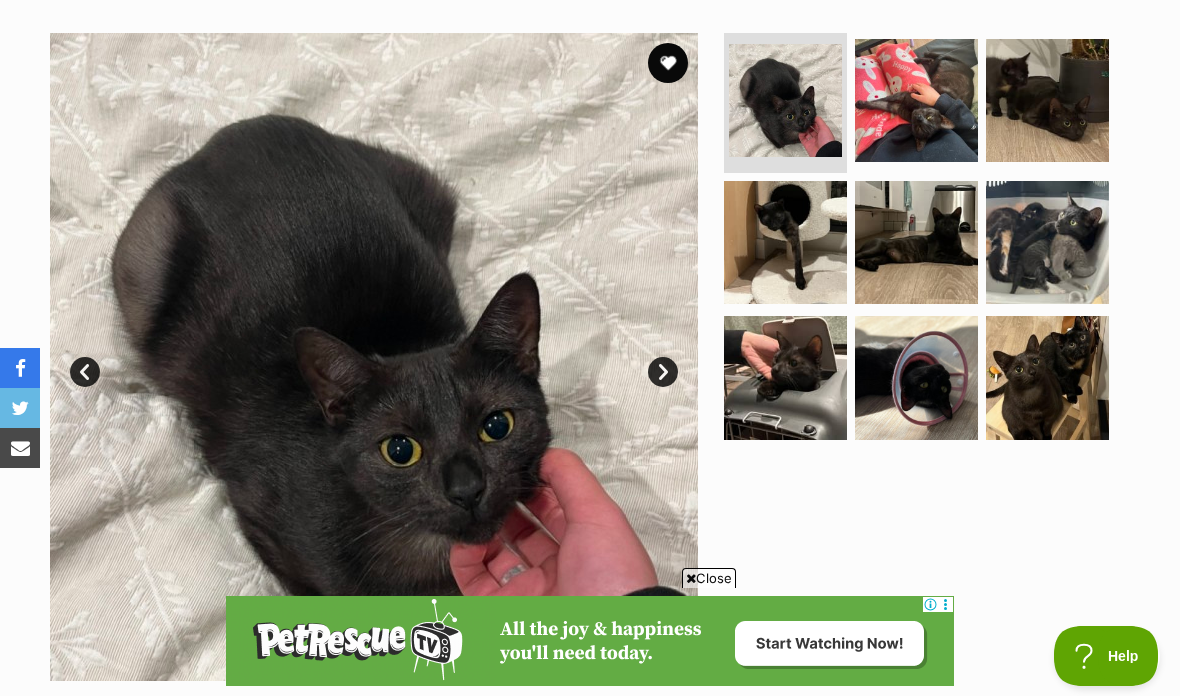 click at bounding box center [668, 63] 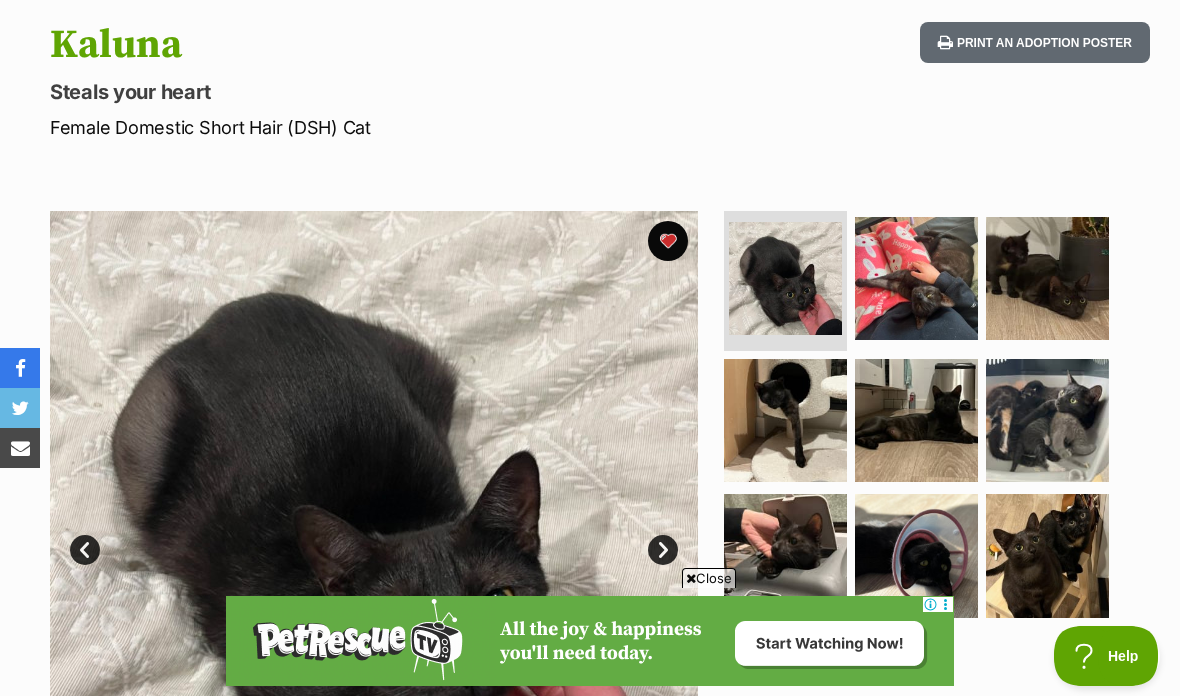 scroll, scrollTop: 0, scrollLeft: 0, axis: both 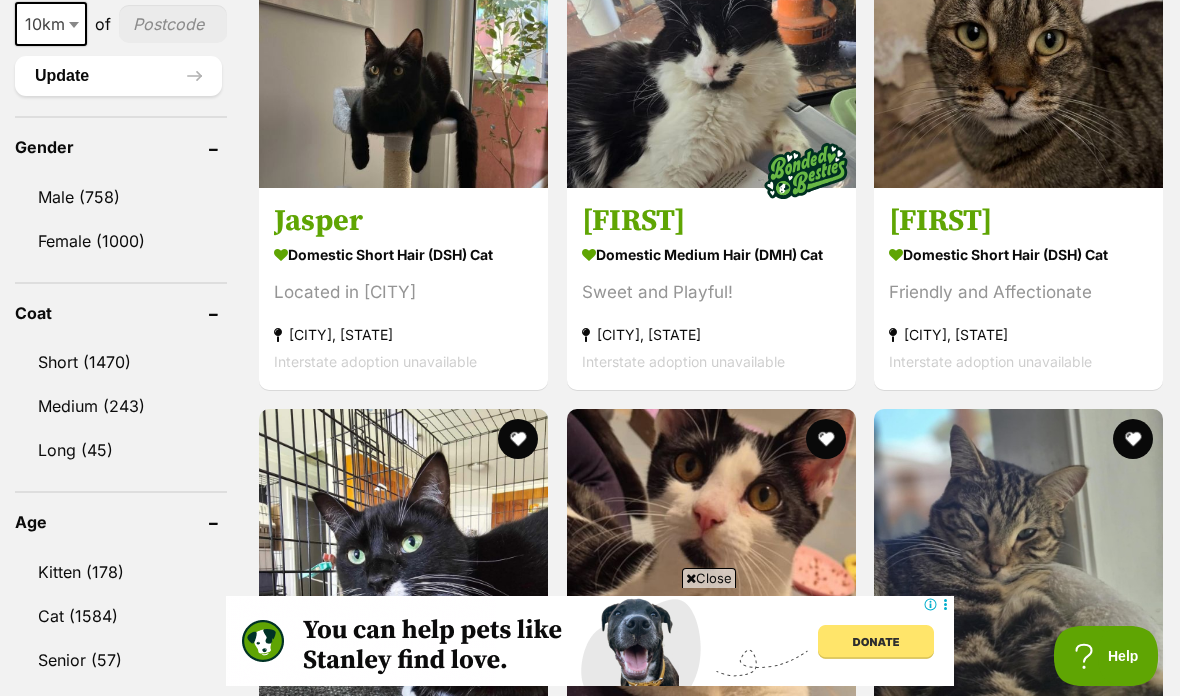 click at bounding box center [403, 43] 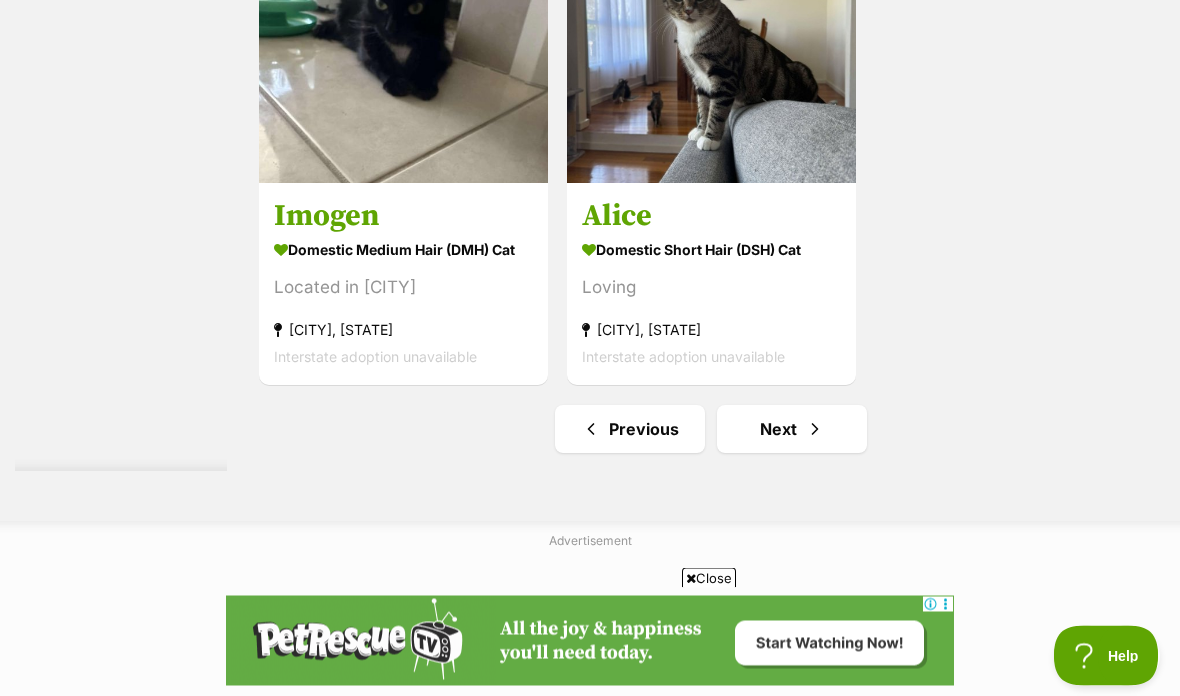 scroll, scrollTop: 4216, scrollLeft: 0, axis: vertical 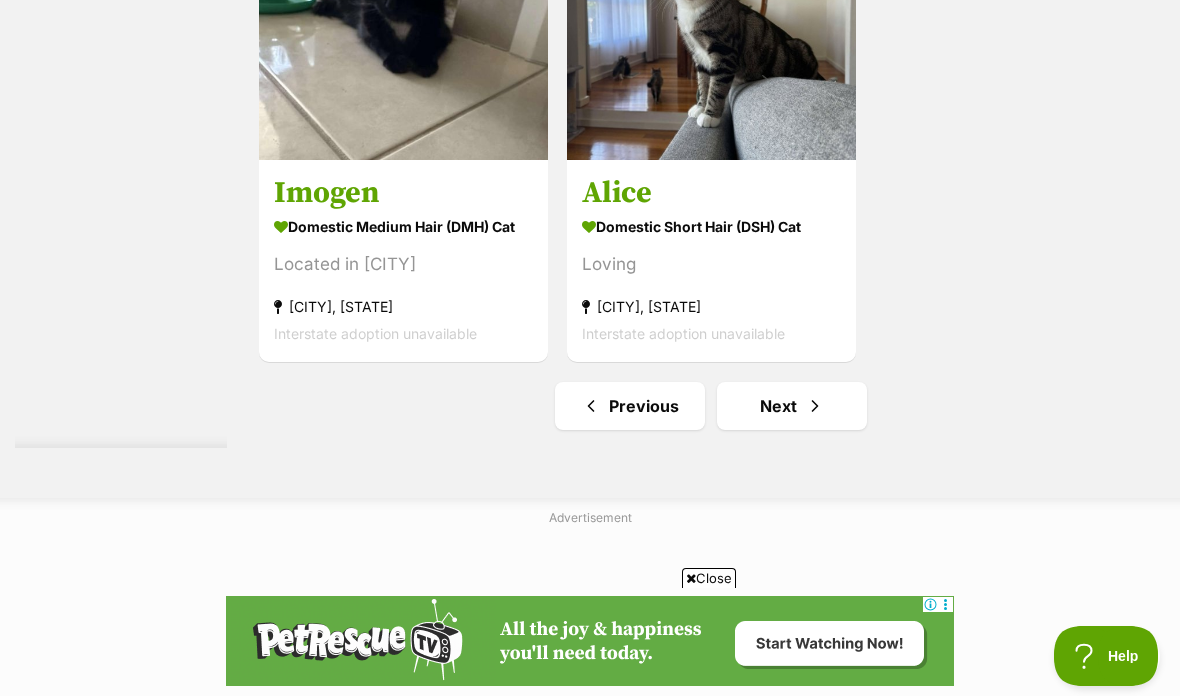 click on "Next" at bounding box center [792, 406] 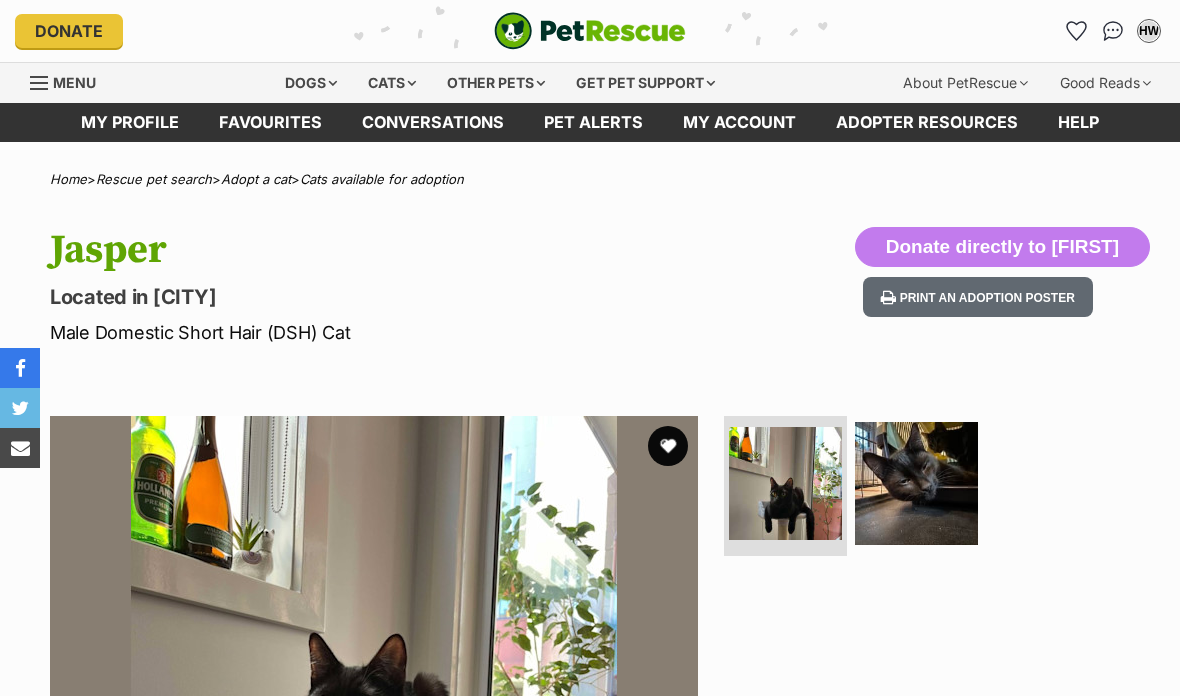 scroll, scrollTop: 0, scrollLeft: 0, axis: both 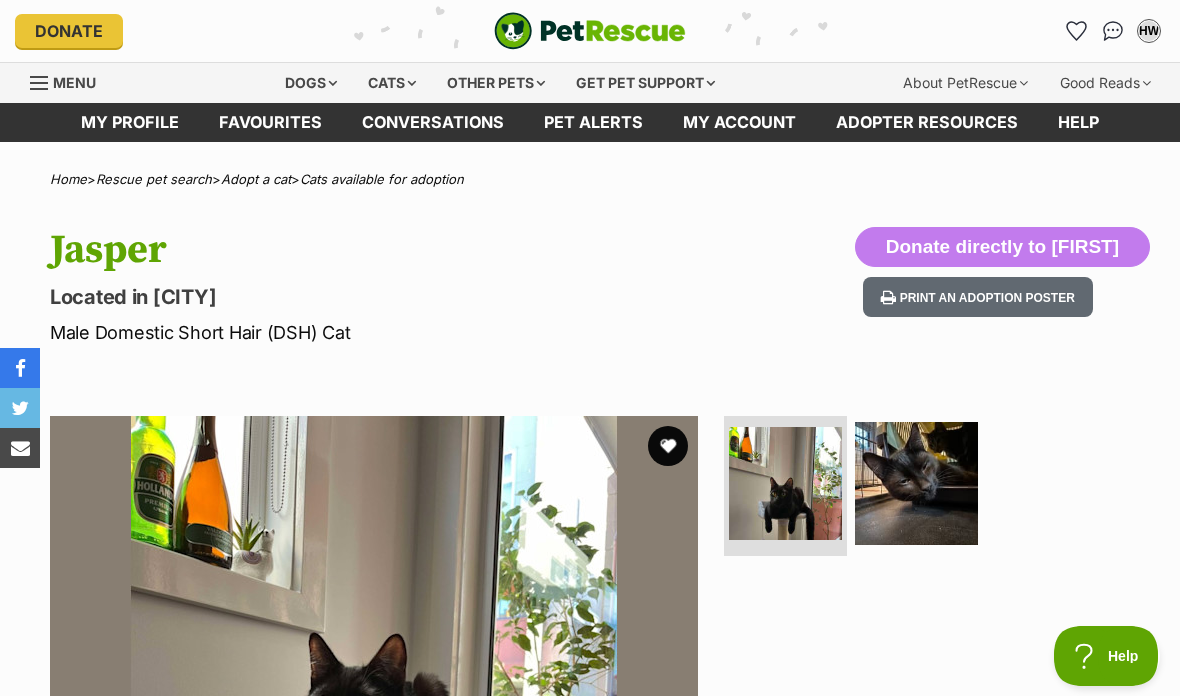 click at bounding box center (916, 483) 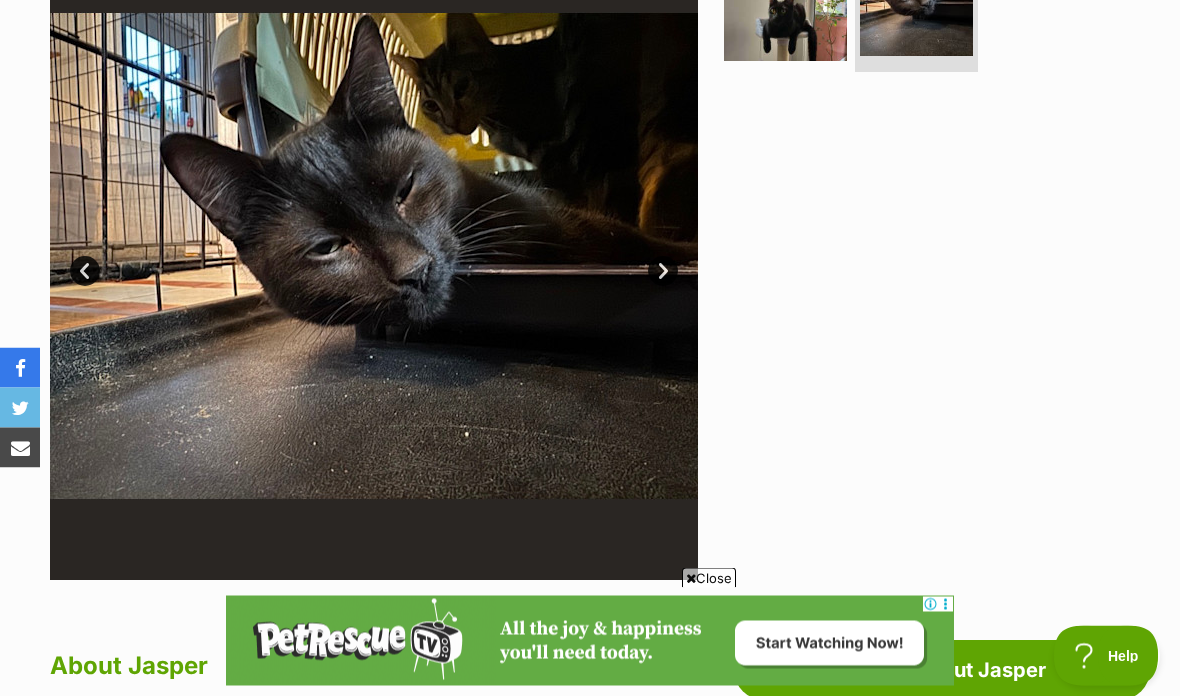 scroll, scrollTop: 0, scrollLeft: 0, axis: both 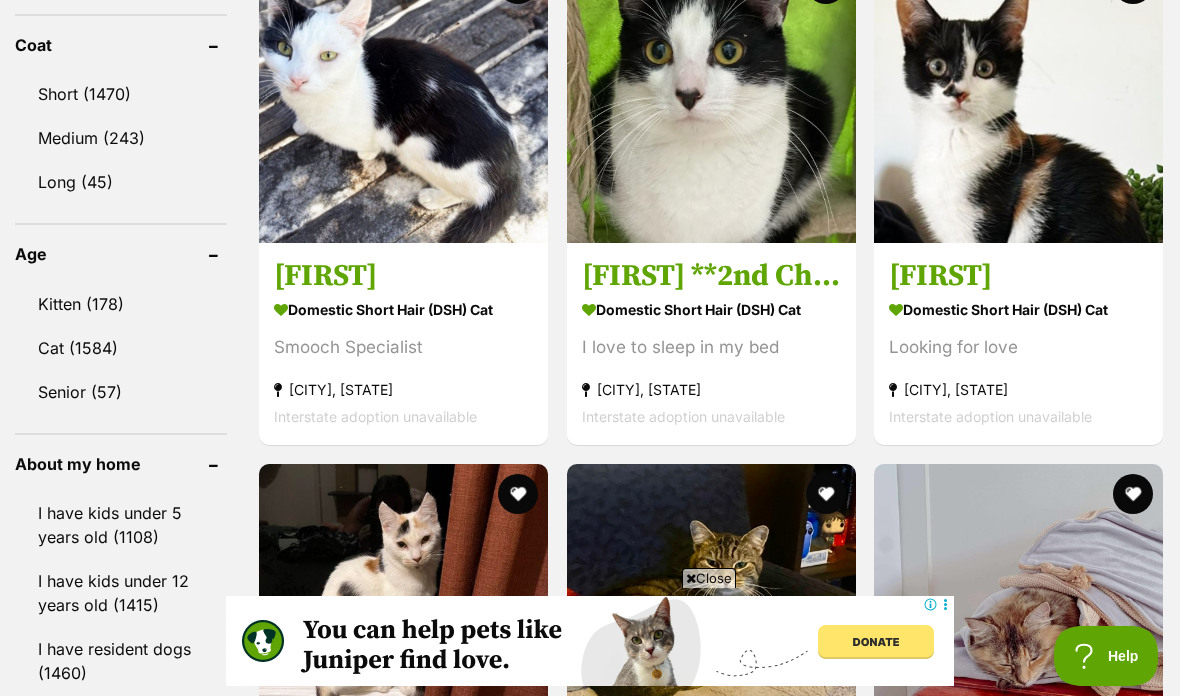 click at bounding box center (711, 98) 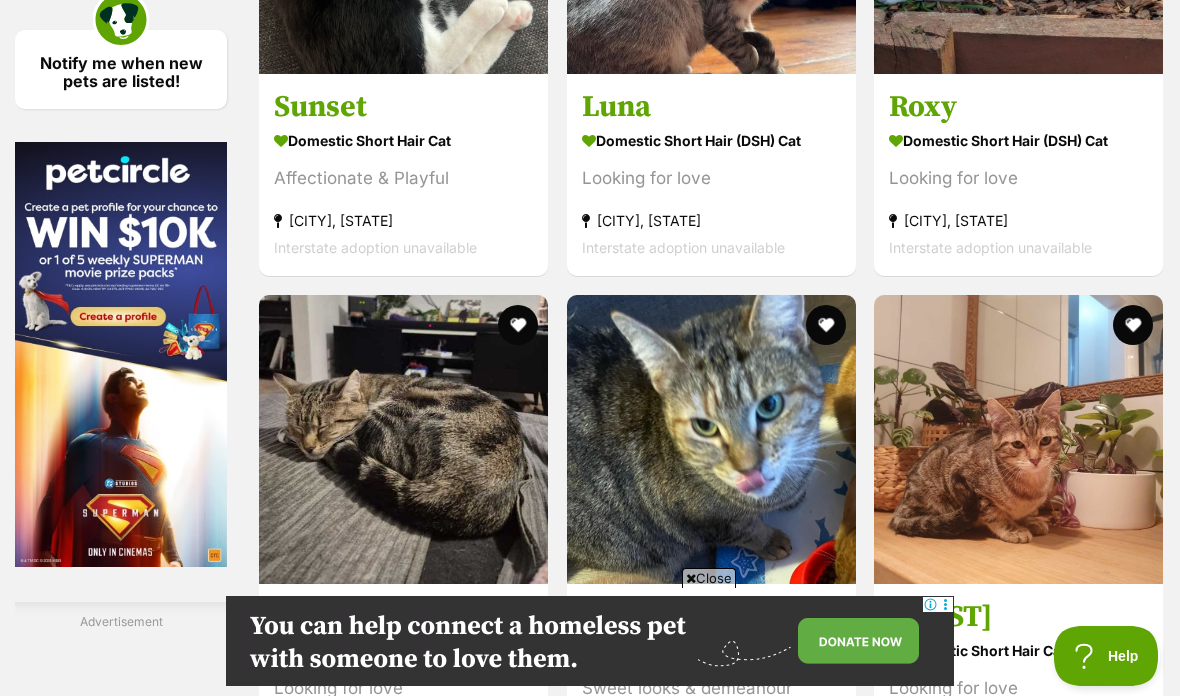 scroll, scrollTop: 2987, scrollLeft: 0, axis: vertical 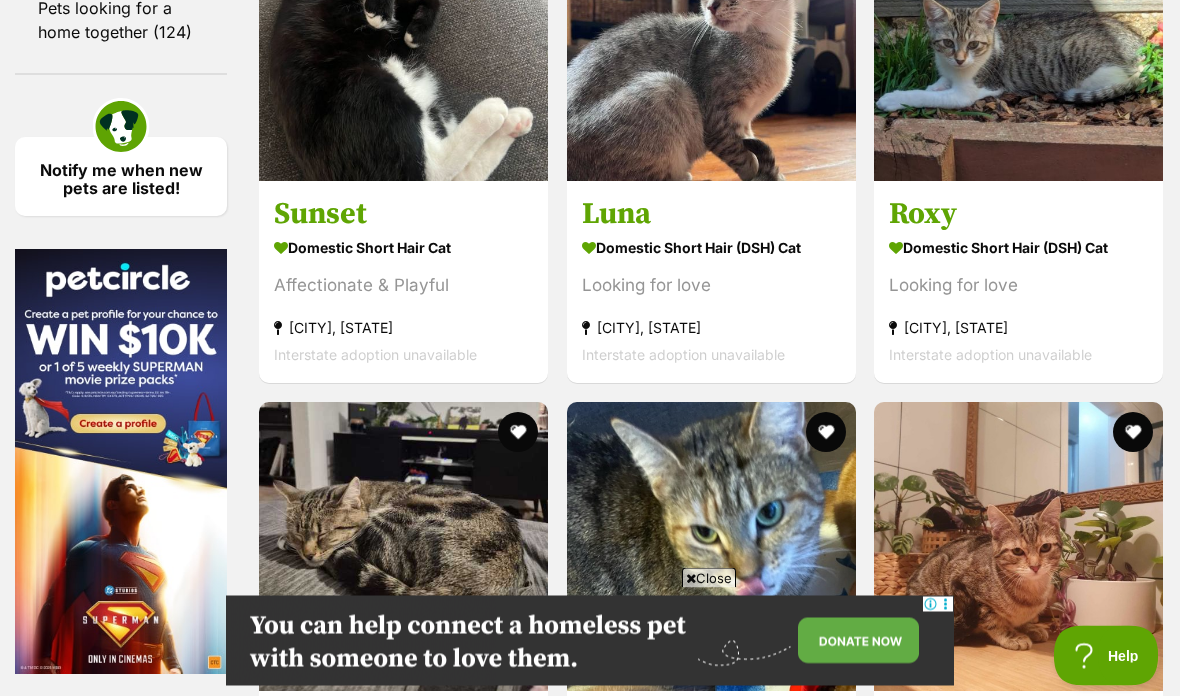 click at bounding box center (1018, 37) 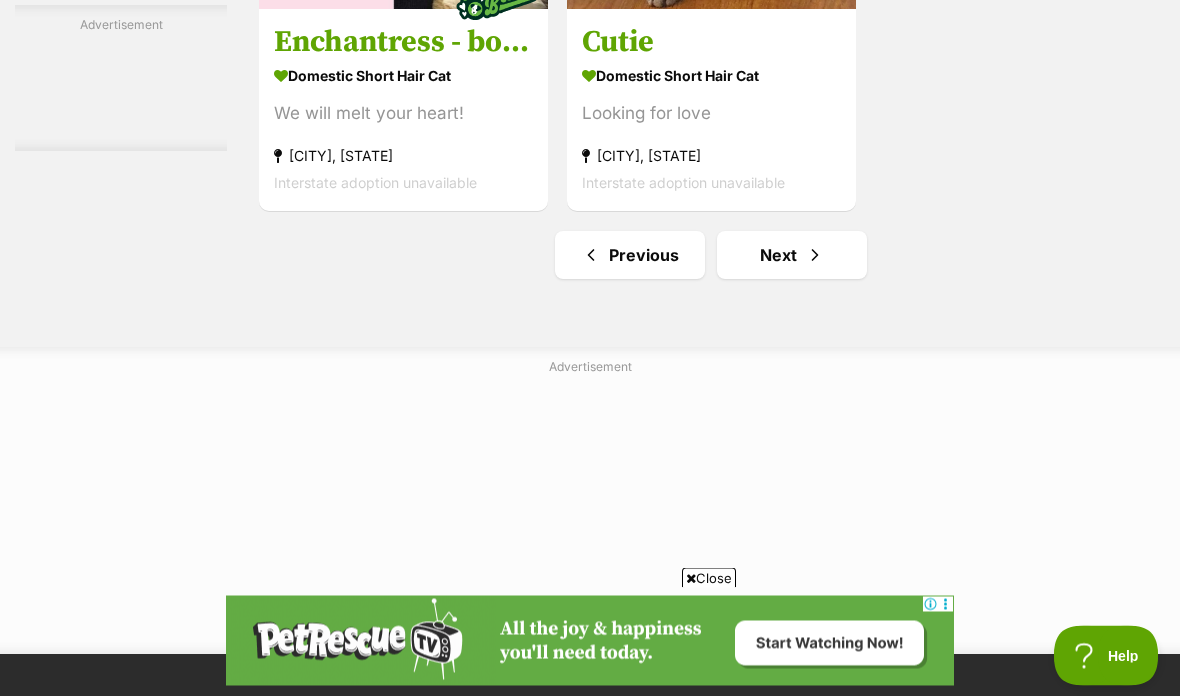 scroll, scrollTop: 4180, scrollLeft: 0, axis: vertical 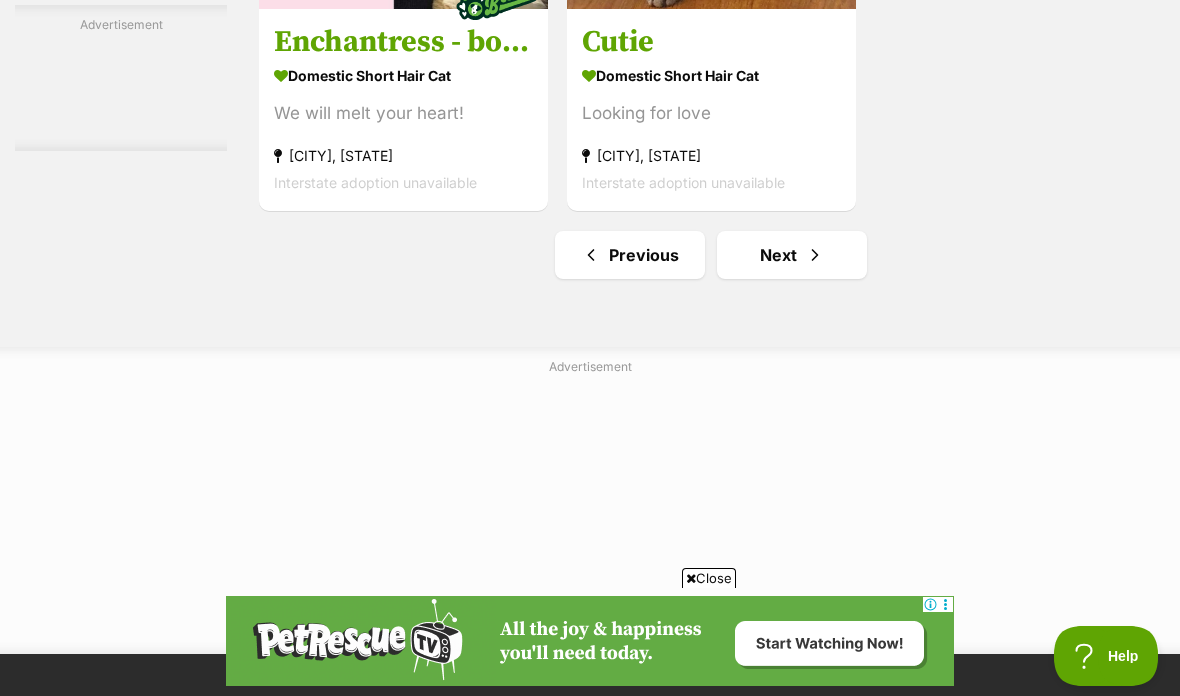 click on "Next" at bounding box center (792, 255) 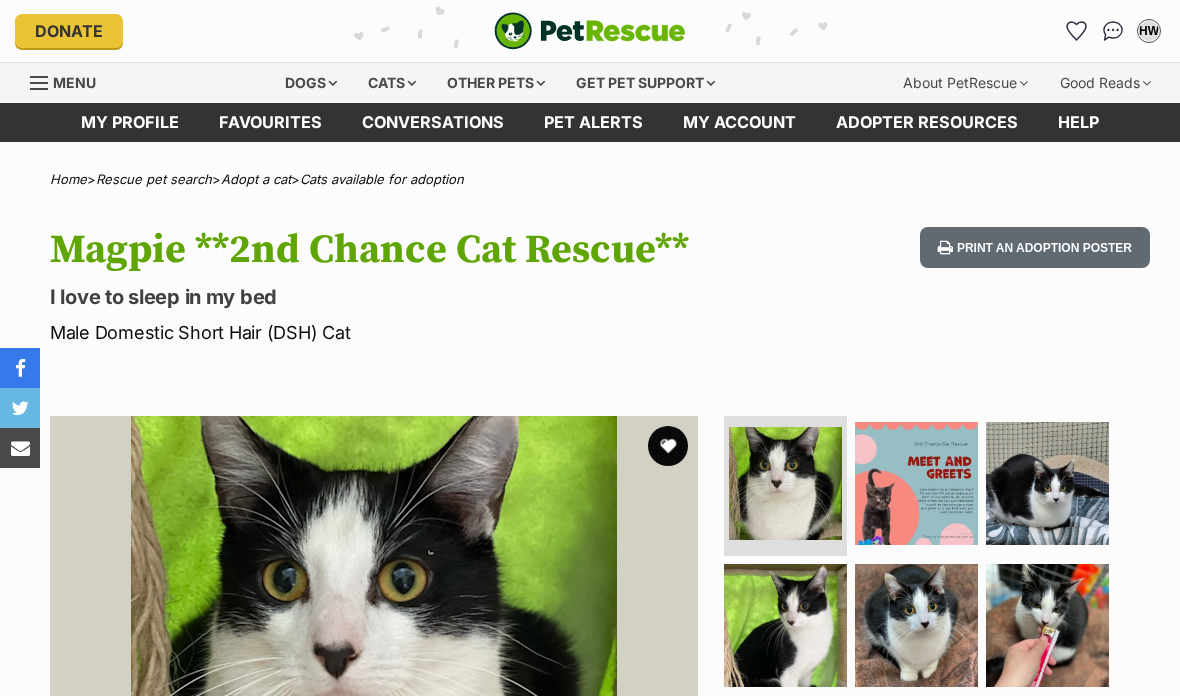 scroll, scrollTop: 0, scrollLeft: 0, axis: both 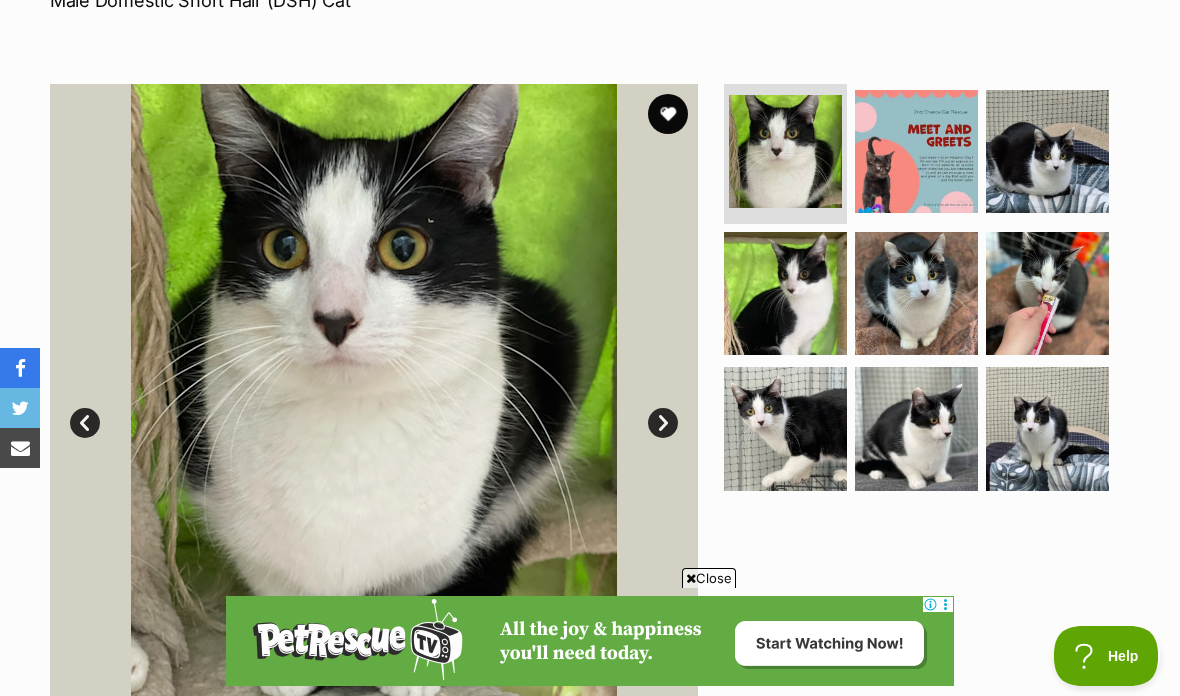 click at bounding box center [1047, 151] 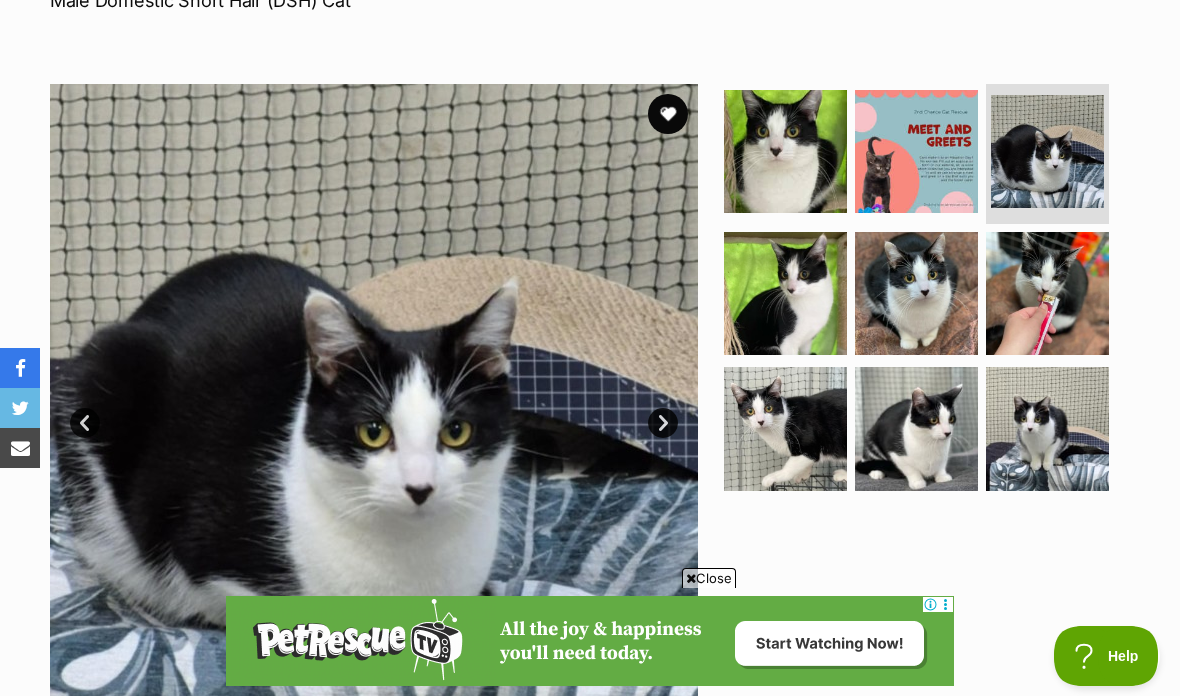 click at bounding box center [785, 293] 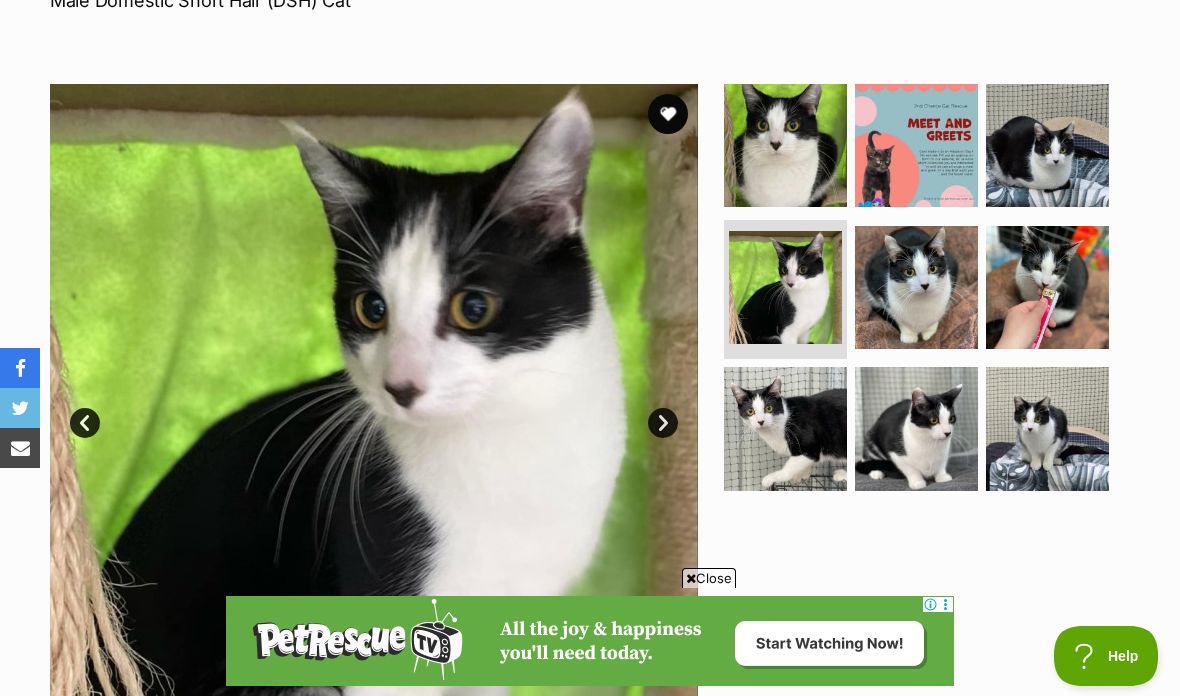 click at bounding box center [916, 287] 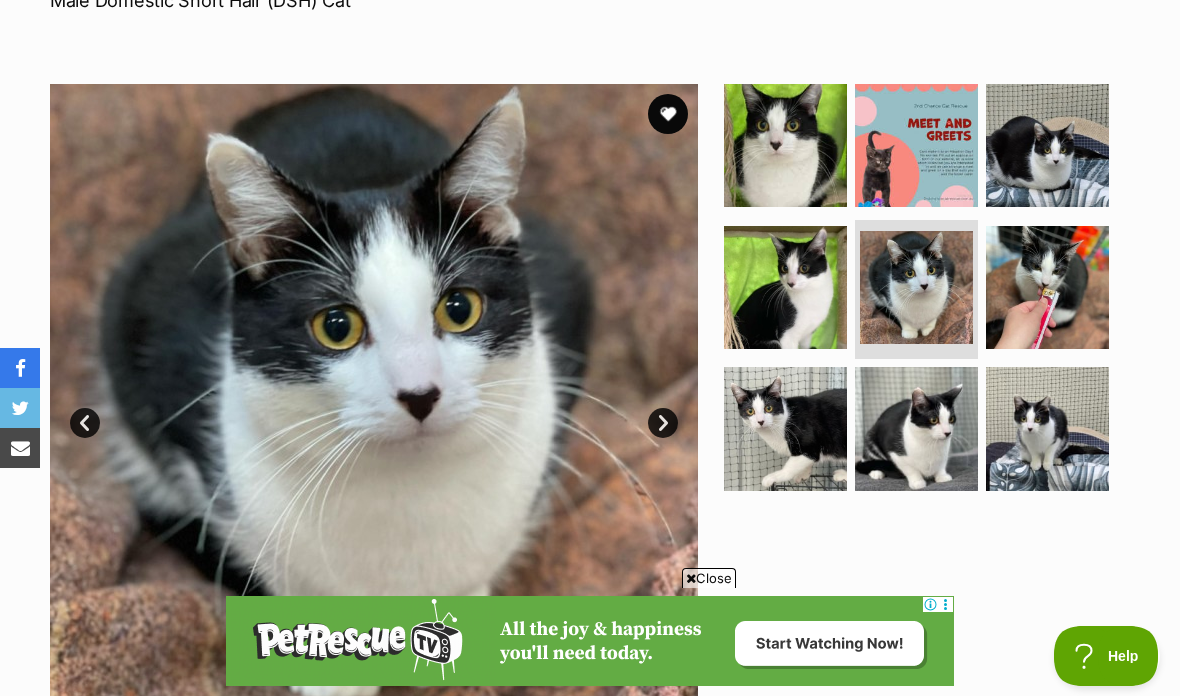 click at bounding box center (1047, 287) 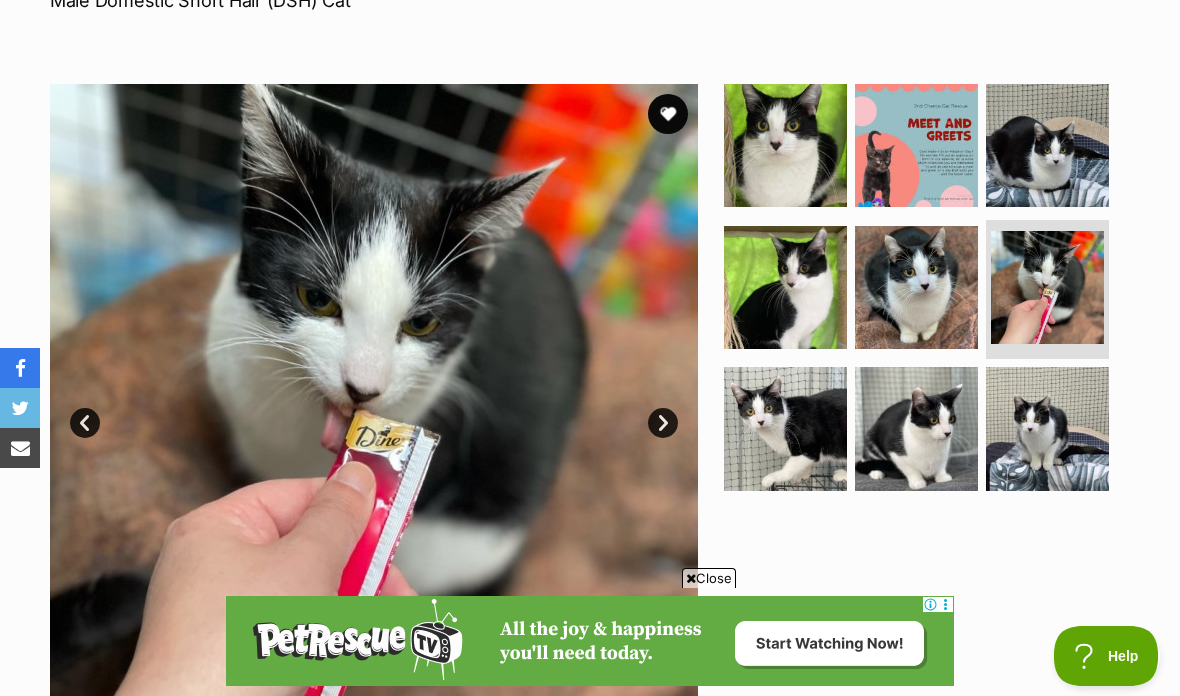 click at bounding box center [785, 428] 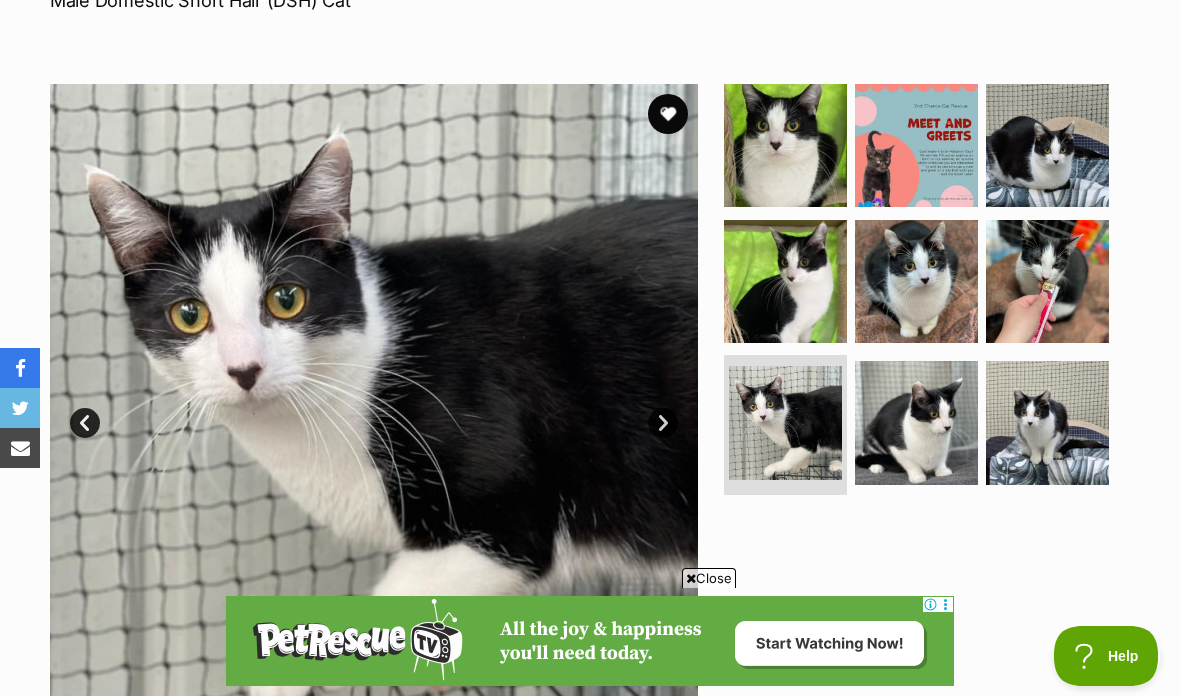 click at bounding box center (916, 422) 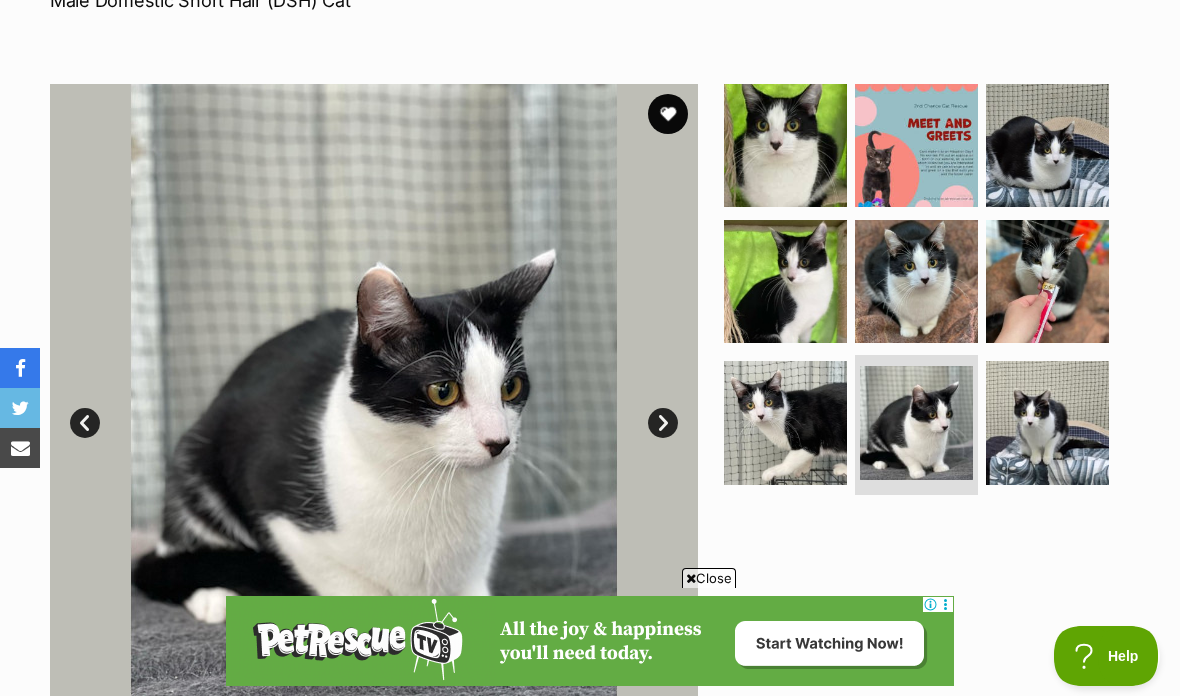 click at bounding box center [1047, 422] 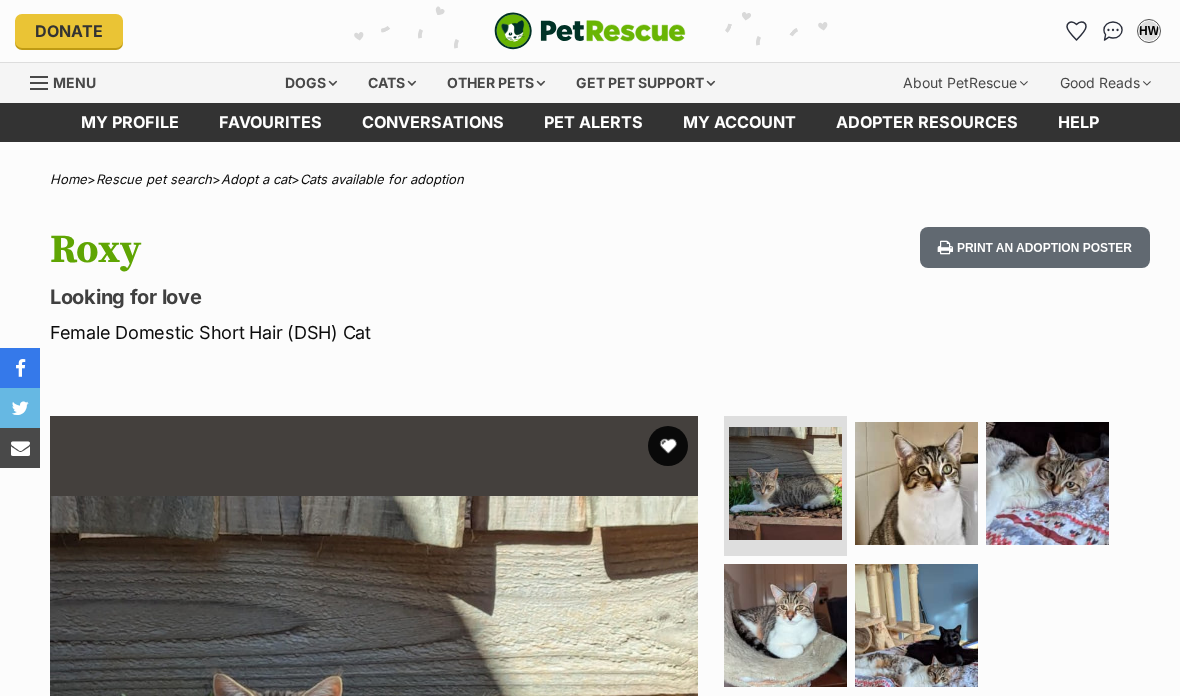 scroll, scrollTop: 0, scrollLeft: 0, axis: both 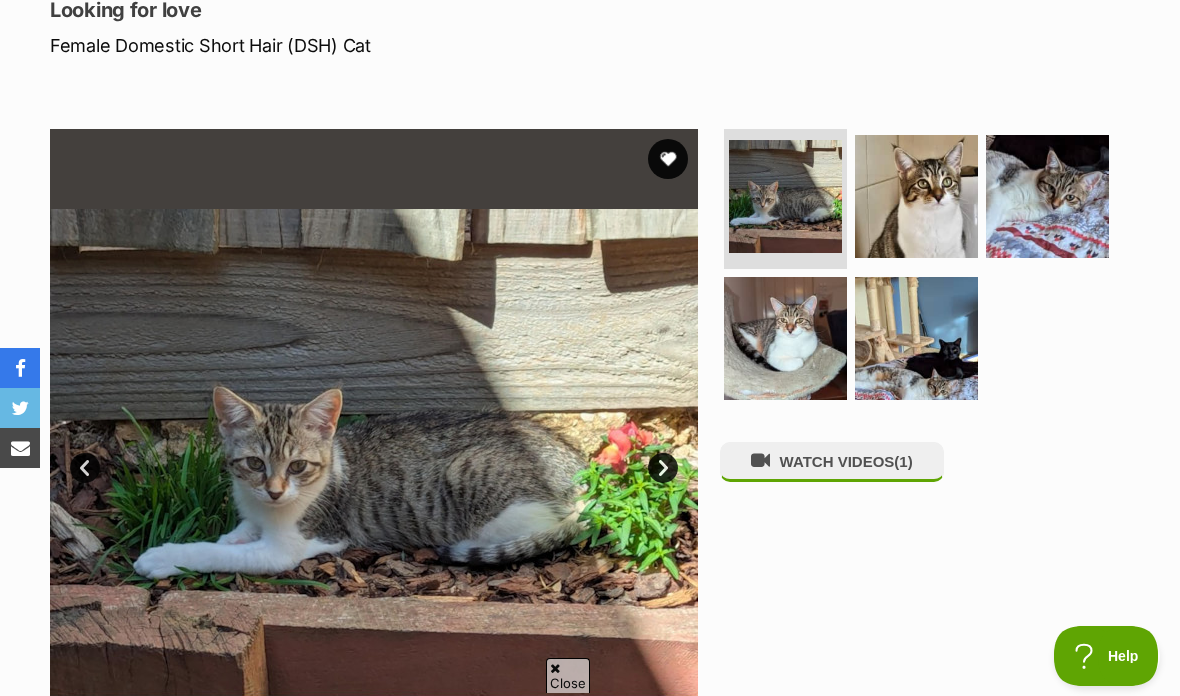click at bounding box center [916, 196] 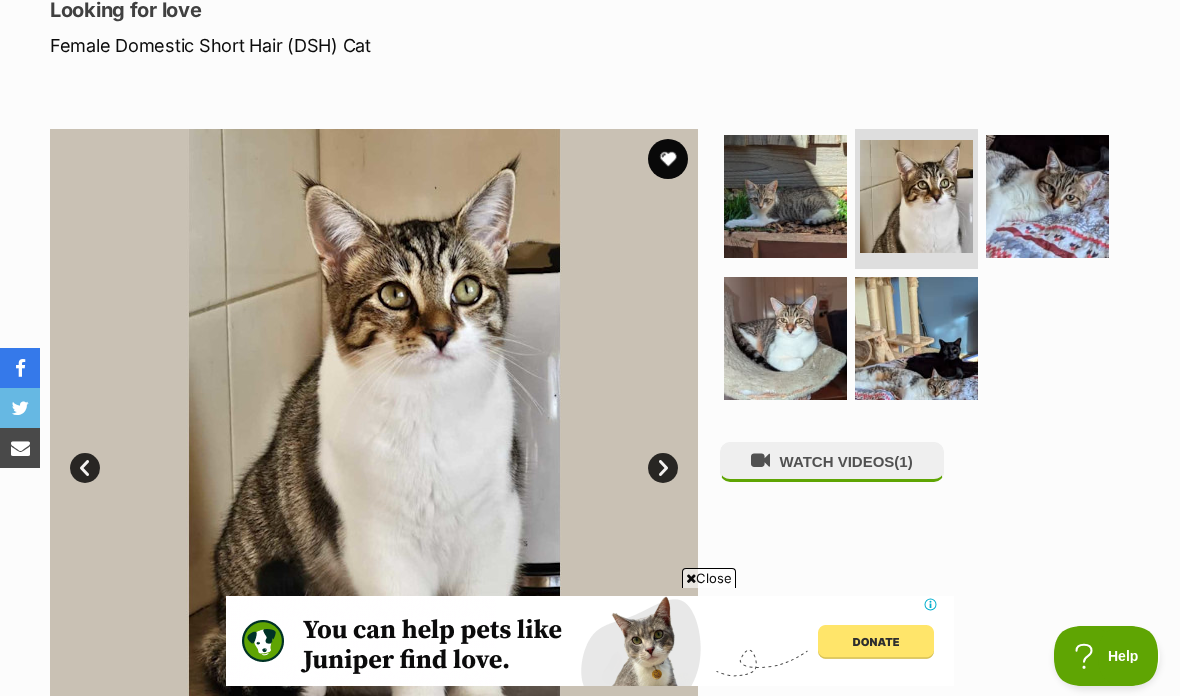 scroll, scrollTop: 0, scrollLeft: 0, axis: both 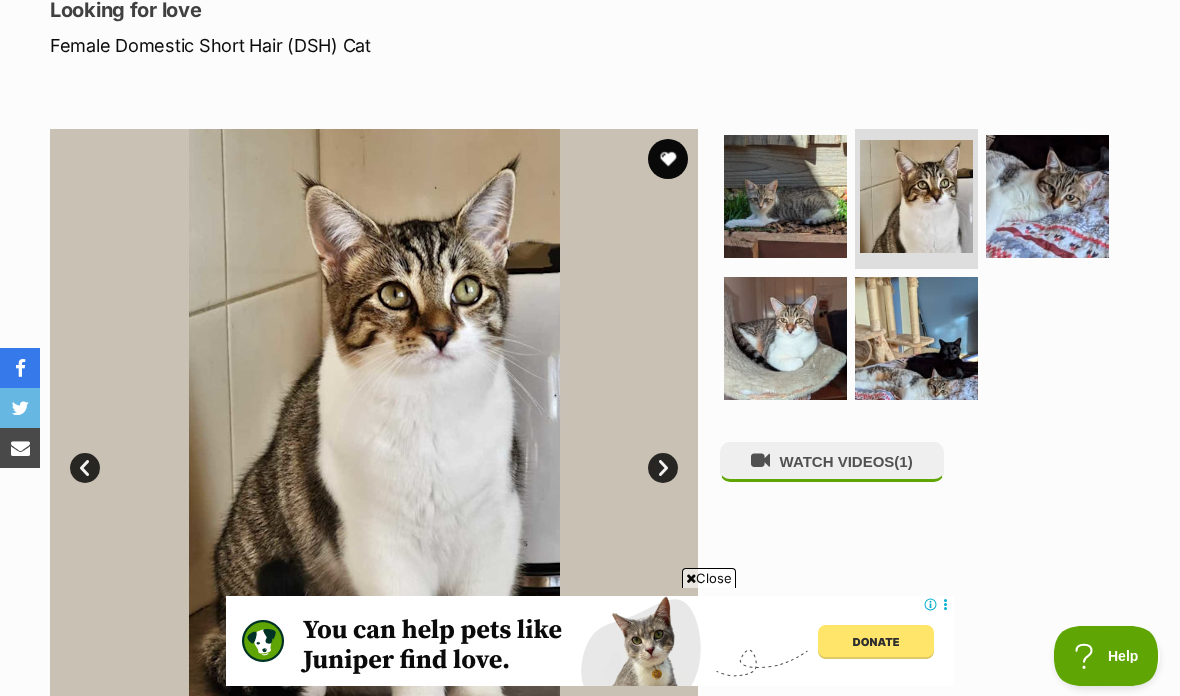 click at bounding box center (785, 338) 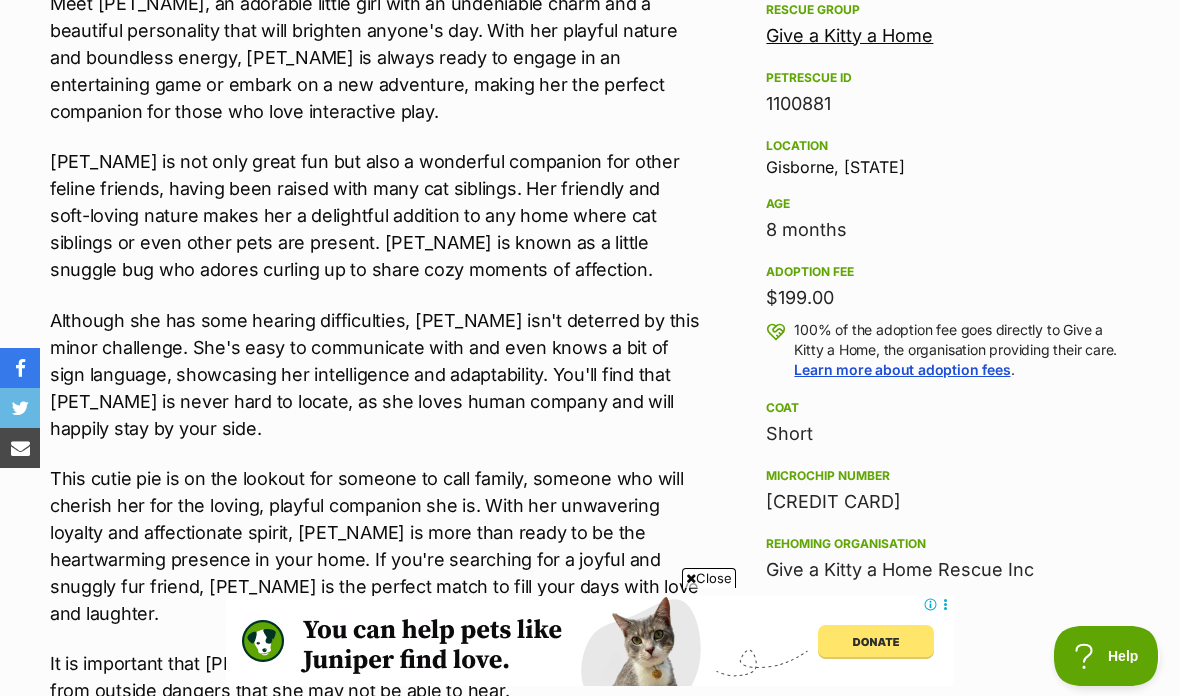 scroll, scrollTop: 1214, scrollLeft: 0, axis: vertical 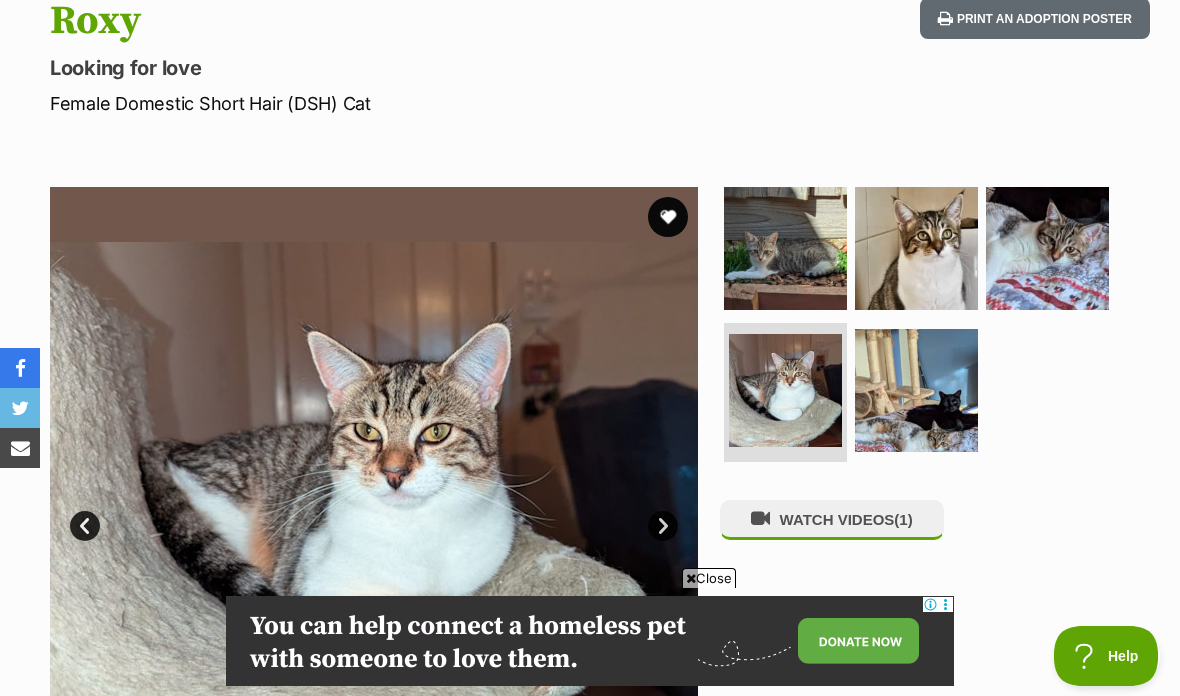 click at bounding box center (916, 390) 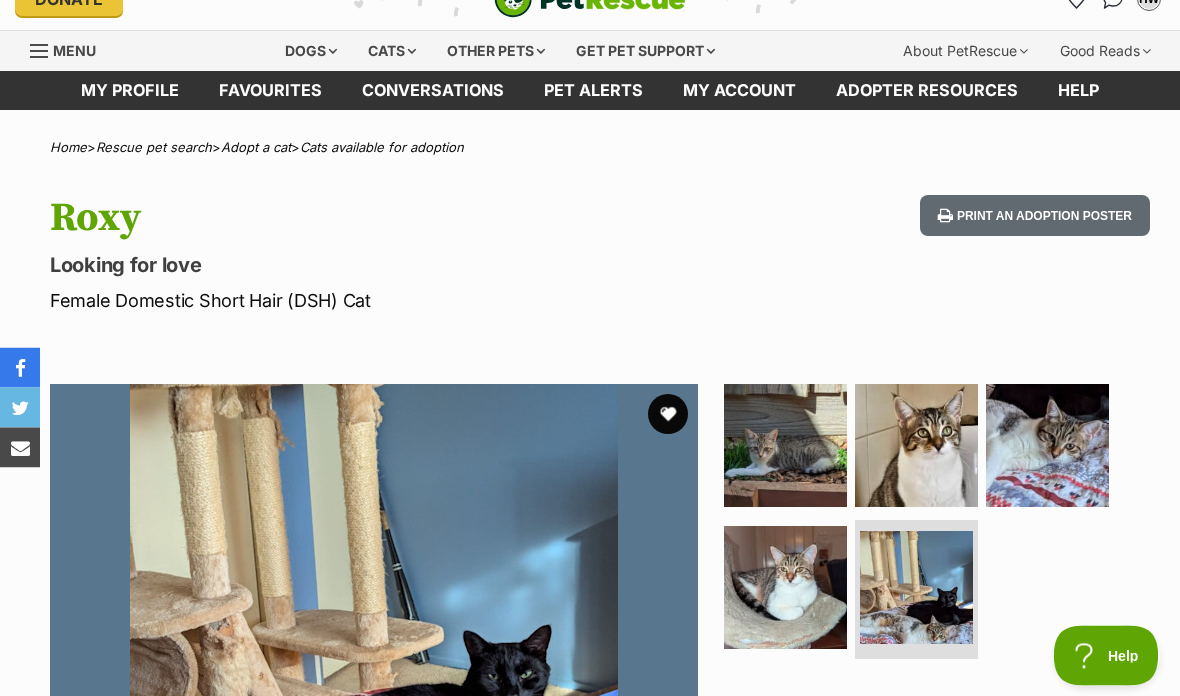 scroll, scrollTop: 0, scrollLeft: 0, axis: both 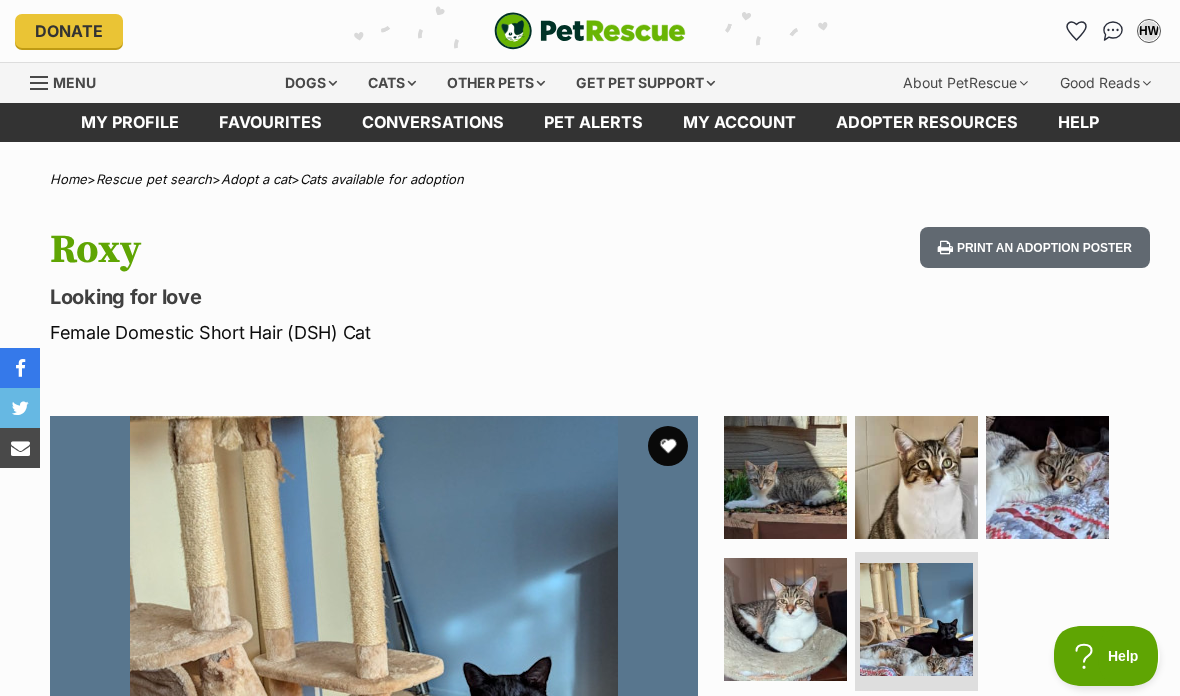 click at bounding box center [668, 446] 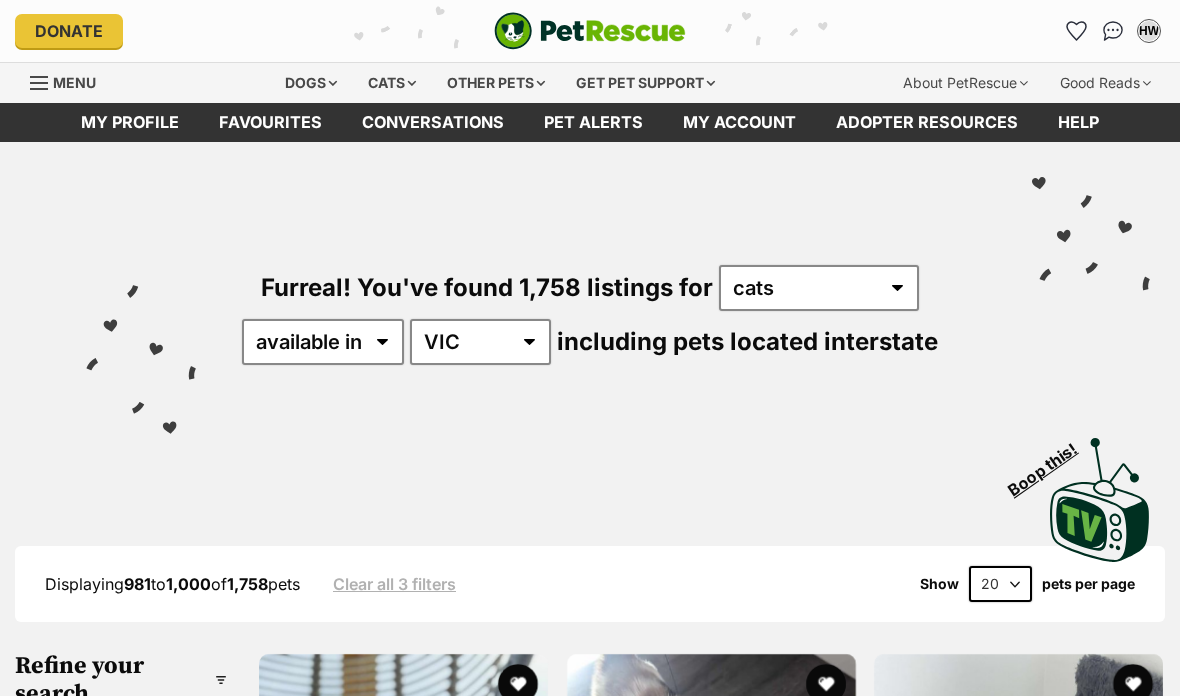 scroll, scrollTop: 0, scrollLeft: 0, axis: both 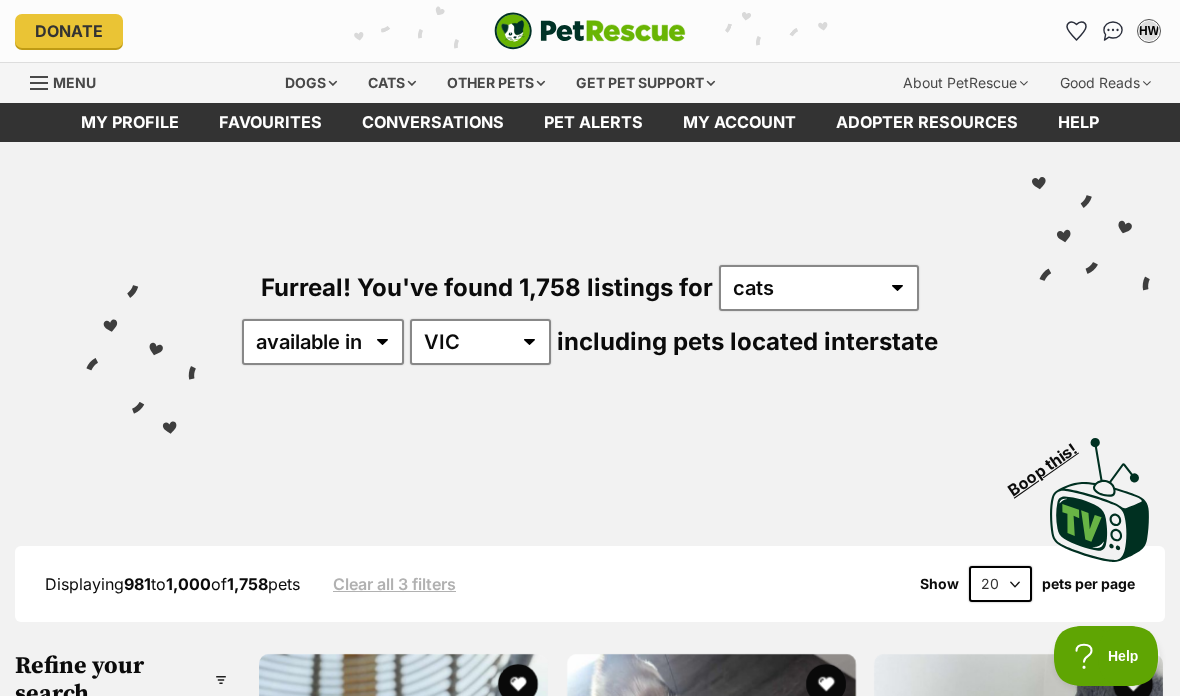 click on "Displaying  981  to  1,000  of  1,758  pets
Clear all 3 filters
Show 20 40 60 pets per page" at bounding box center (590, 584) 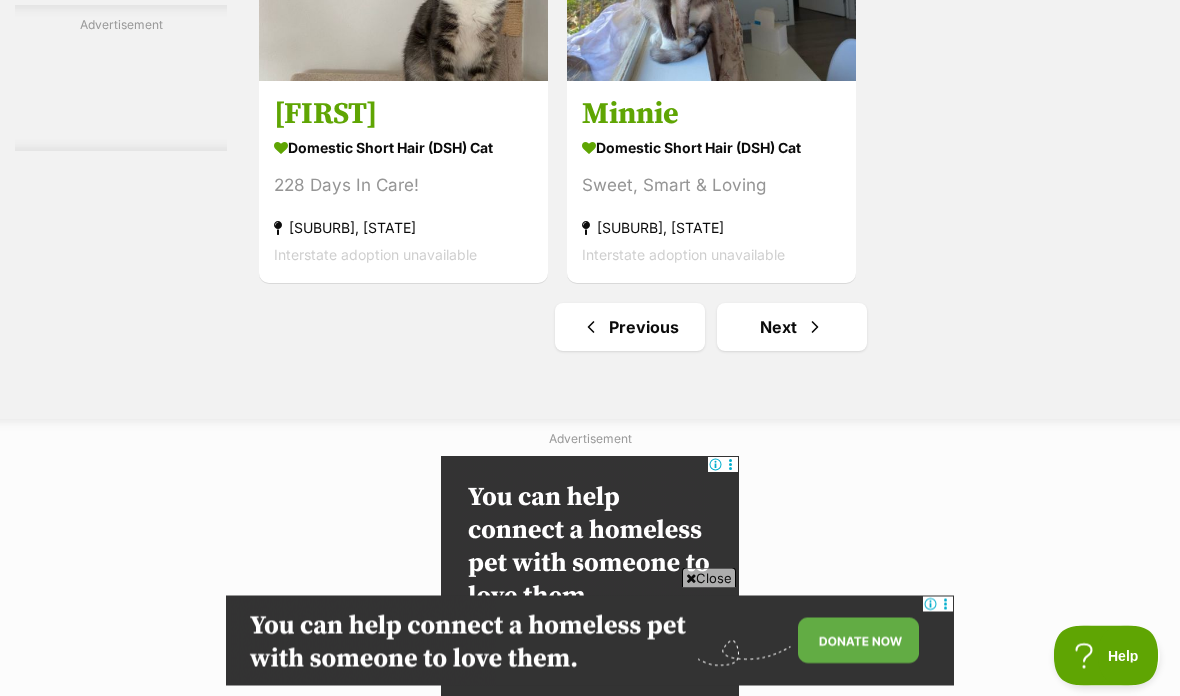 scroll, scrollTop: 4108, scrollLeft: 0, axis: vertical 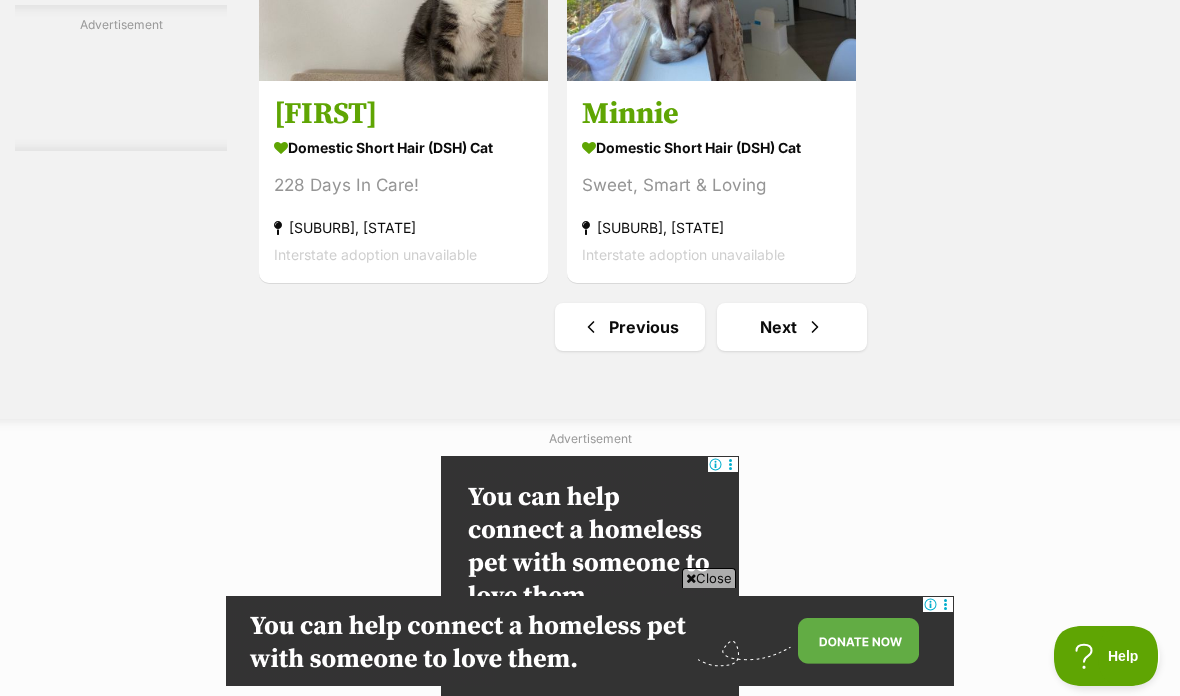 click on "Next" at bounding box center [792, 327] 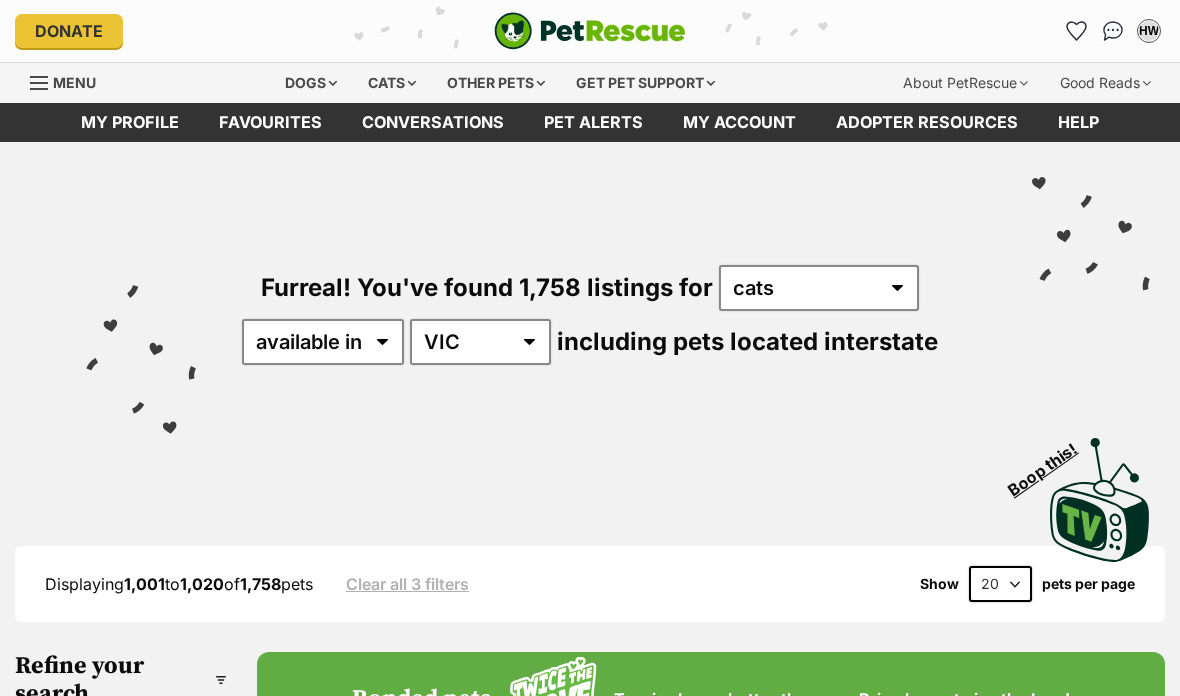 scroll, scrollTop: 0, scrollLeft: 0, axis: both 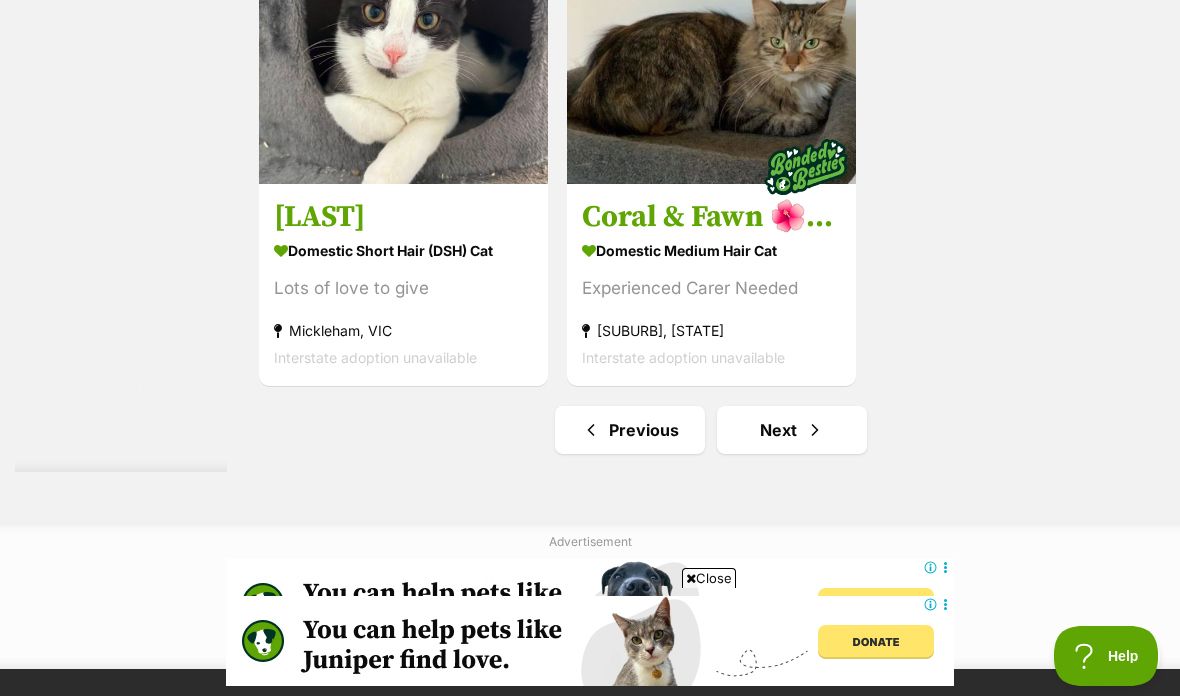 click on "Next" at bounding box center (792, 430) 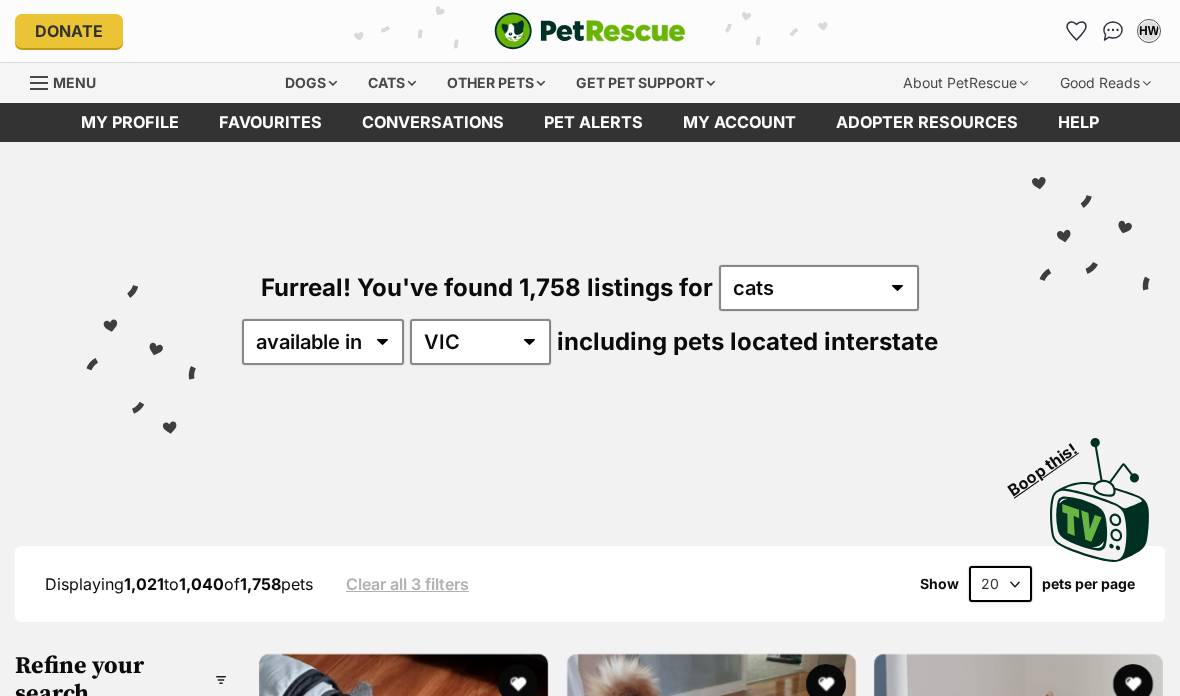 scroll, scrollTop: 0, scrollLeft: 0, axis: both 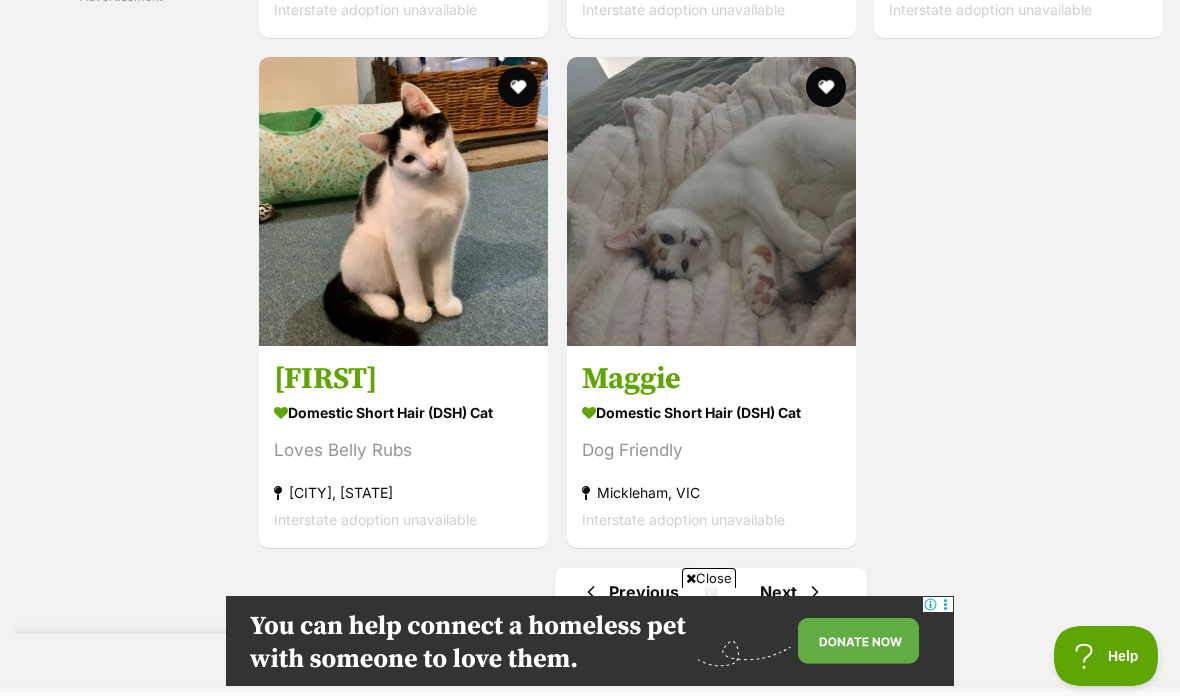 click at bounding box center [590, 641] 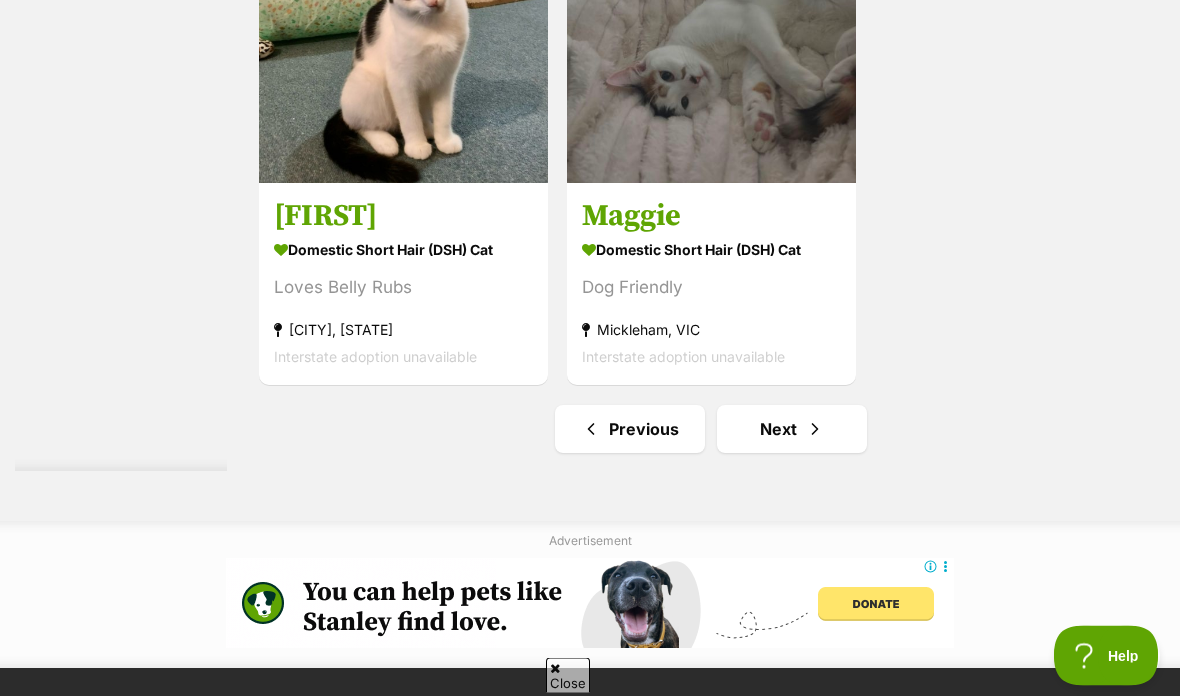 scroll, scrollTop: 4006, scrollLeft: 0, axis: vertical 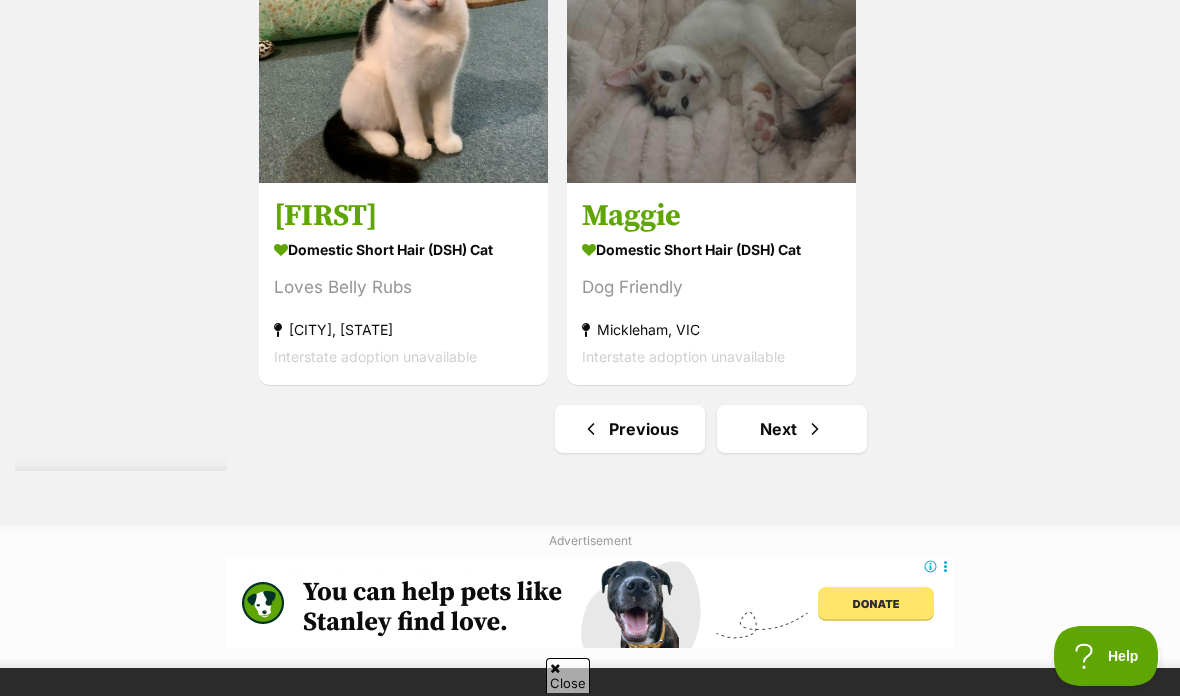 click on "Next" at bounding box center (792, 429) 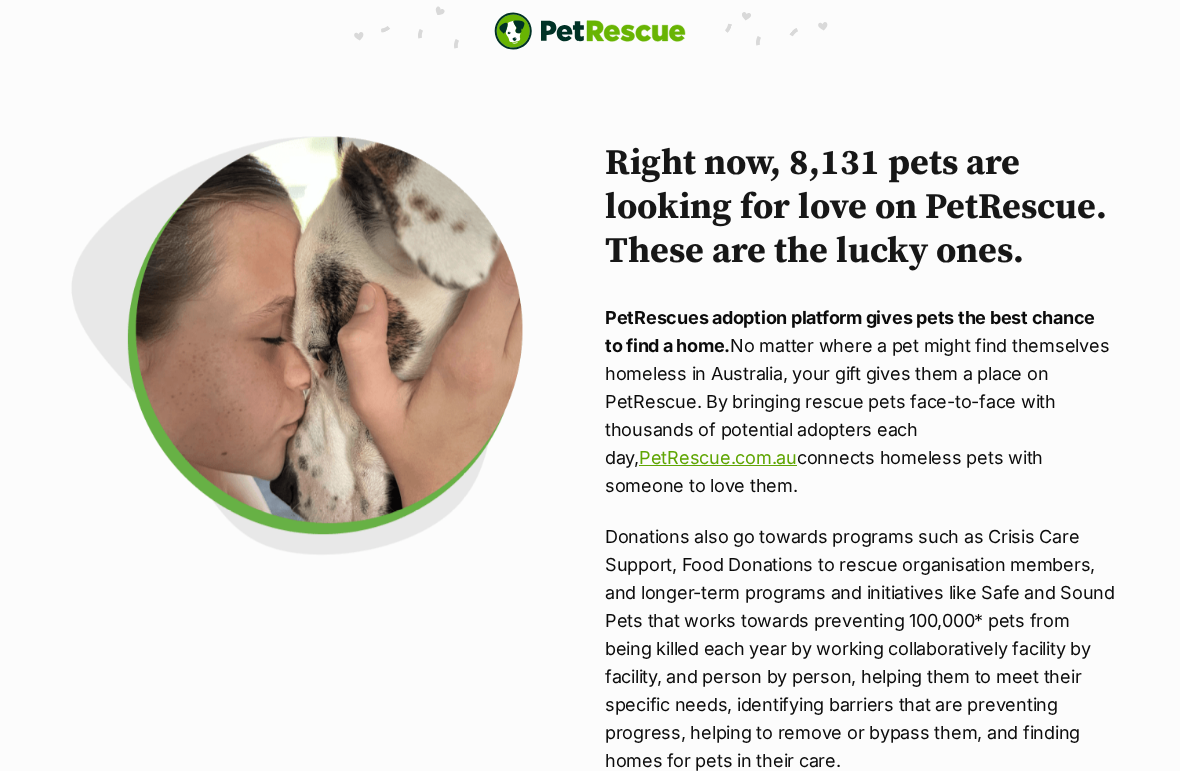 scroll, scrollTop: 0, scrollLeft: 0, axis: both 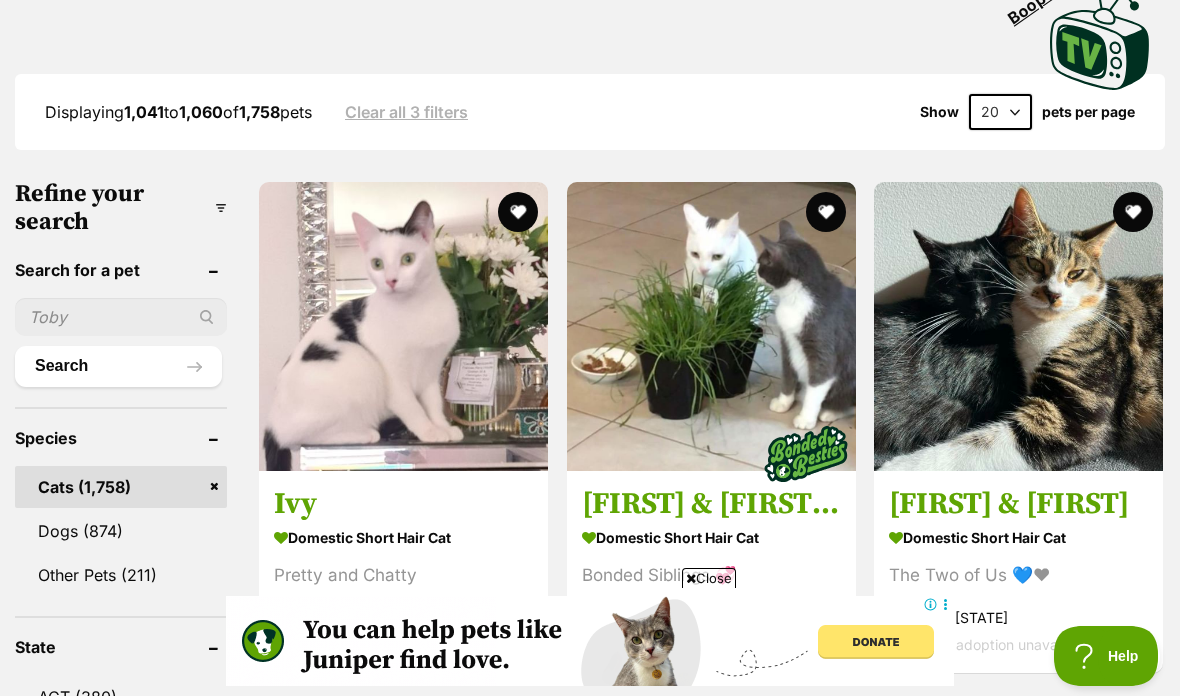 click at bounding box center (403, 326) 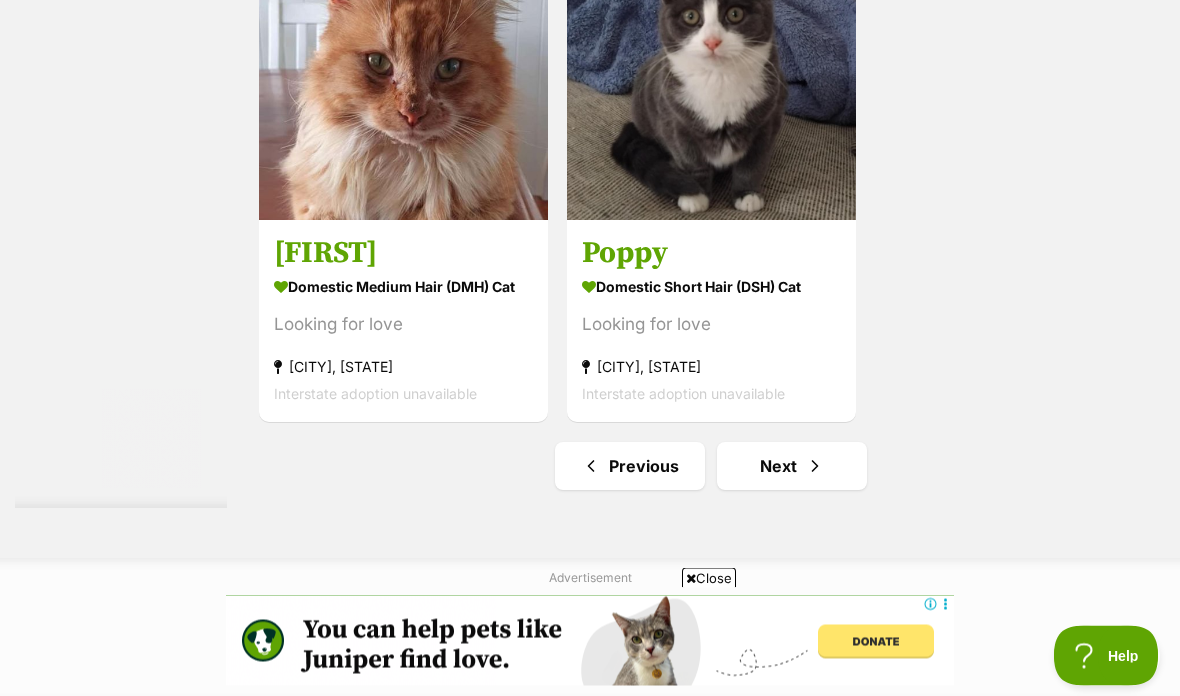 scroll, scrollTop: 3971, scrollLeft: 0, axis: vertical 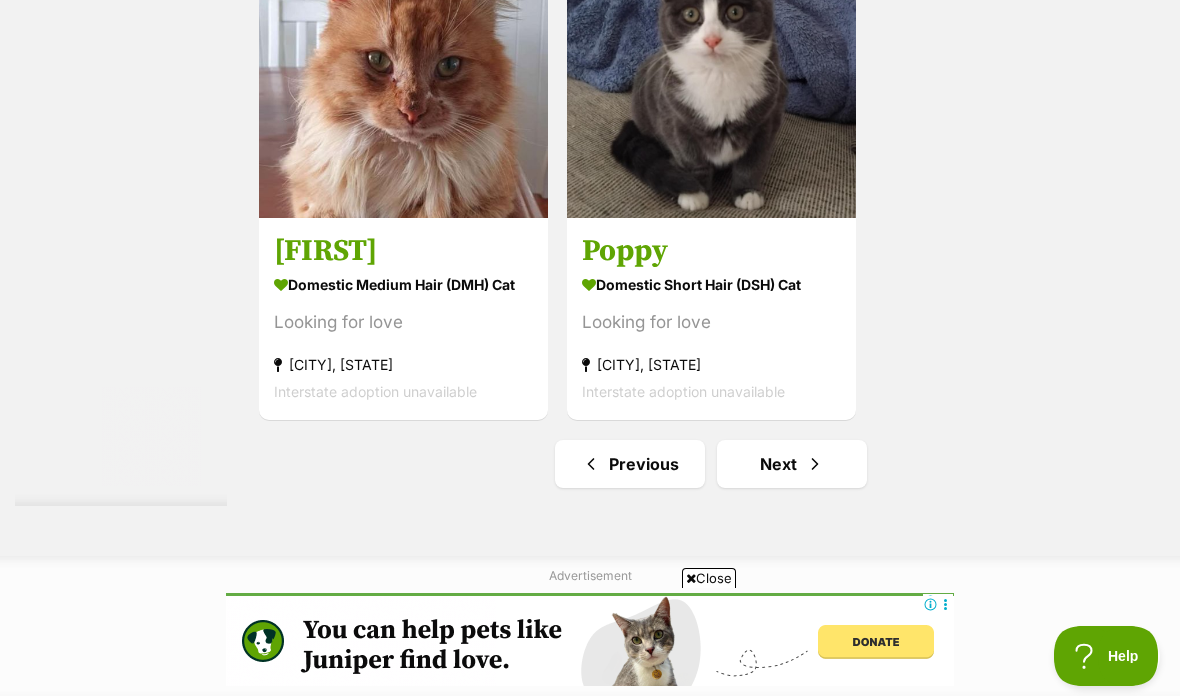 click on "Next" at bounding box center [792, 464] 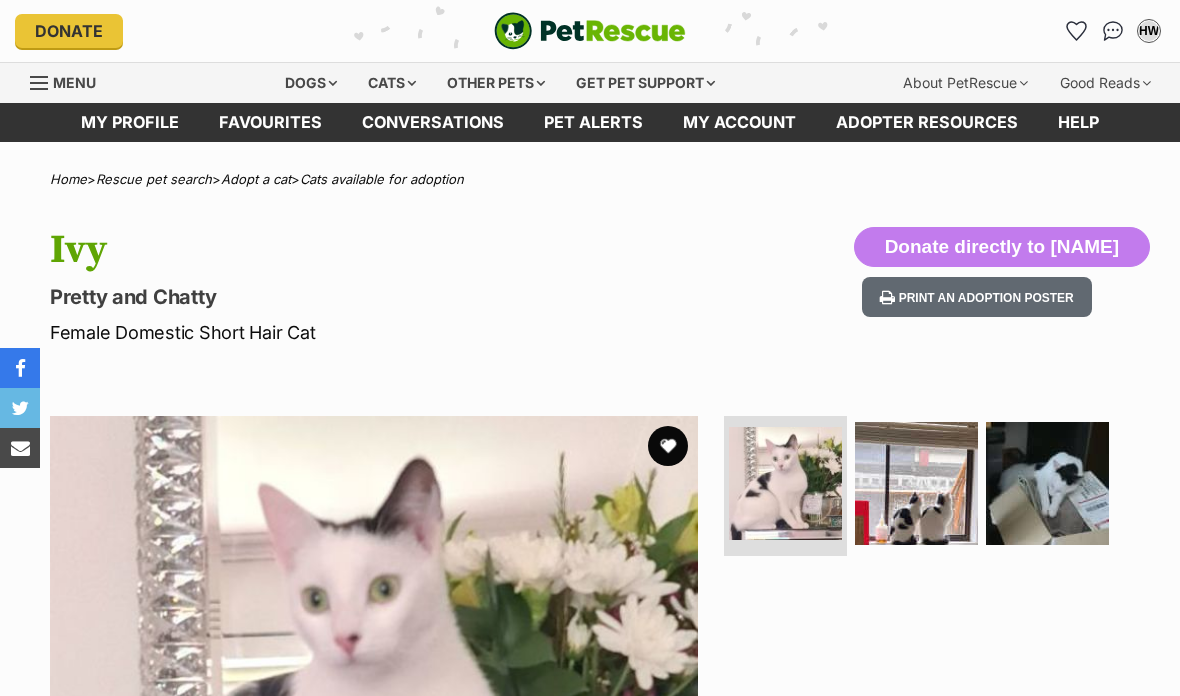 scroll, scrollTop: 0, scrollLeft: 0, axis: both 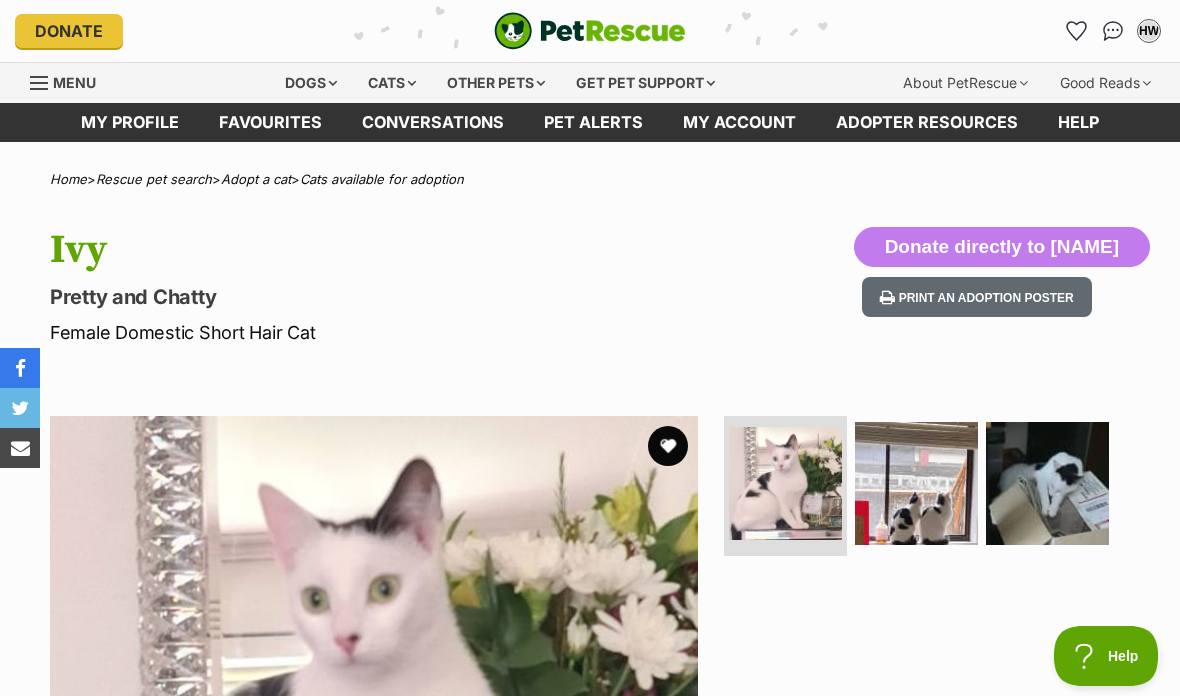 click at bounding box center [916, 483] 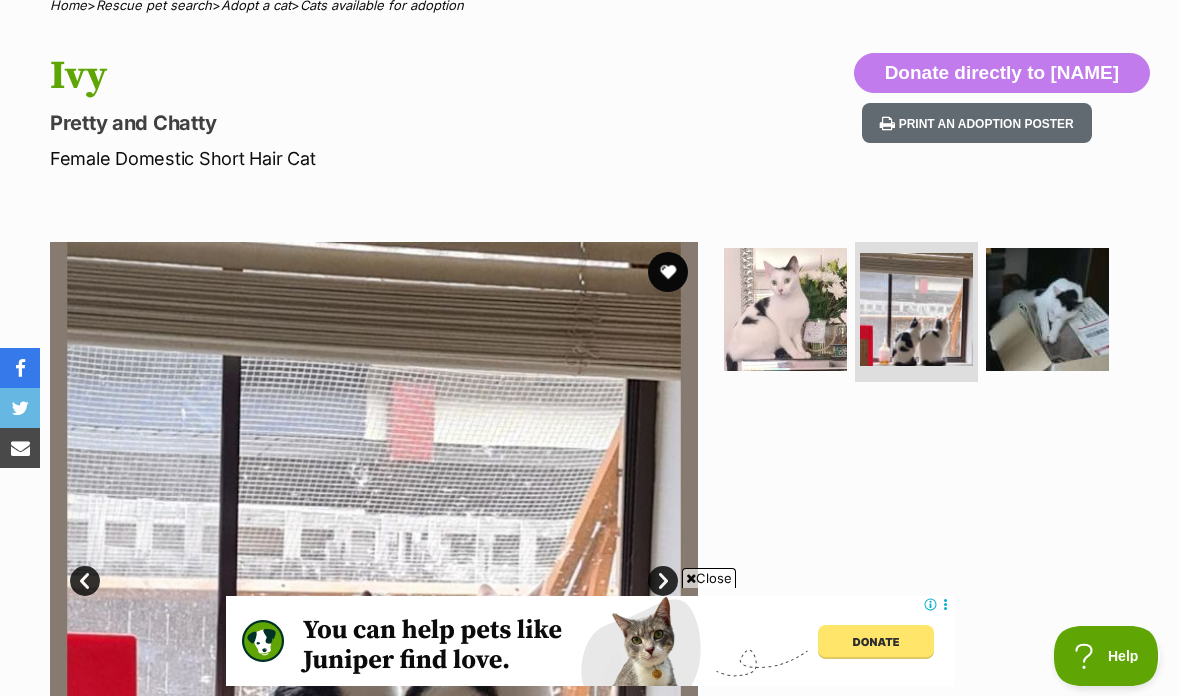 scroll, scrollTop: 98, scrollLeft: 0, axis: vertical 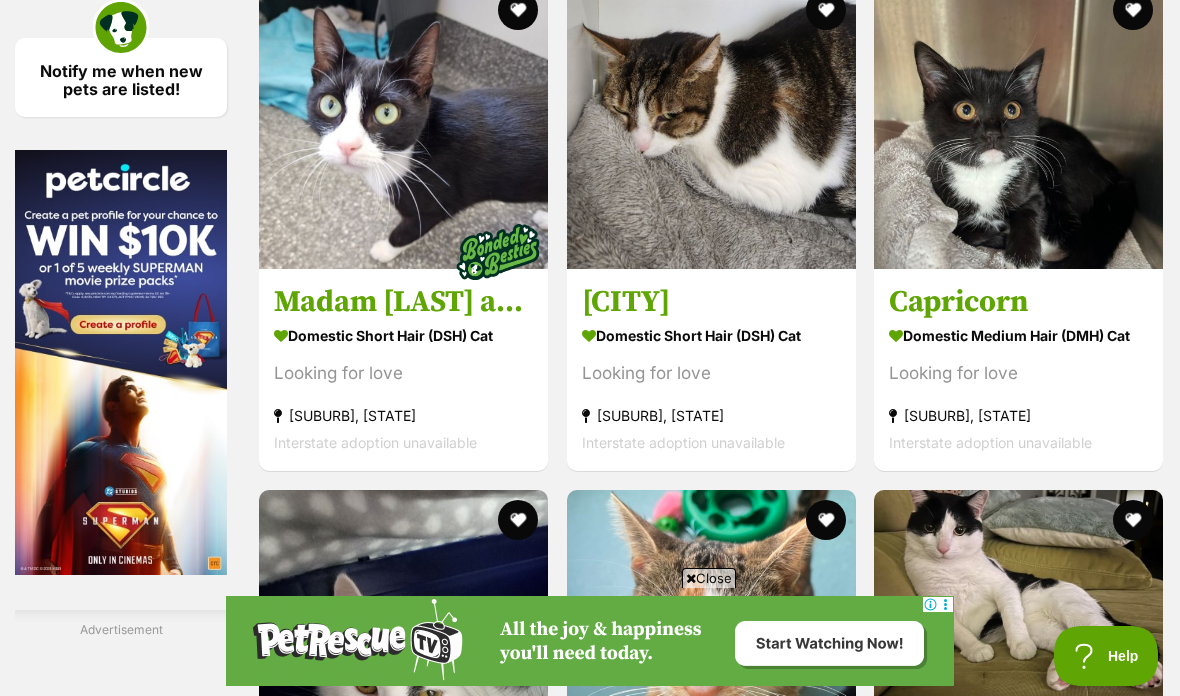 click at bounding box center (711, 124) 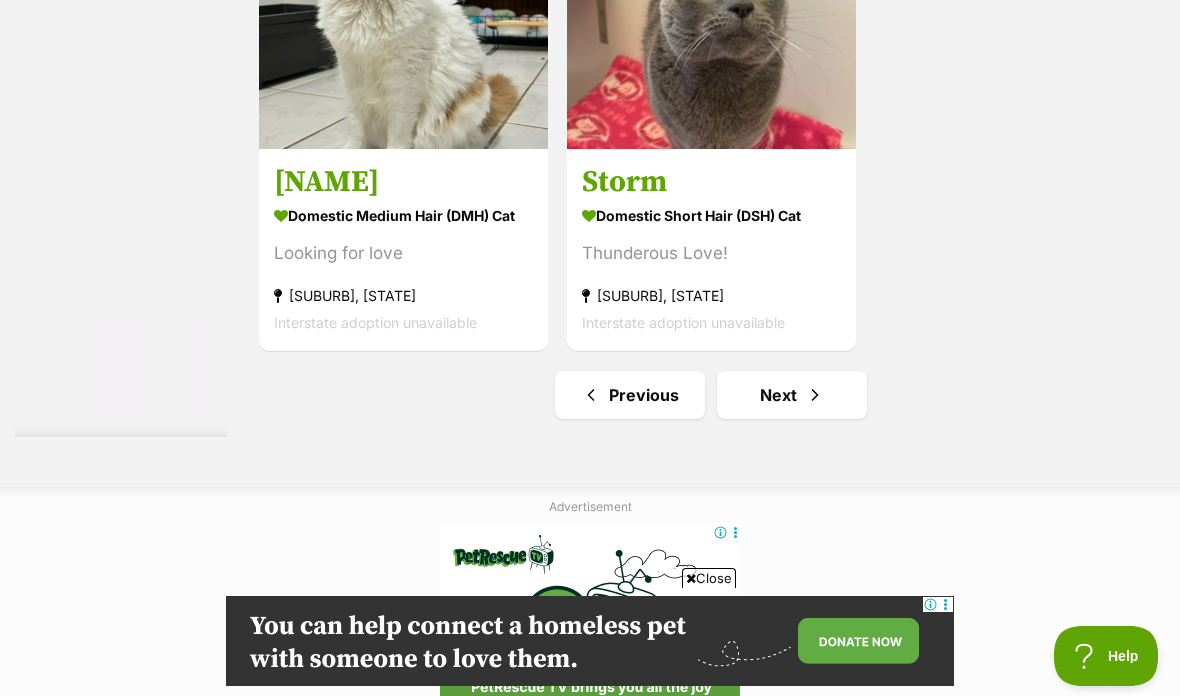 scroll, scrollTop: 0, scrollLeft: 0, axis: both 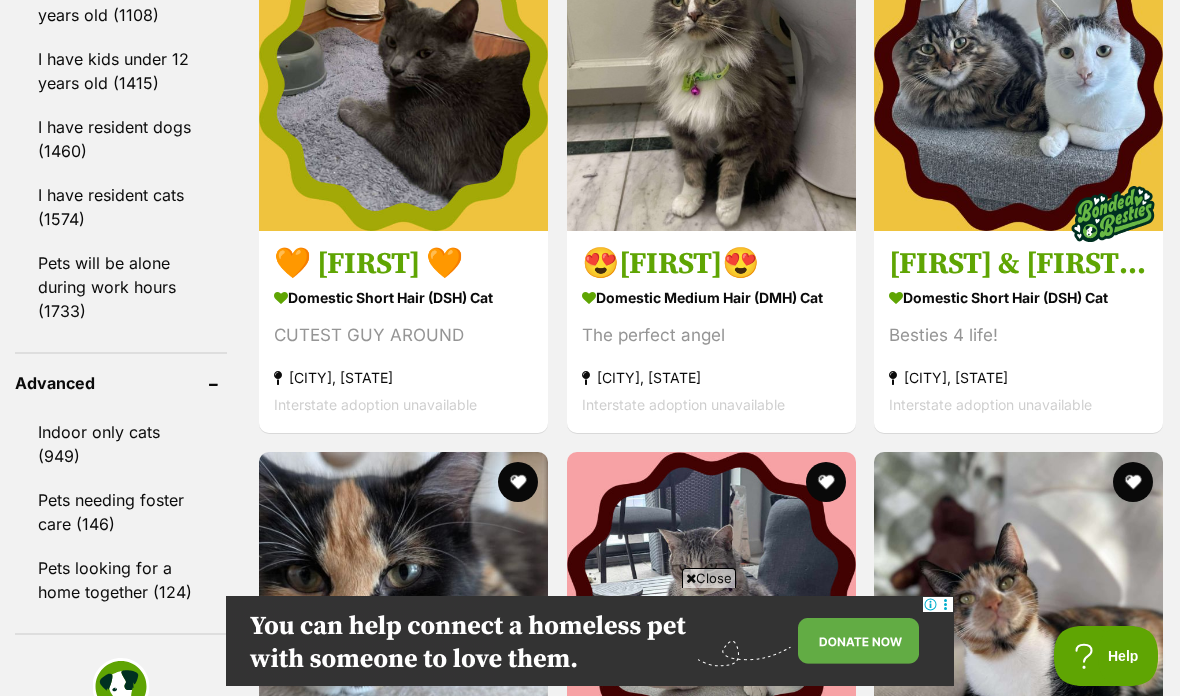 click at bounding box center [403, 86] 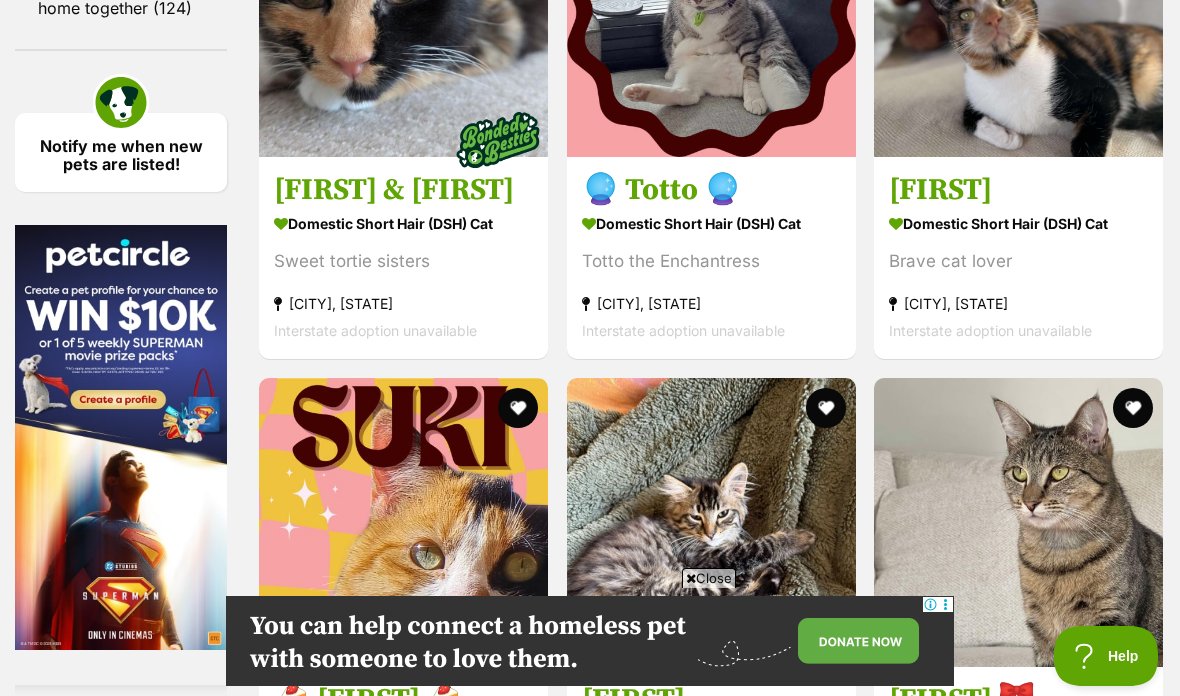 scroll, scrollTop: 3034, scrollLeft: 0, axis: vertical 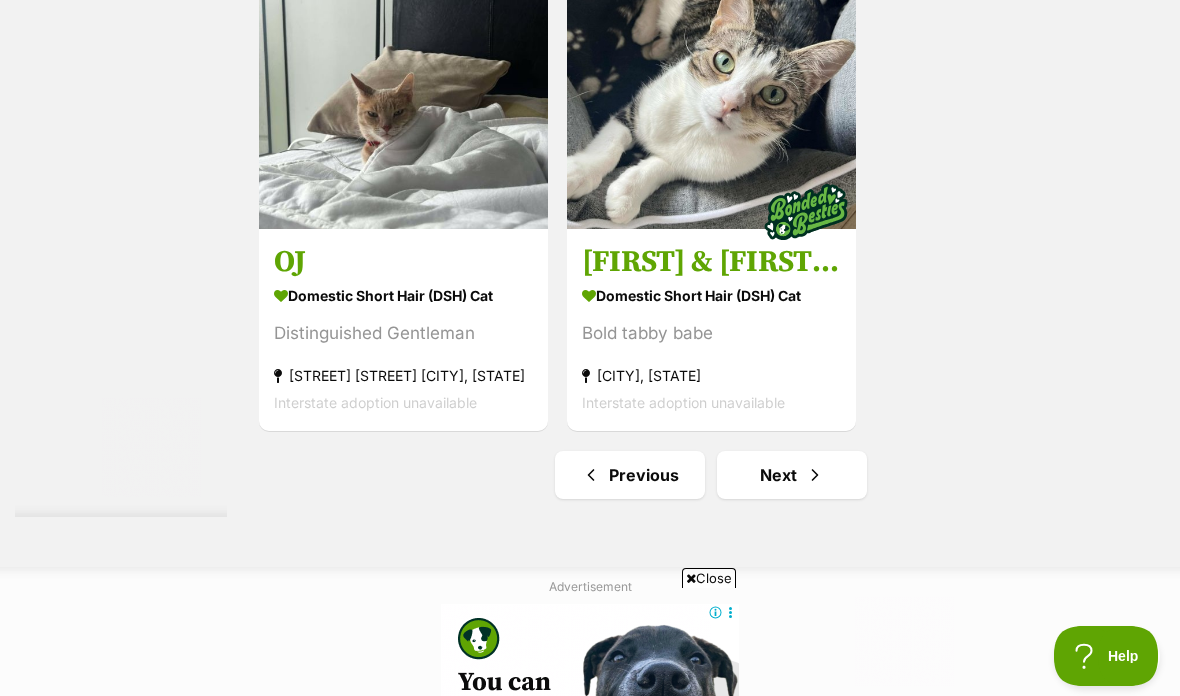 click on "Next" at bounding box center (792, 475) 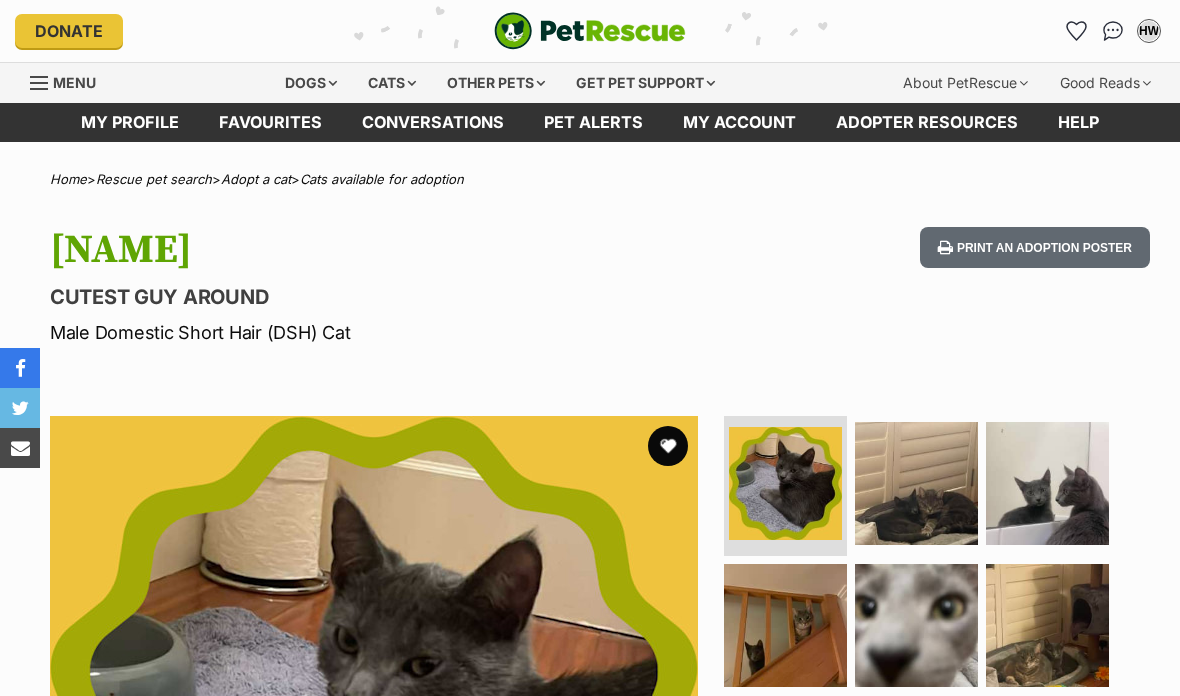 scroll, scrollTop: 0, scrollLeft: 0, axis: both 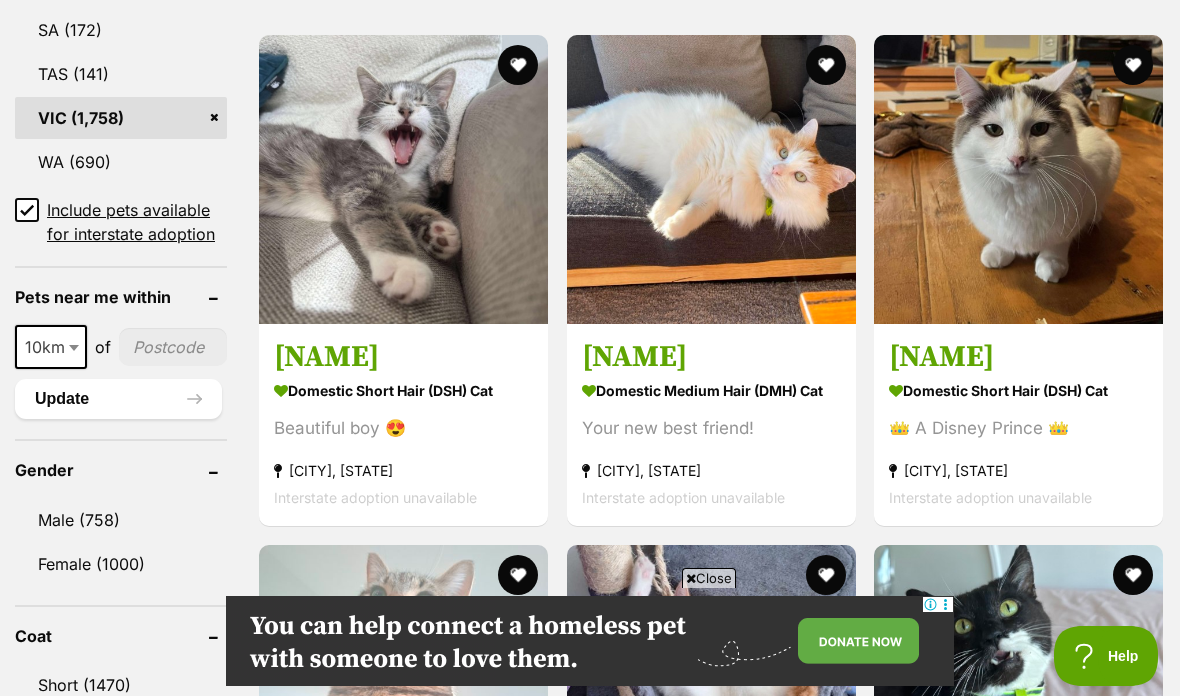 click at bounding box center (711, 179) 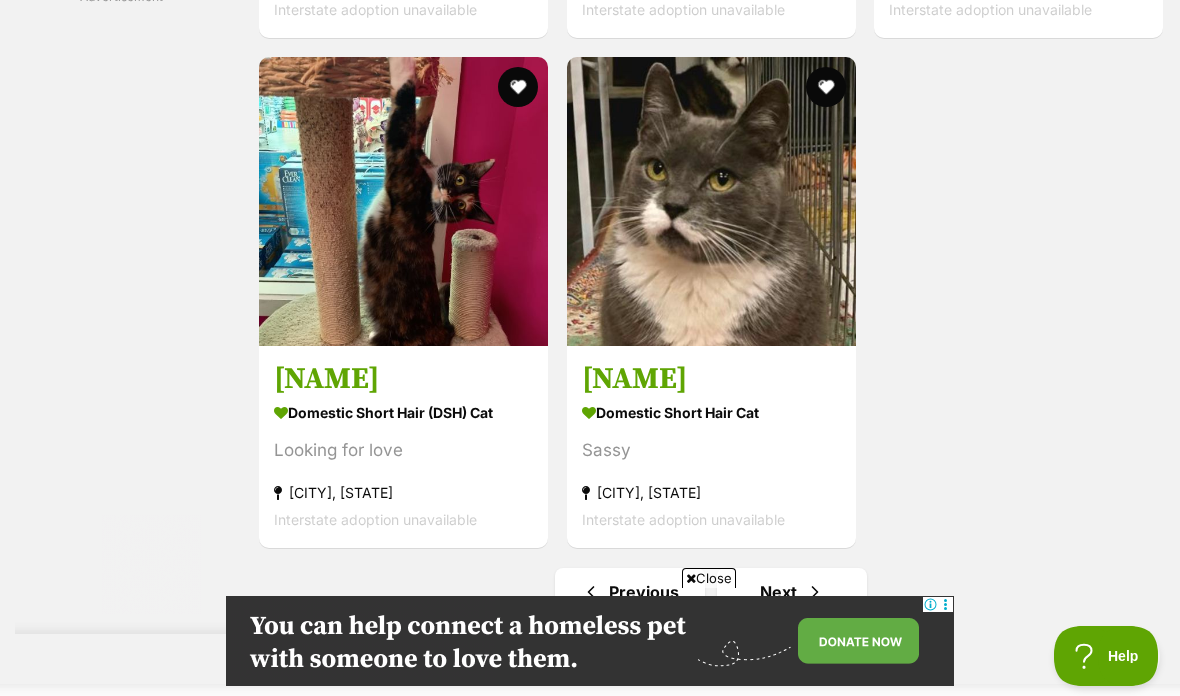 scroll, scrollTop: 4004, scrollLeft: 0, axis: vertical 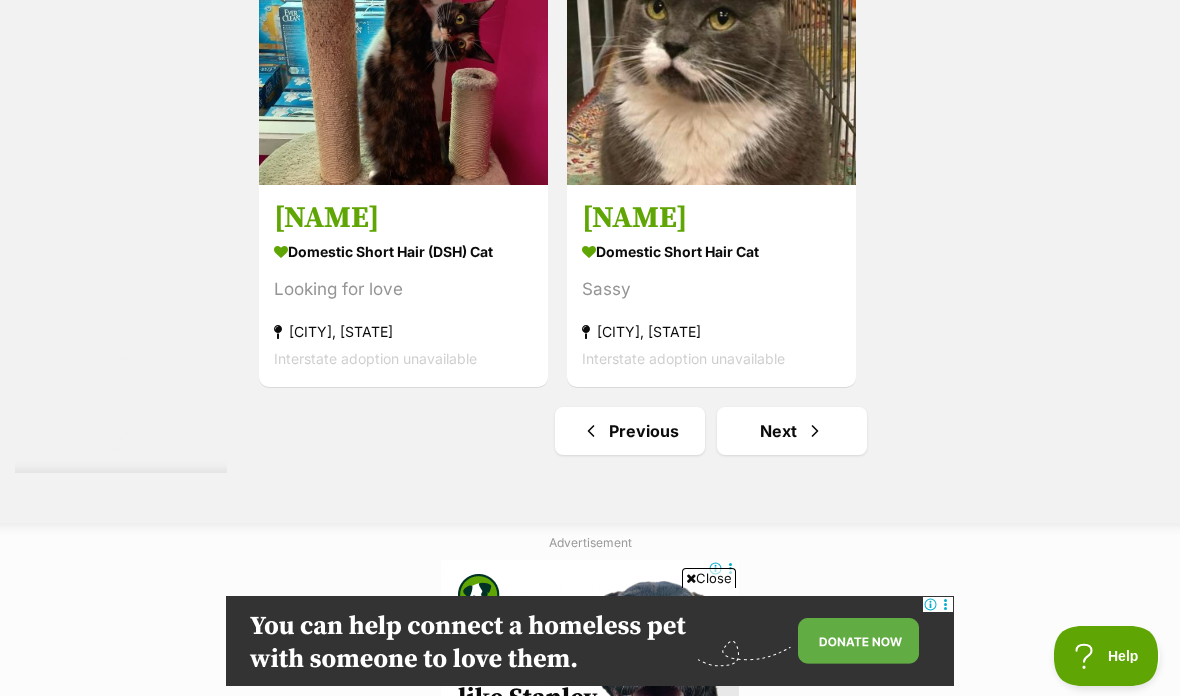 click on "Next" at bounding box center [792, 431] 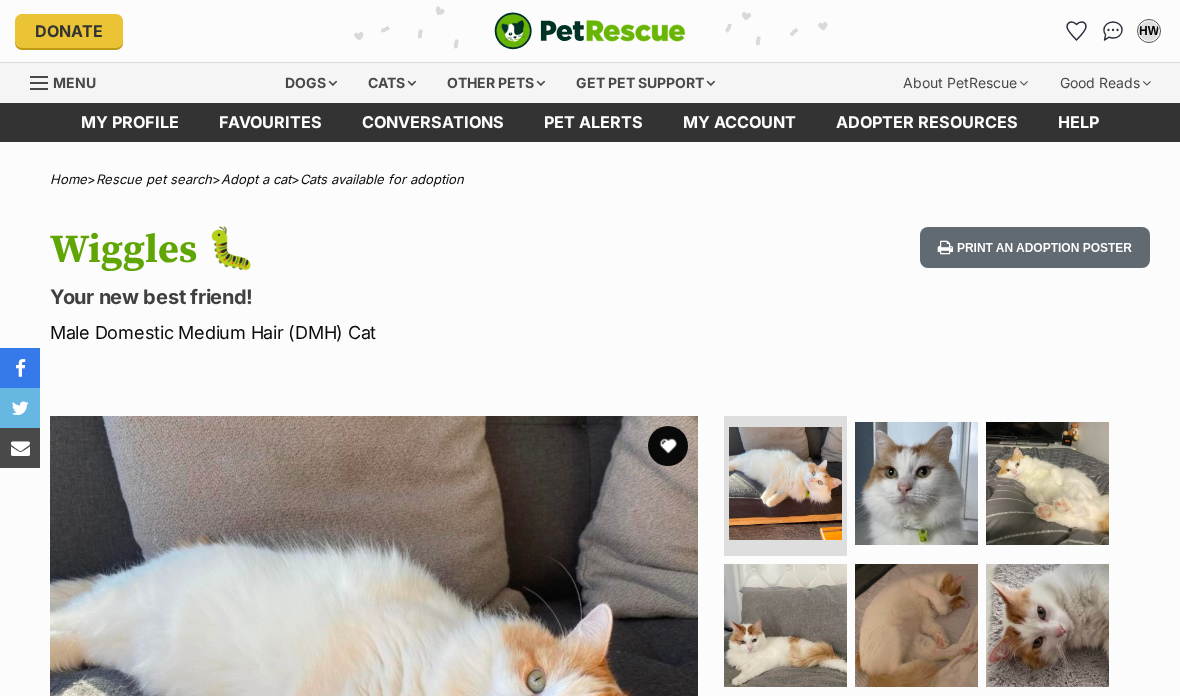 scroll, scrollTop: 45, scrollLeft: 0, axis: vertical 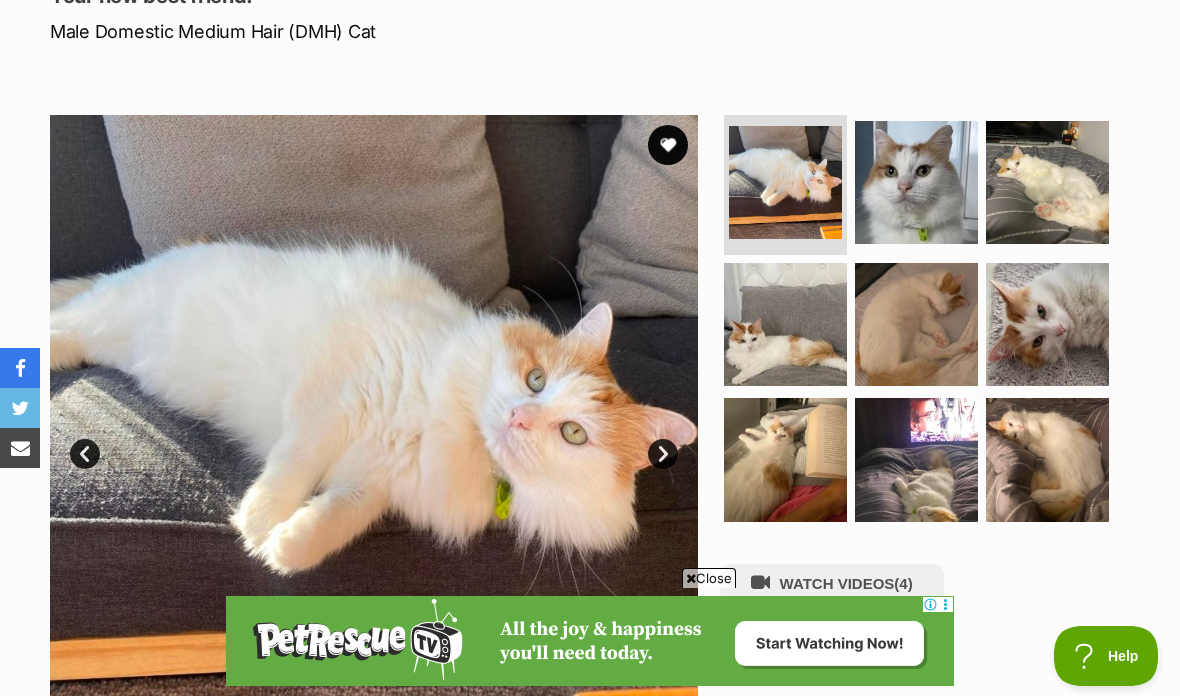 click at bounding box center (1047, 182) 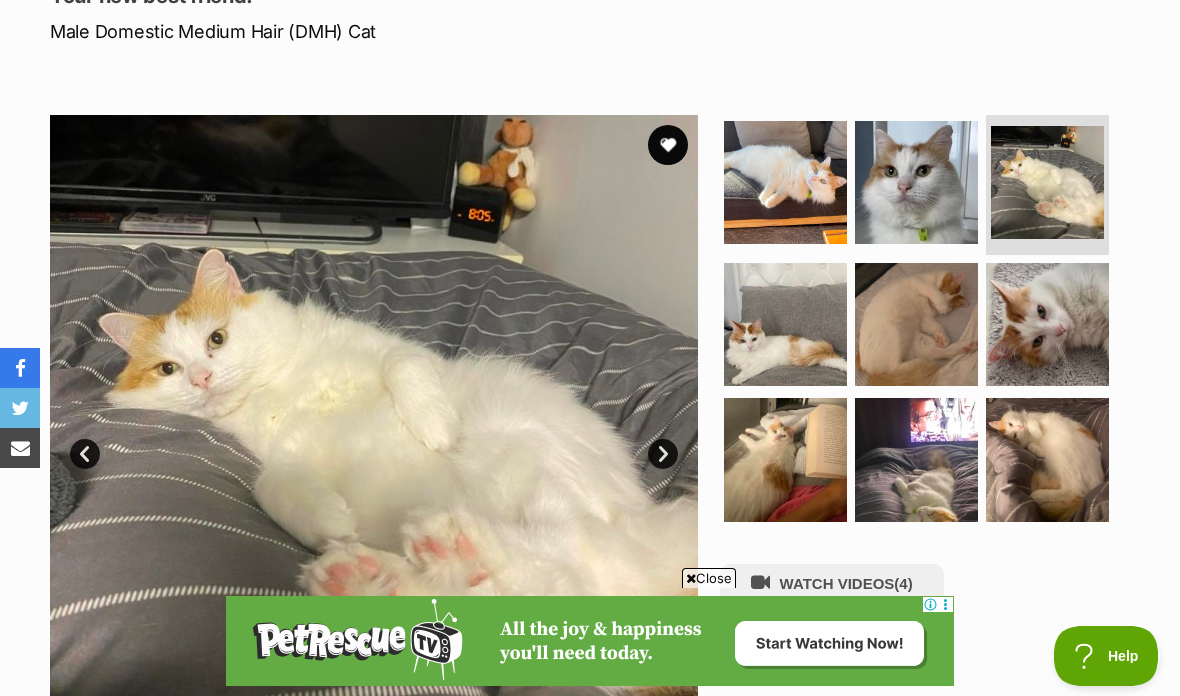 click at bounding box center (785, 324) 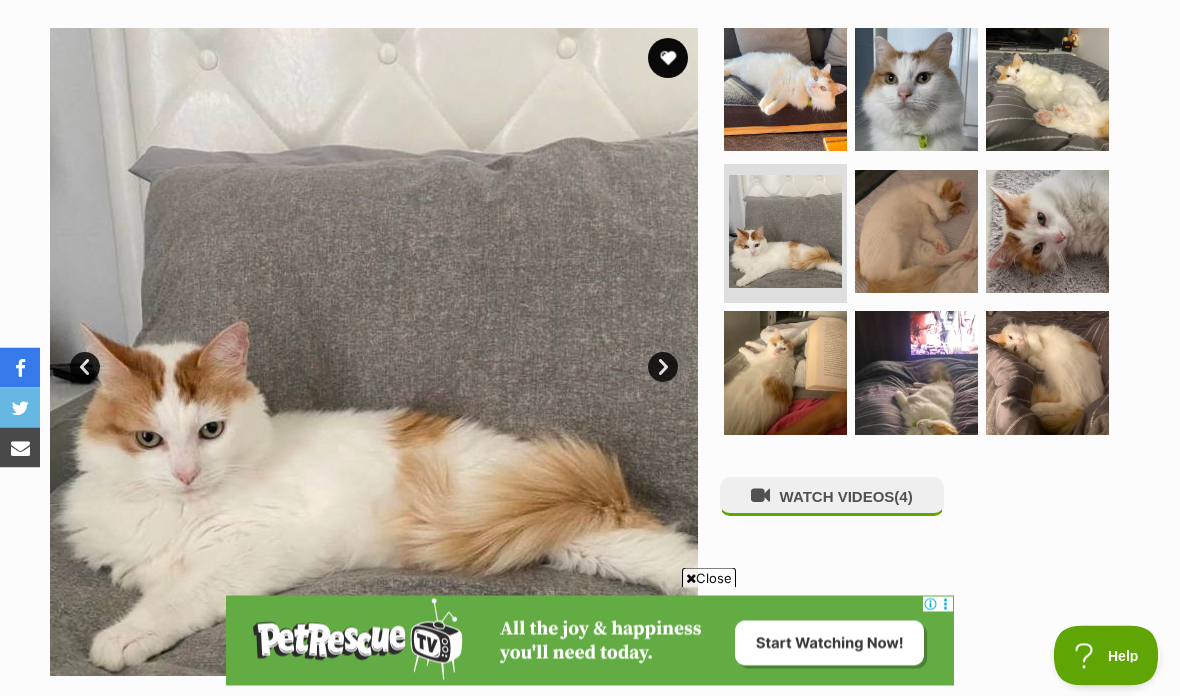 scroll, scrollTop: 389, scrollLeft: 0, axis: vertical 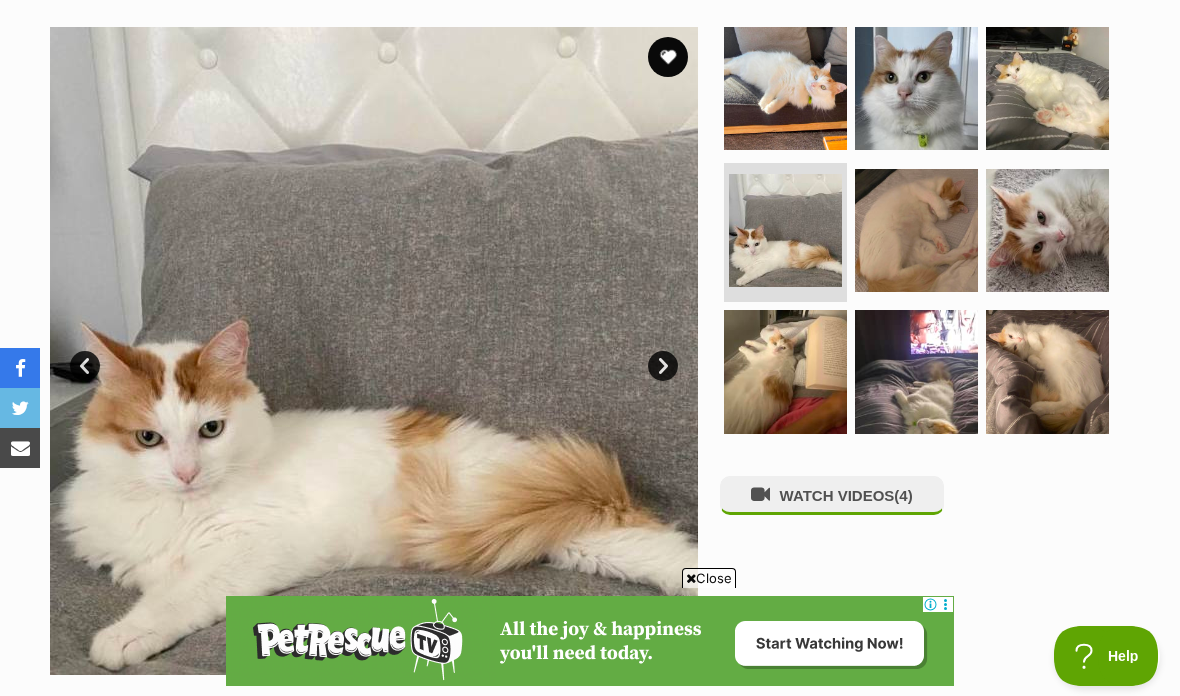 click at bounding box center [916, 230] 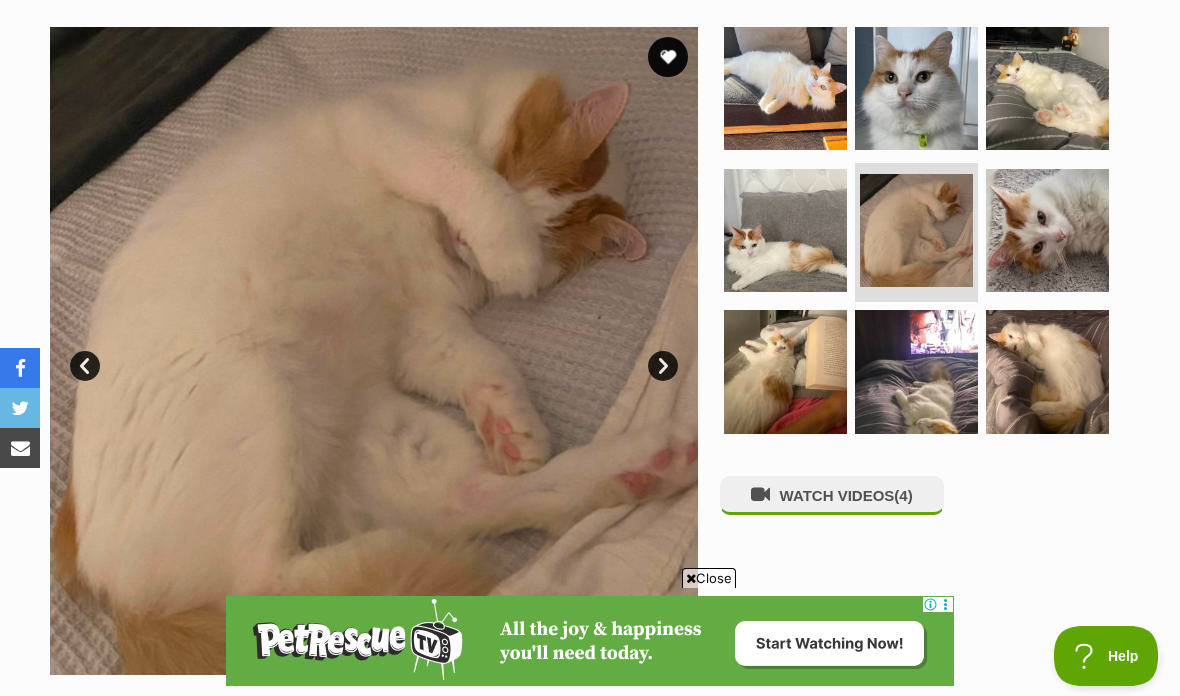 click at bounding box center [1047, 230] 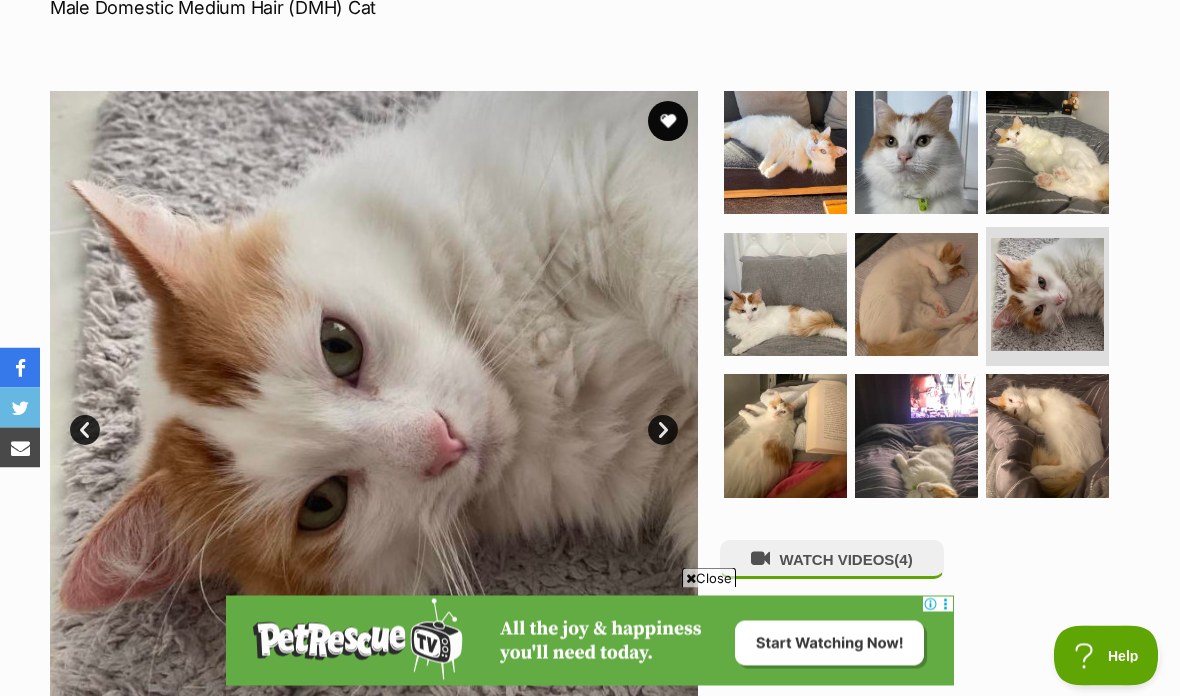 scroll, scrollTop: 0, scrollLeft: 0, axis: both 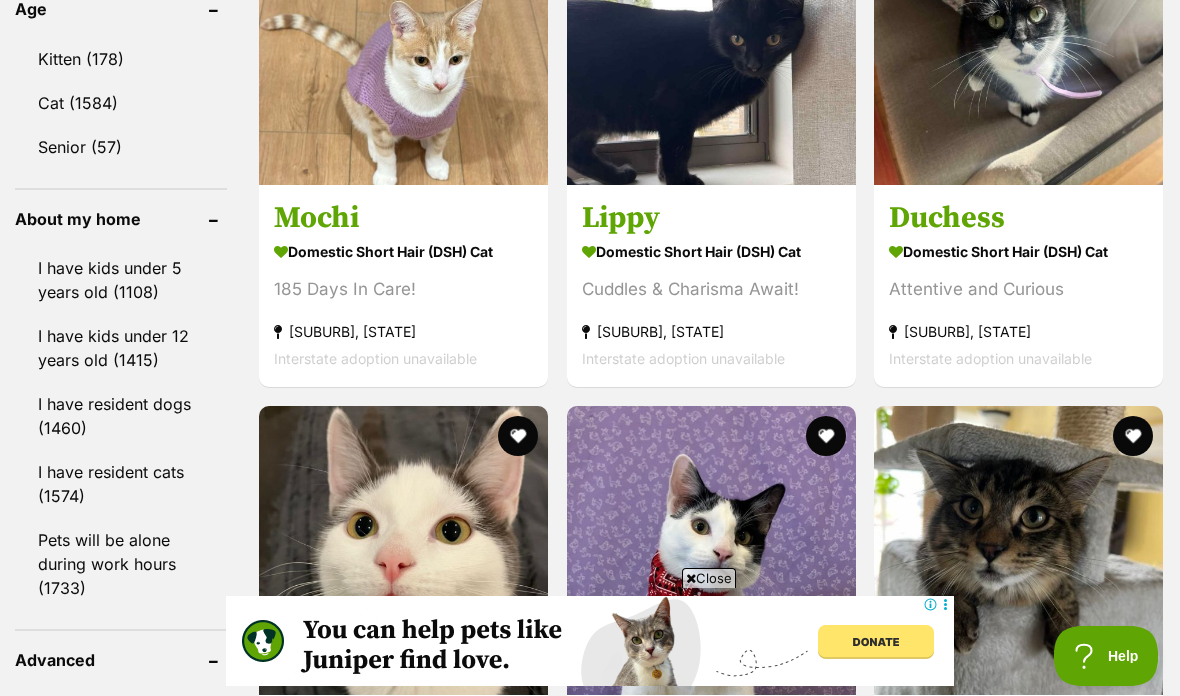 click at bounding box center (403, 40) 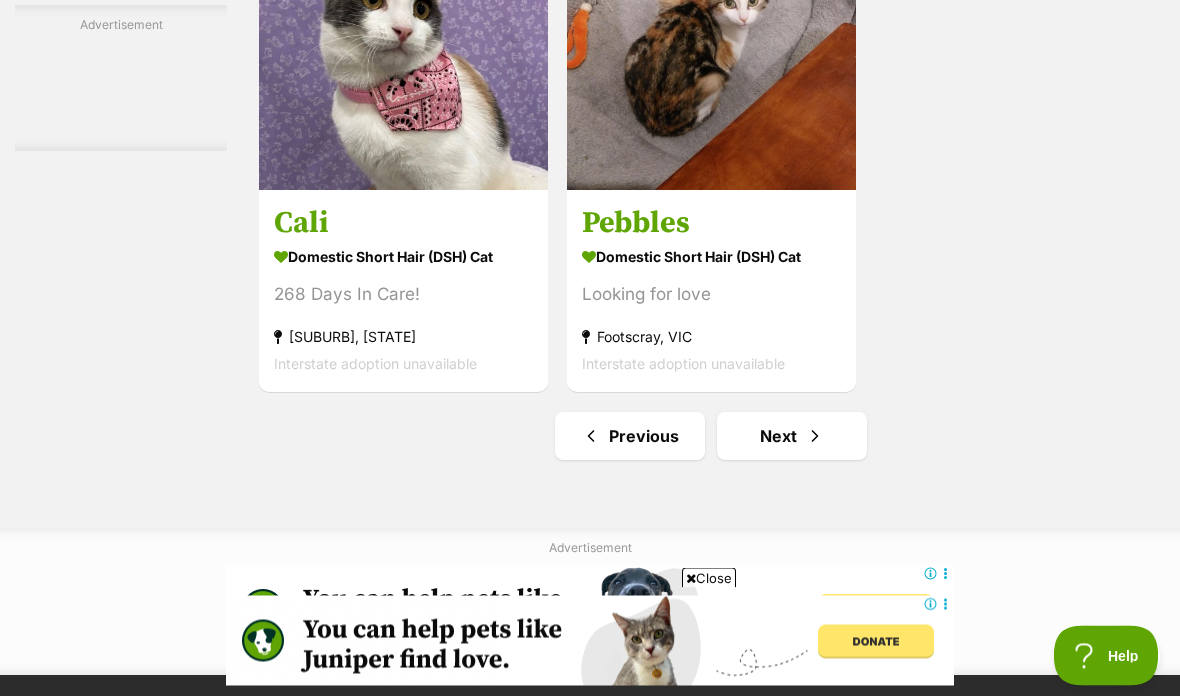 scroll, scrollTop: 4186, scrollLeft: 0, axis: vertical 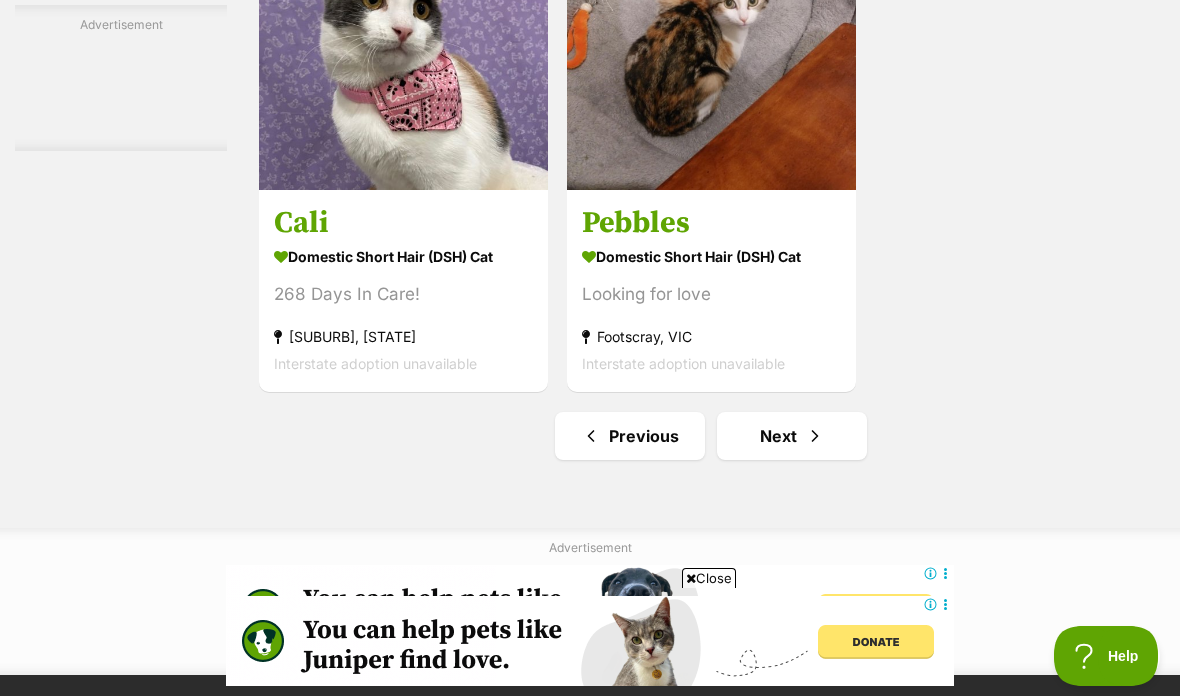click on "Next" at bounding box center [792, 436] 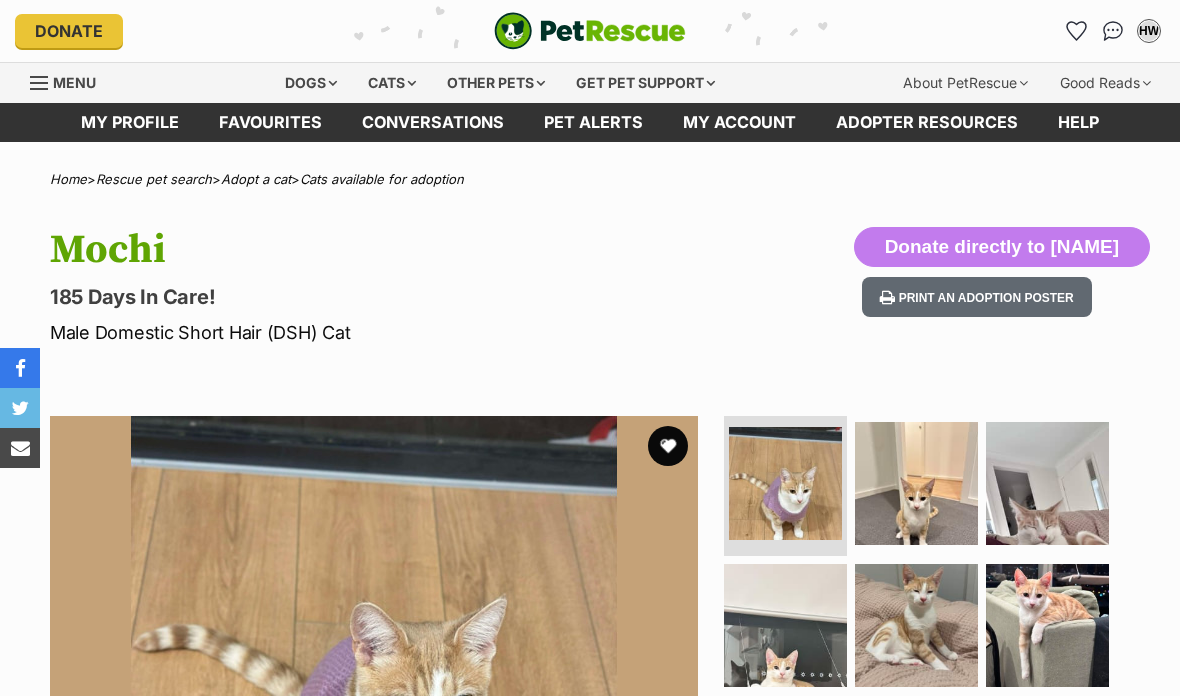 scroll, scrollTop: 0, scrollLeft: 0, axis: both 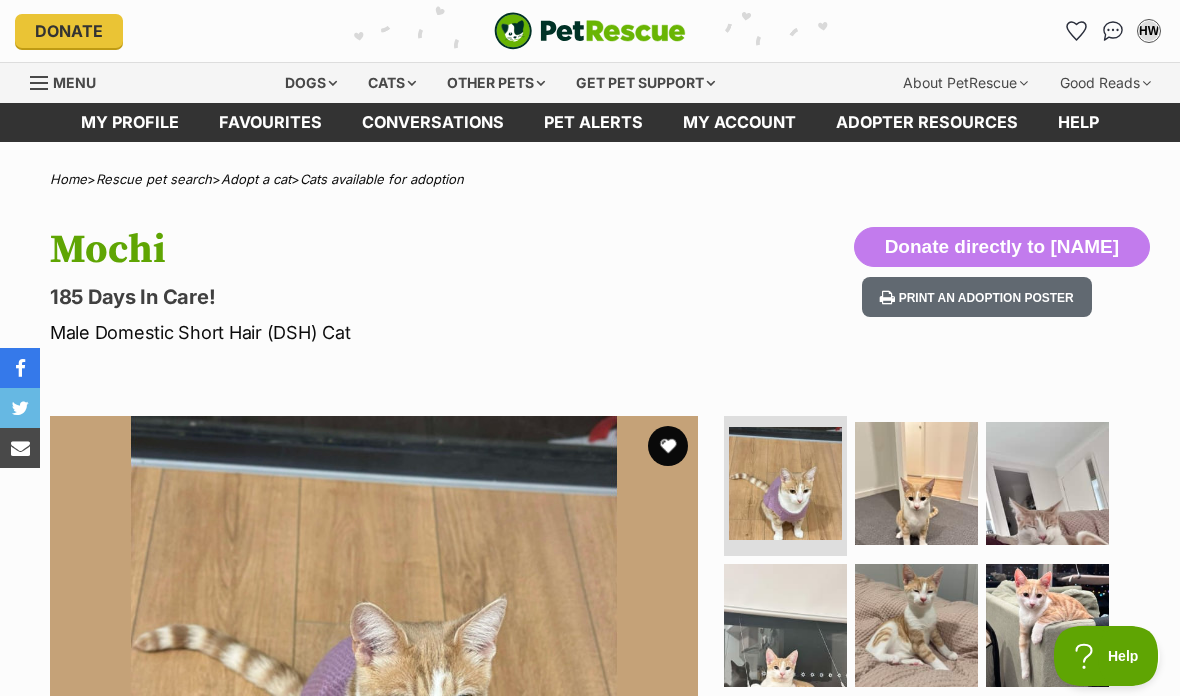click at bounding box center [916, 625] 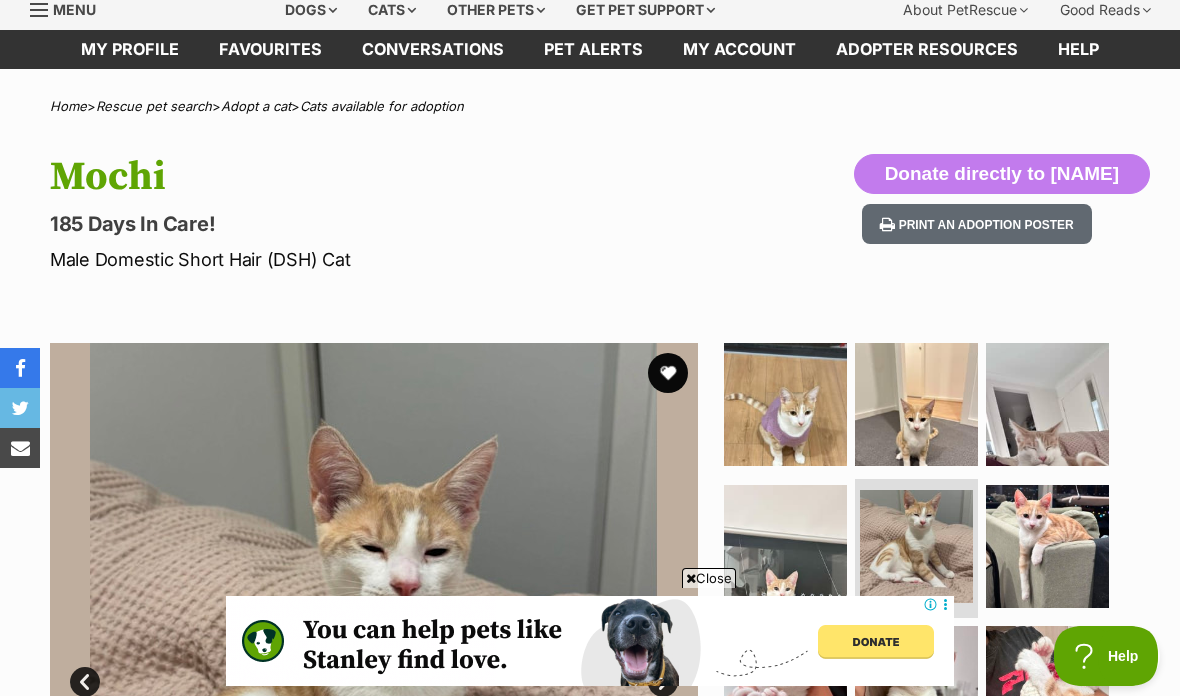 scroll, scrollTop: 0, scrollLeft: 0, axis: both 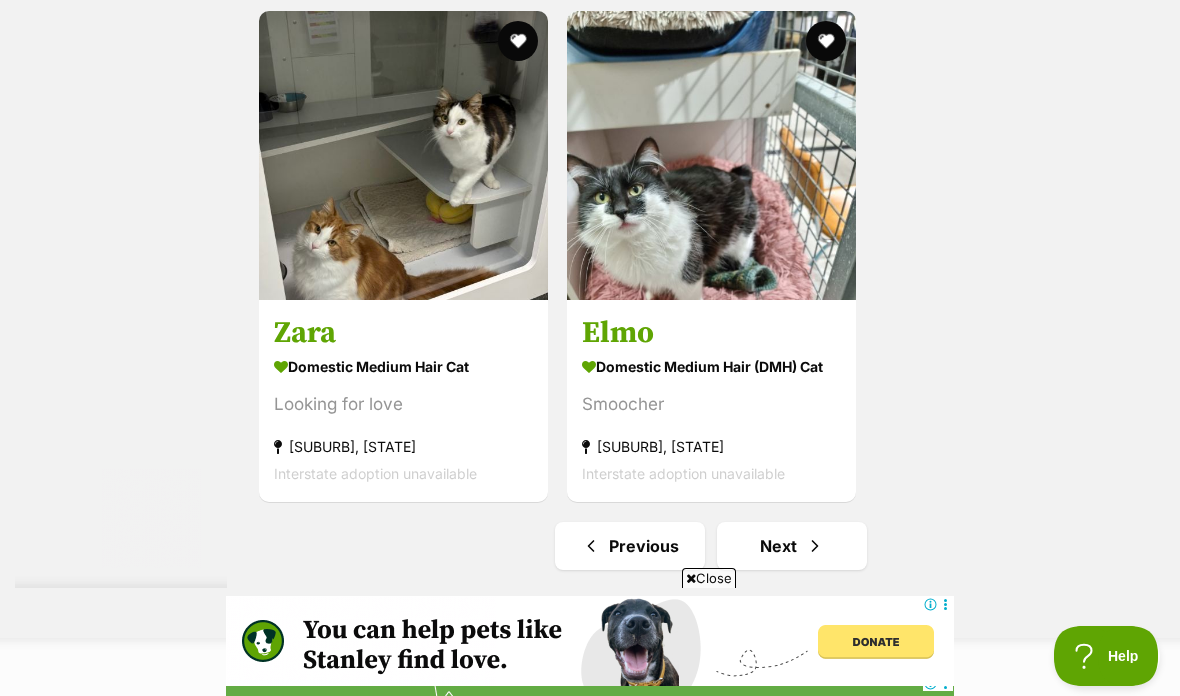 click on "Next" at bounding box center (792, 546) 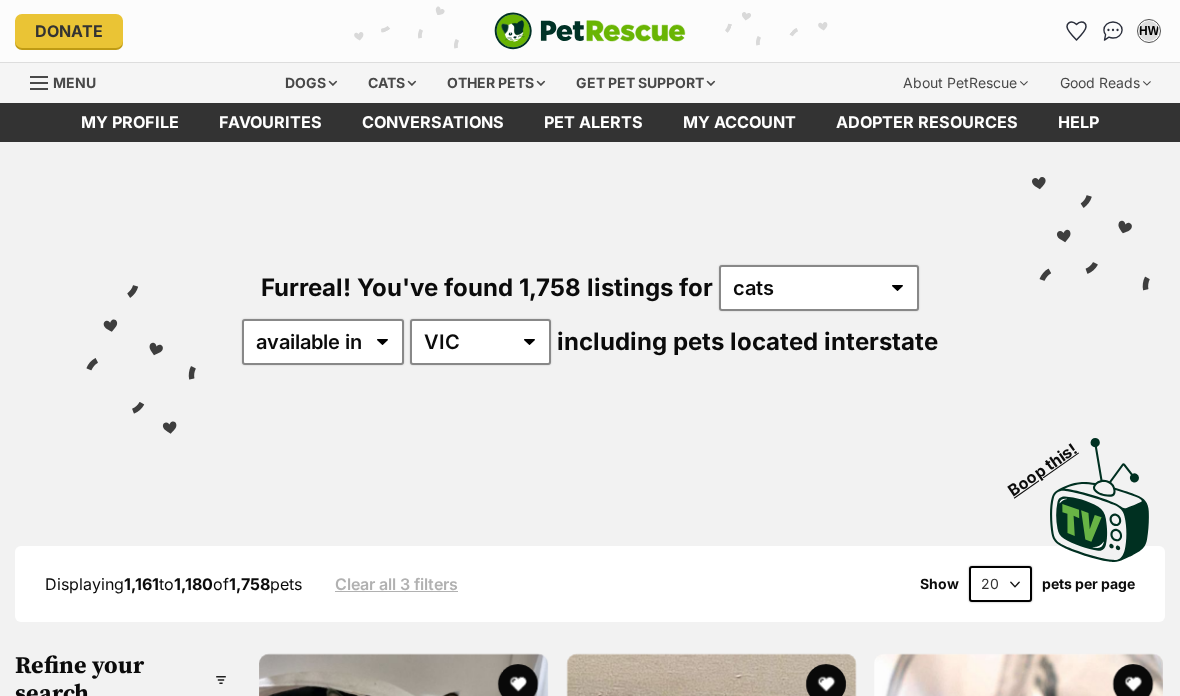 scroll, scrollTop: 0, scrollLeft: 0, axis: both 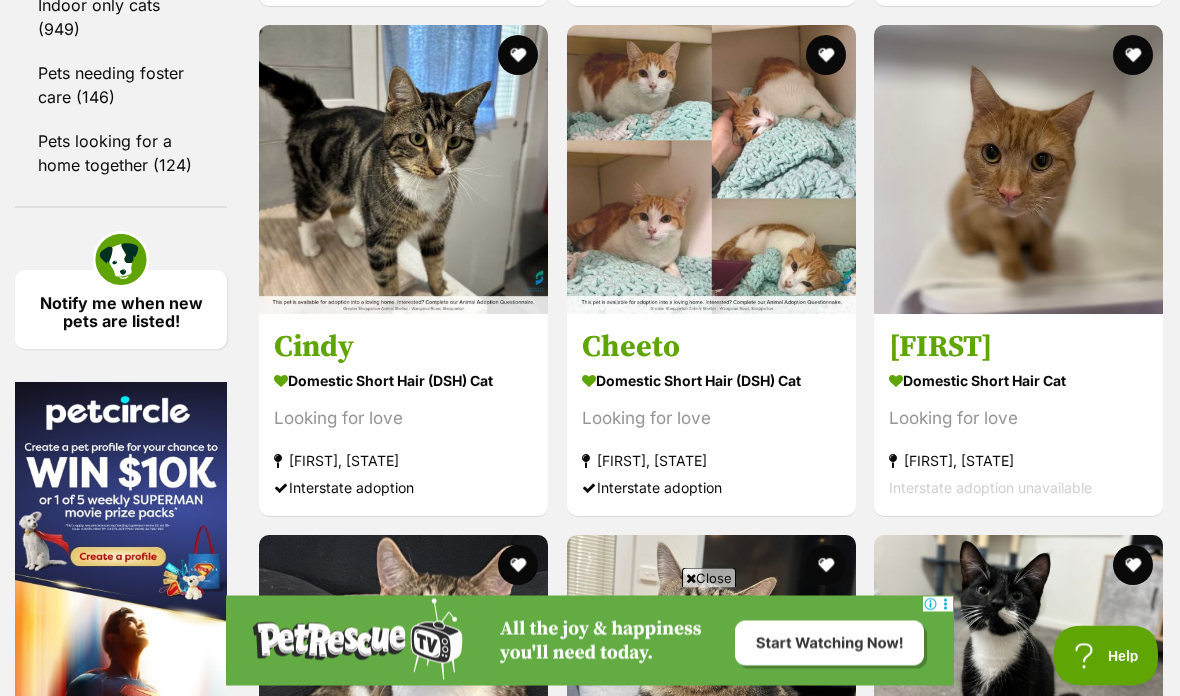 click at bounding box center [1018, 170] 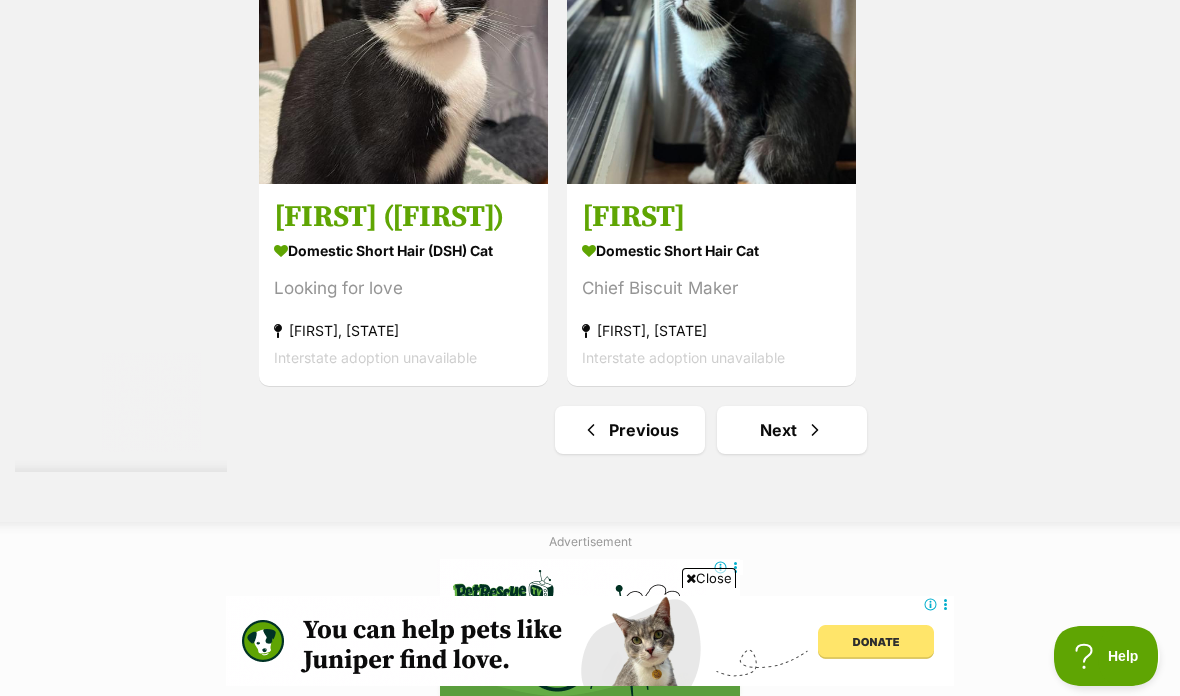 scroll, scrollTop: 4014, scrollLeft: 0, axis: vertical 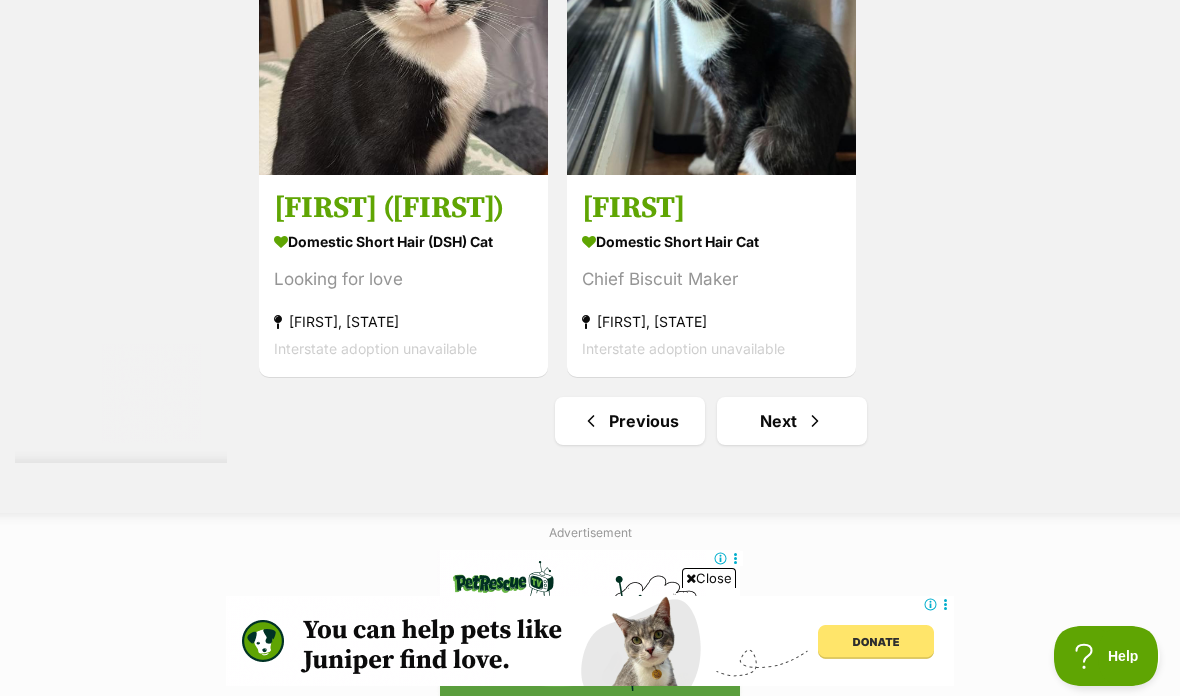 click on "Next" at bounding box center [792, 421] 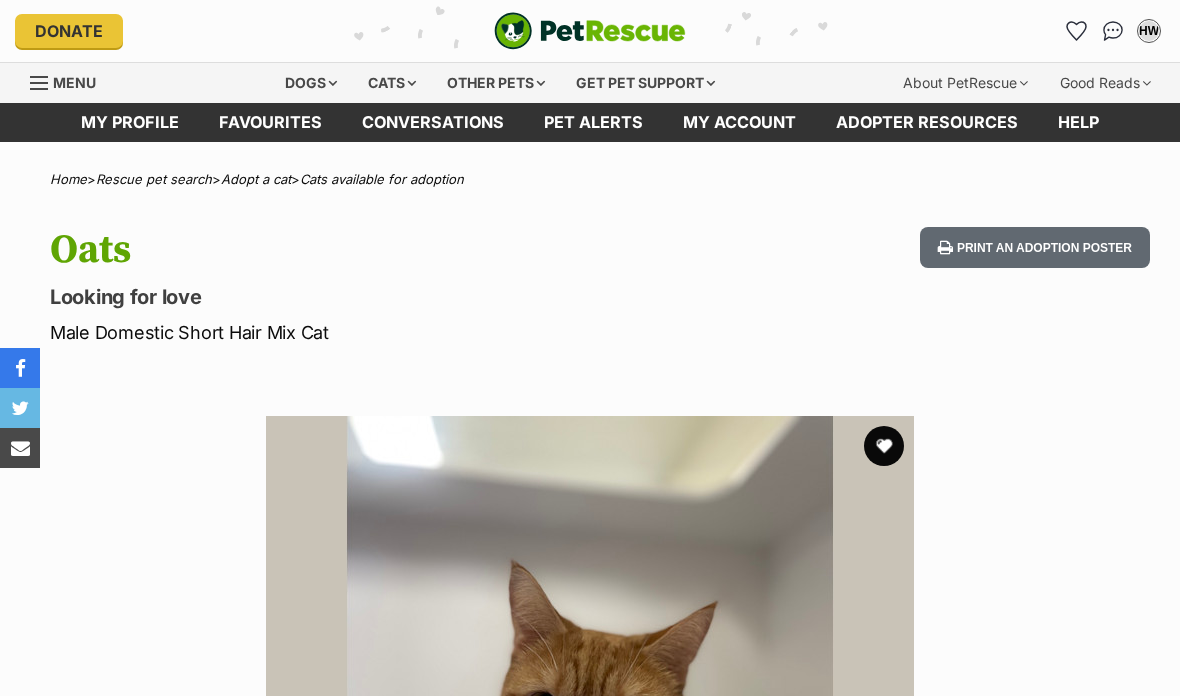 scroll, scrollTop: 0, scrollLeft: 0, axis: both 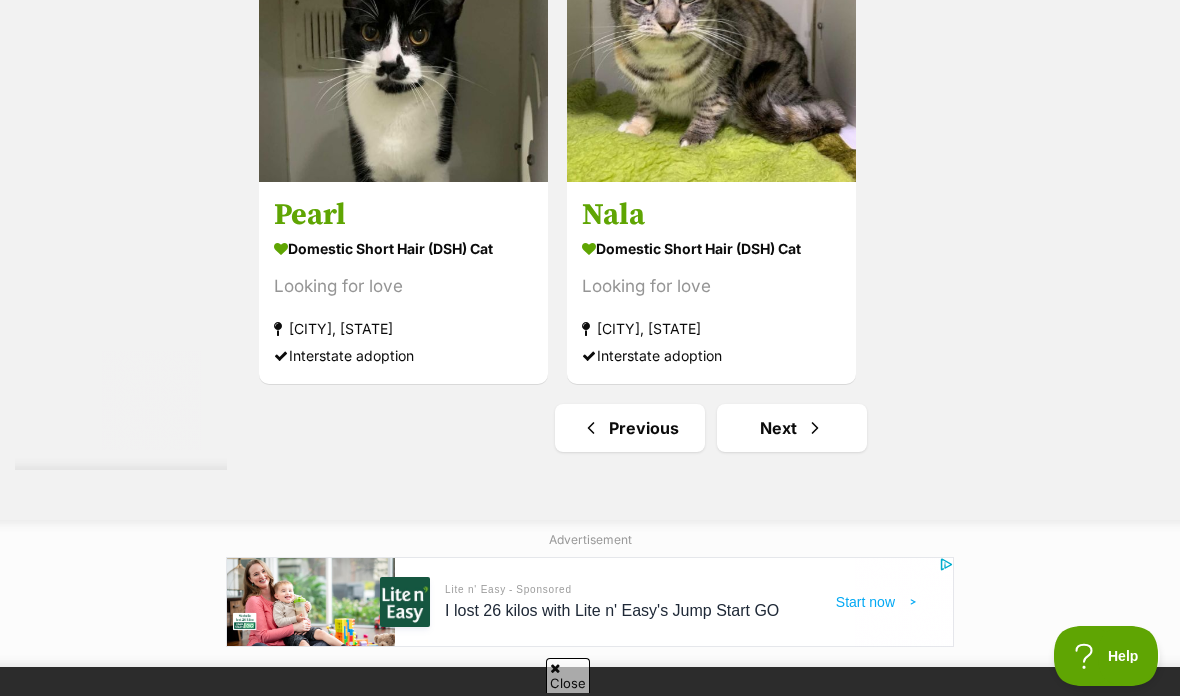 click on "Next" at bounding box center (792, 428) 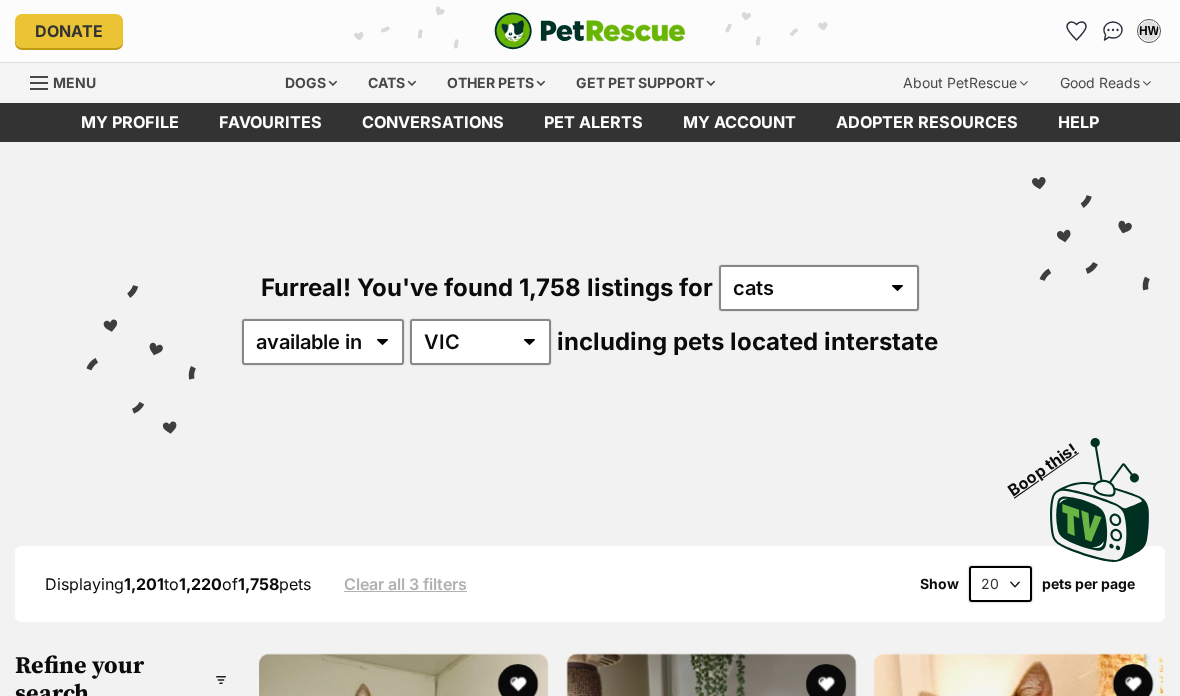scroll, scrollTop: 0, scrollLeft: 0, axis: both 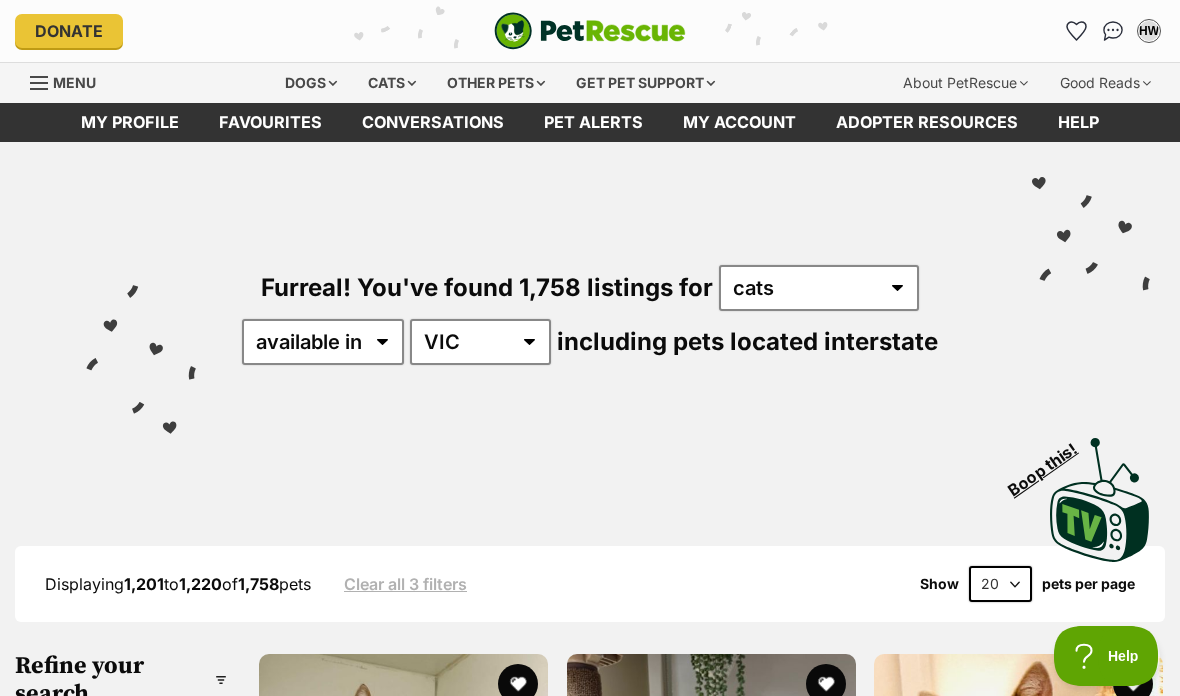 click at bounding box center [1100, 500] 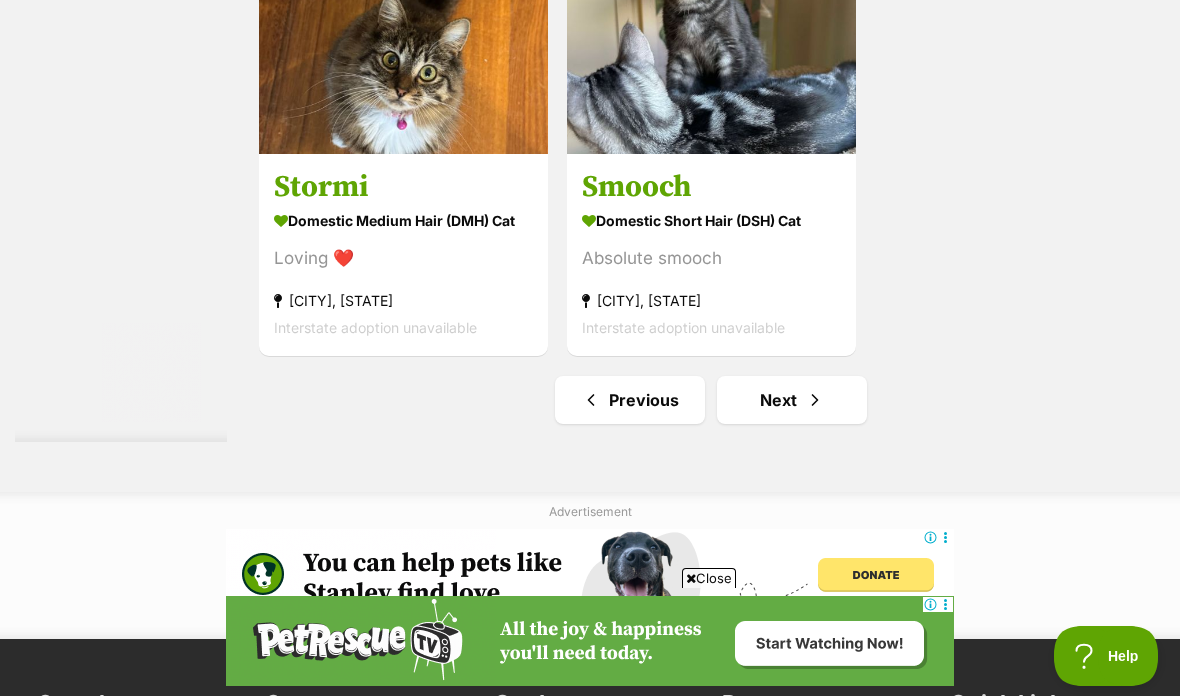 scroll, scrollTop: 4036, scrollLeft: 0, axis: vertical 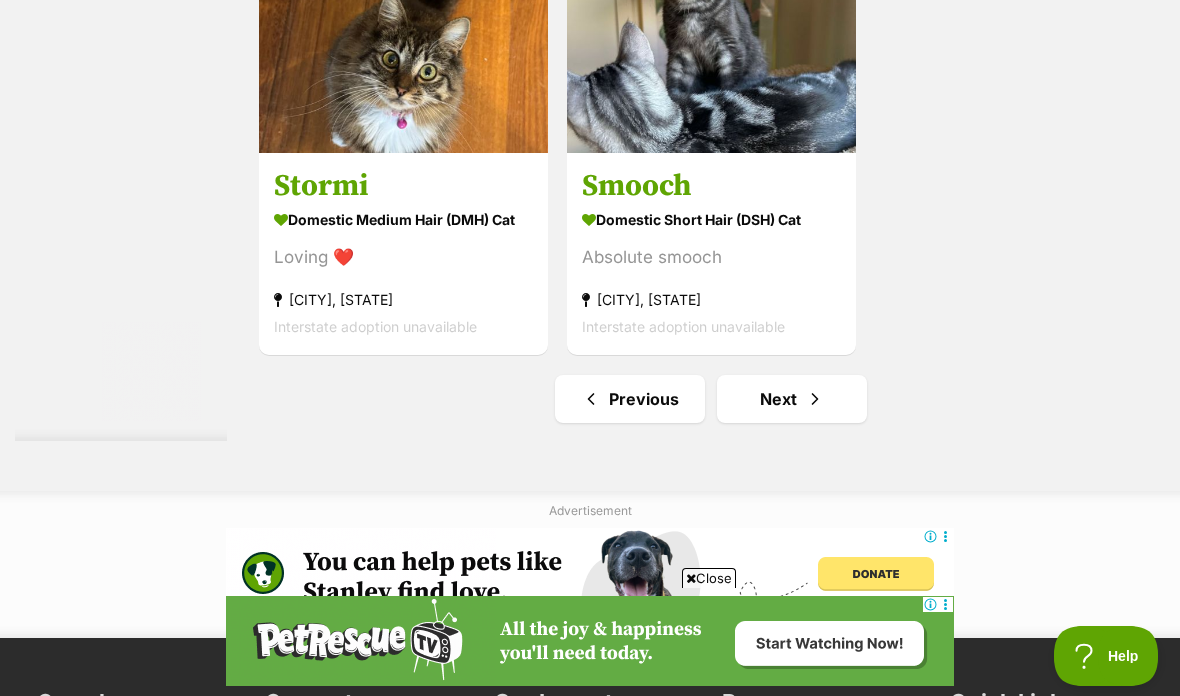 click on "Next" at bounding box center [792, 399] 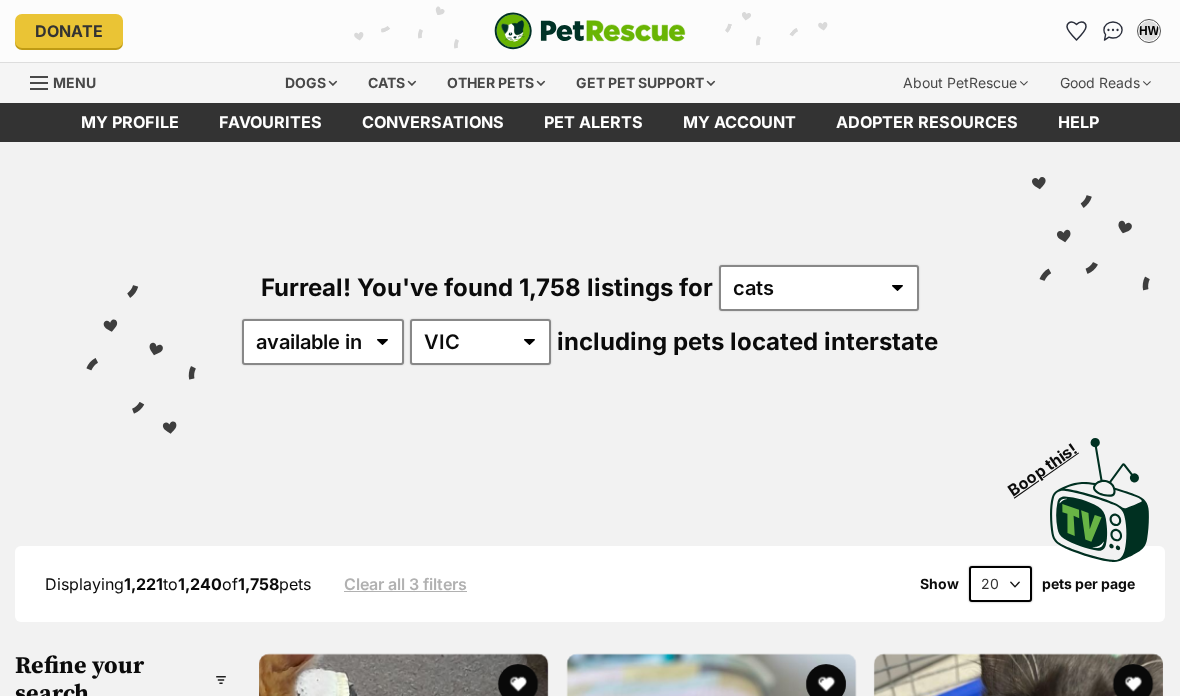 scroll, scrollTop: 0, scrollLeft: 0, axis: both 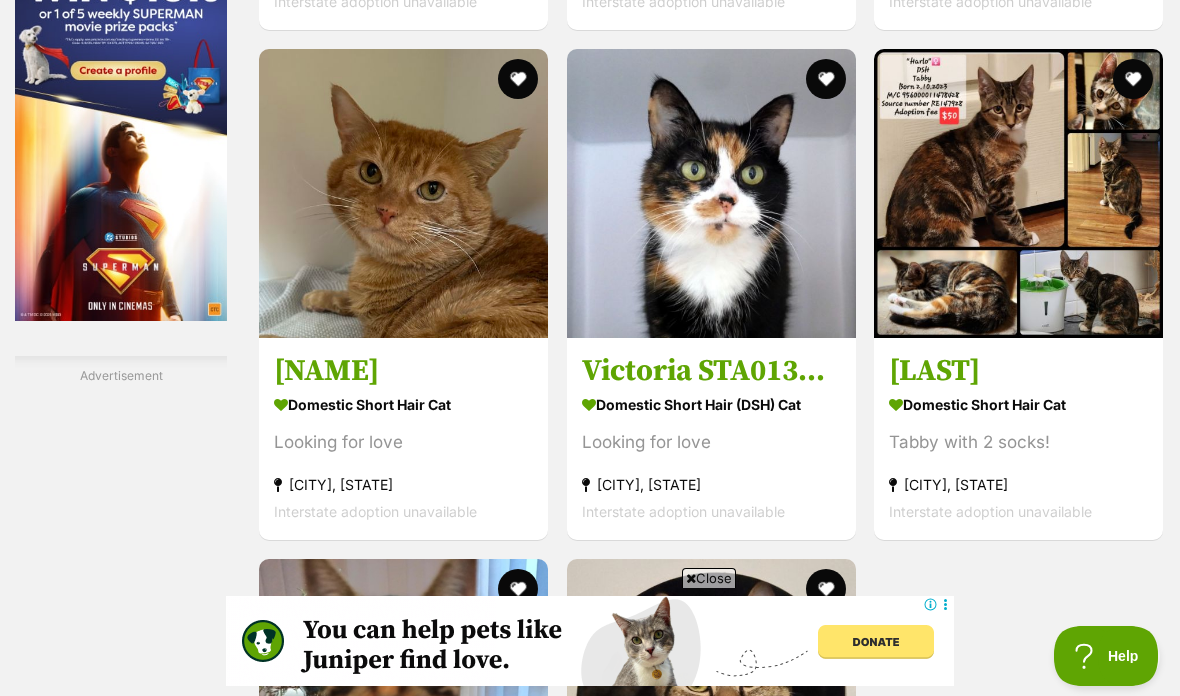 click at bounding box center (403, 193) 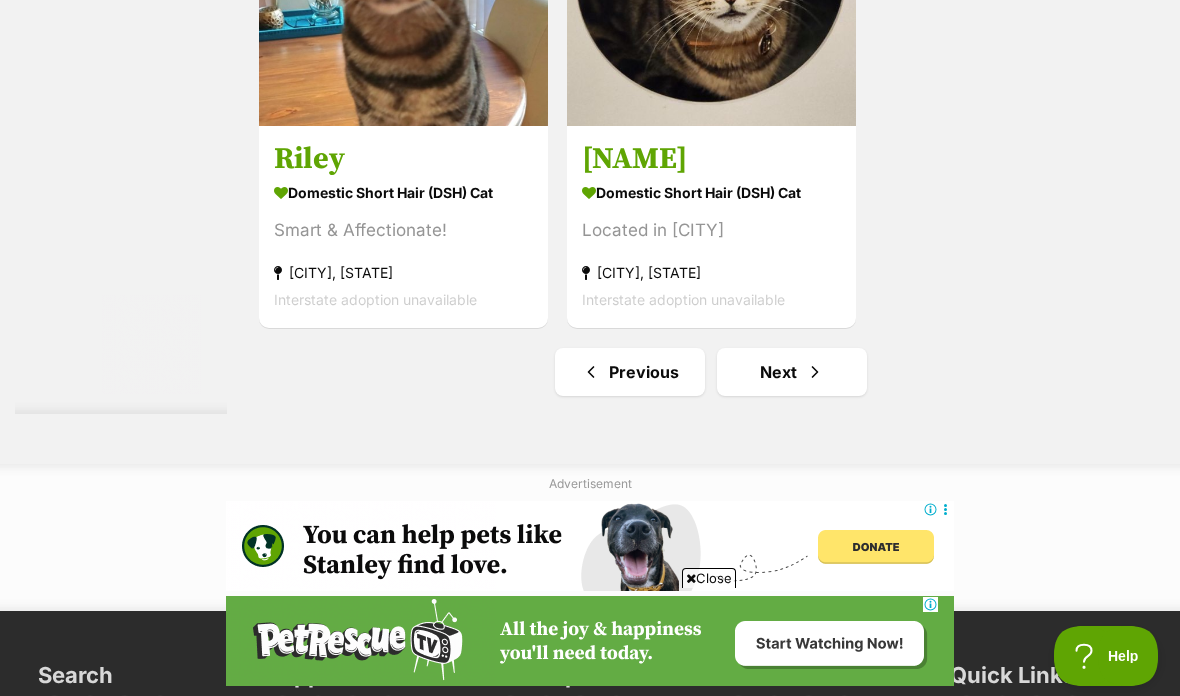 scroll, scrollTop: 0, scrollLeft: 0, axis: both 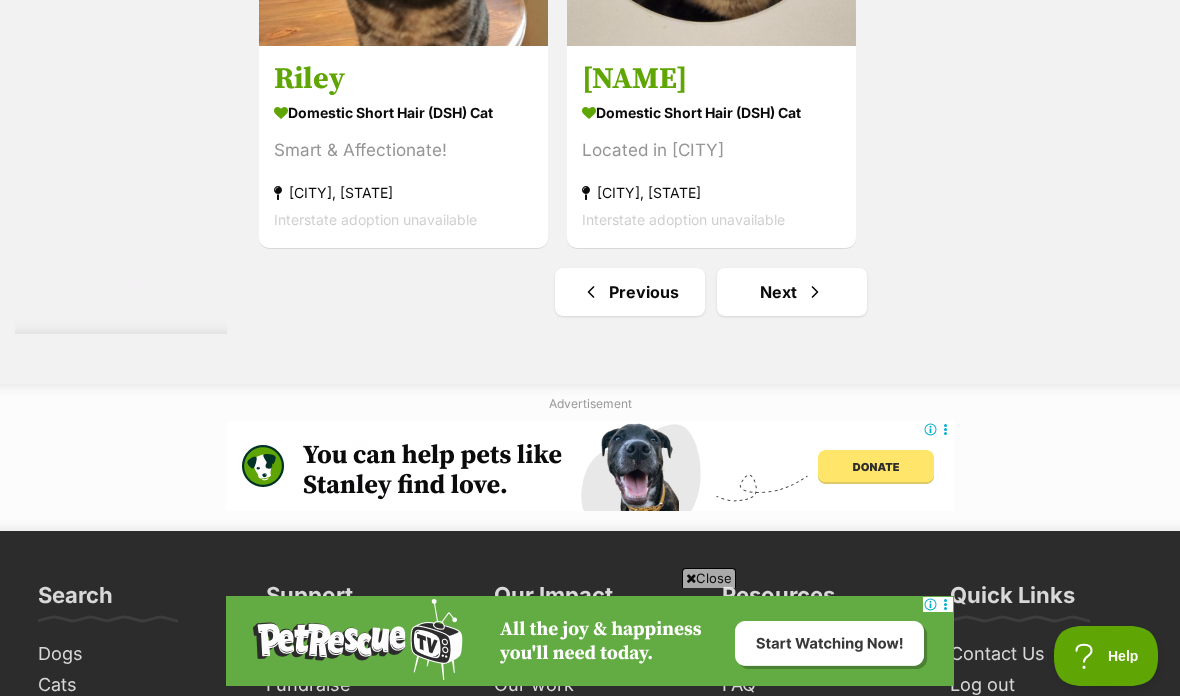 click on "Next" at bounding box center (792, 292) 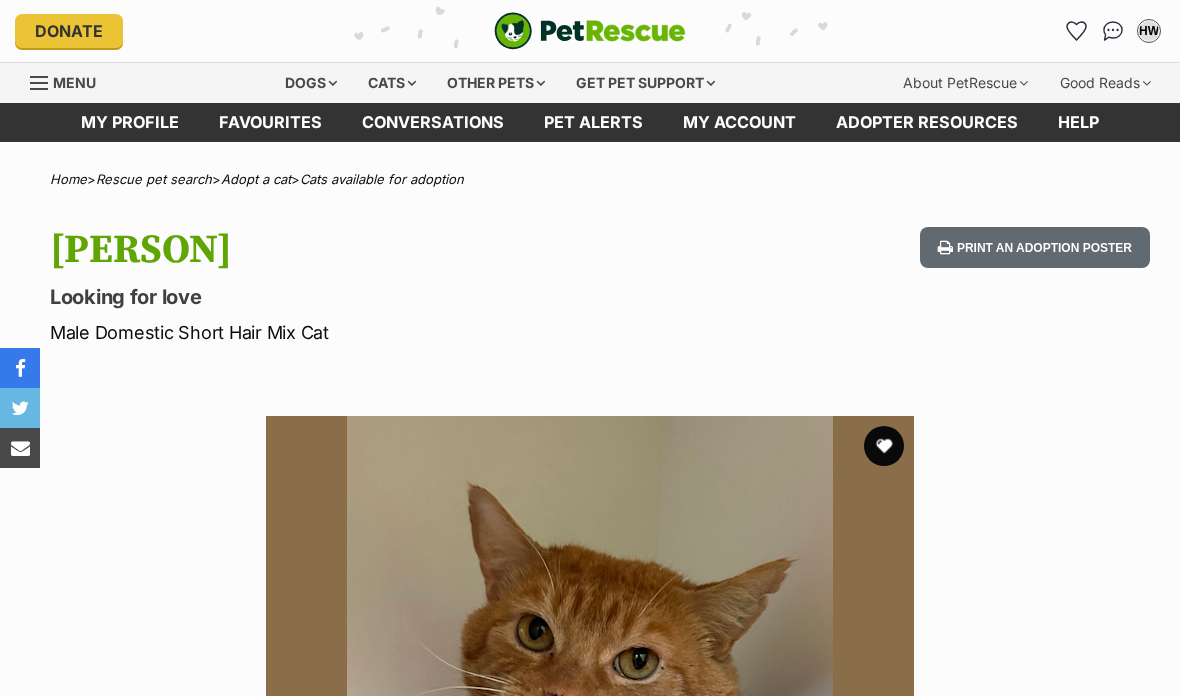scroll, scrollTop: 0, scrollLeft: 0, axis: both 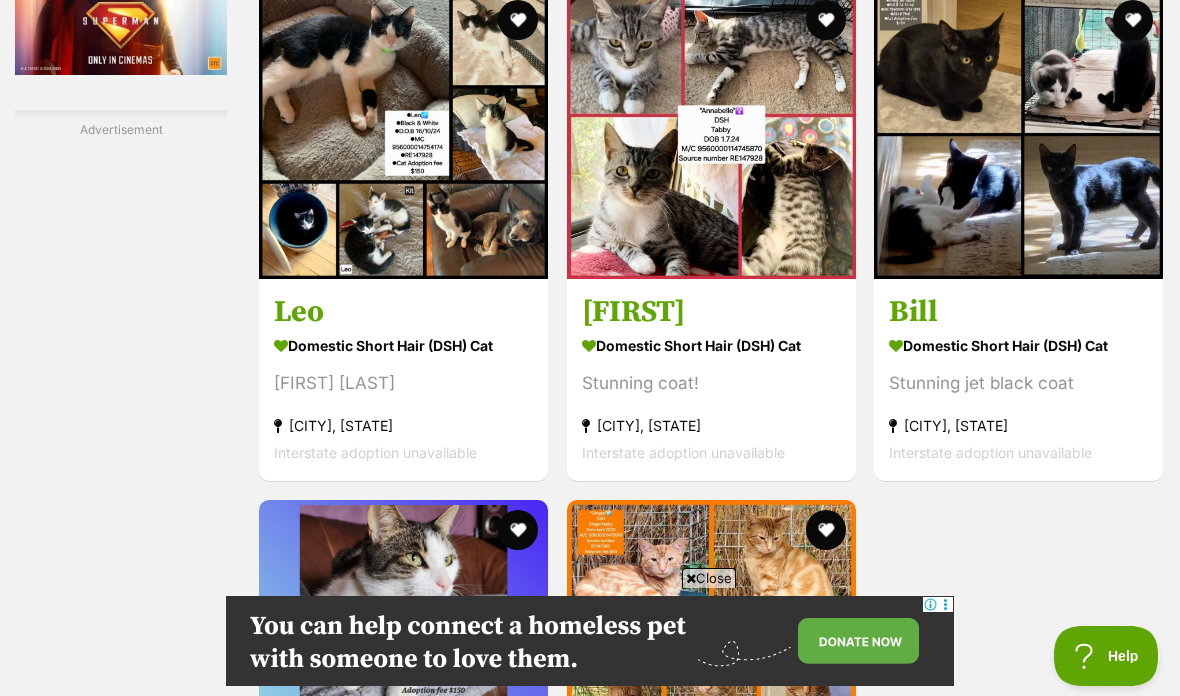 click at bounding box center (711, 134) 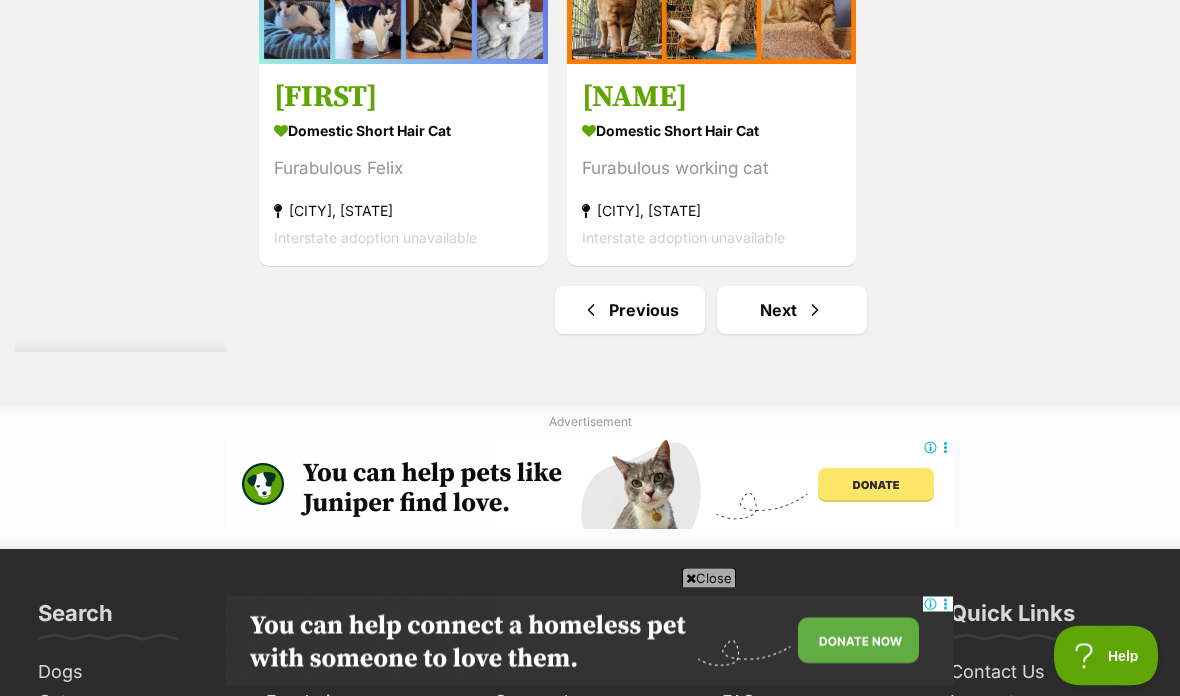 scroll, scrollTop: 4312, scrollLeft: 0, axis: vertical 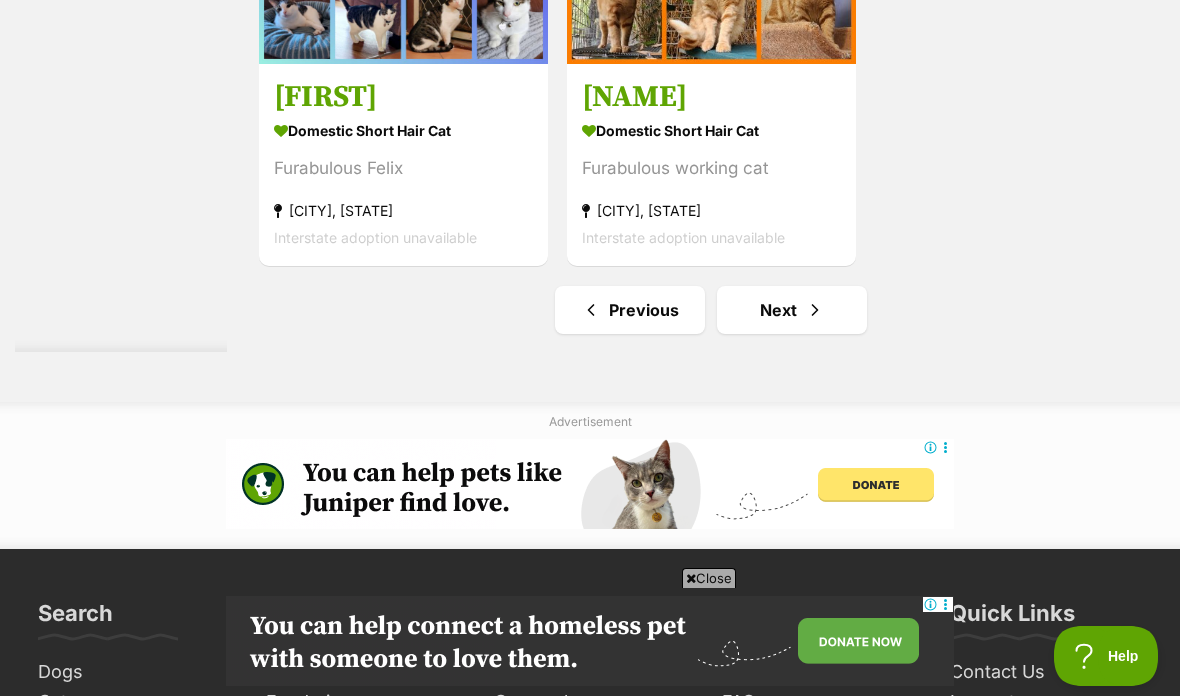 click on "Next" at bounding box center [792, 310] 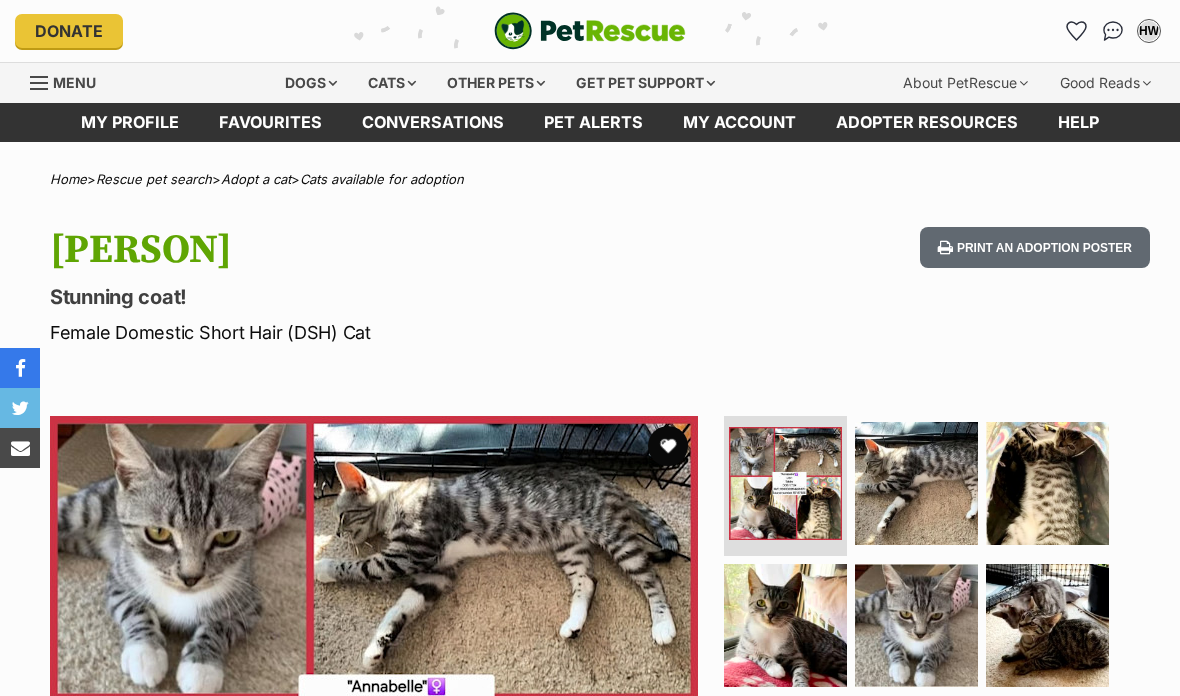 scroll, scrollTop: 0, scrollLeft: 0, axis: both 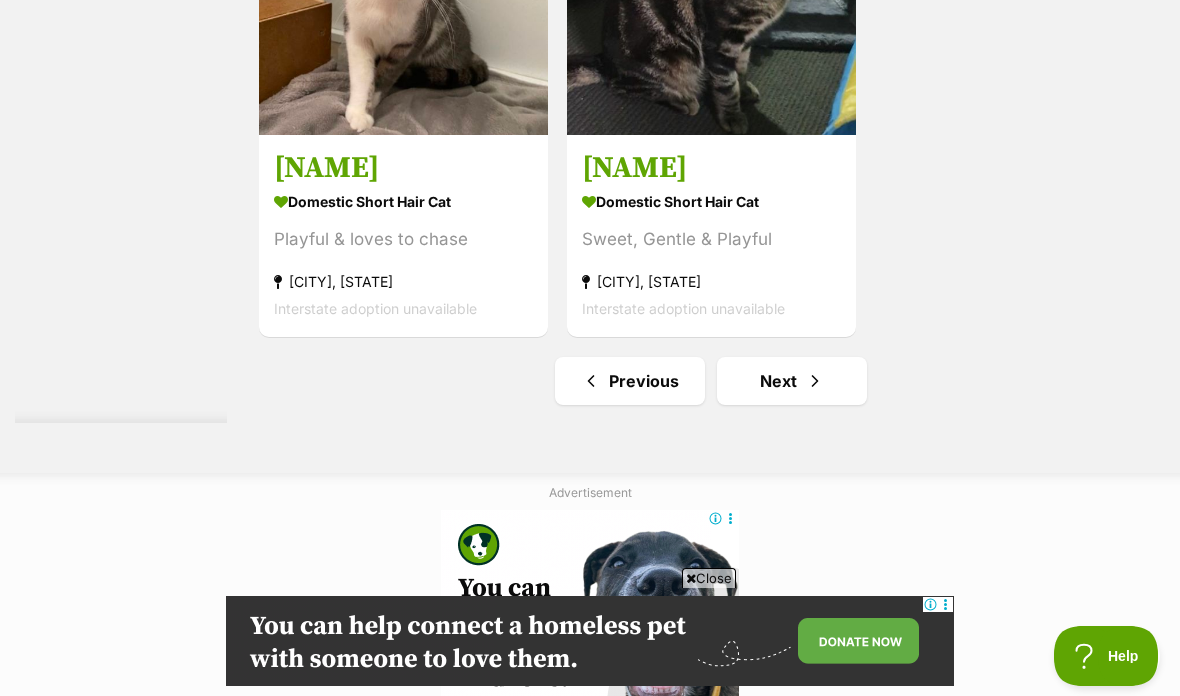 click on "Next" at bounding box center [792, 381] 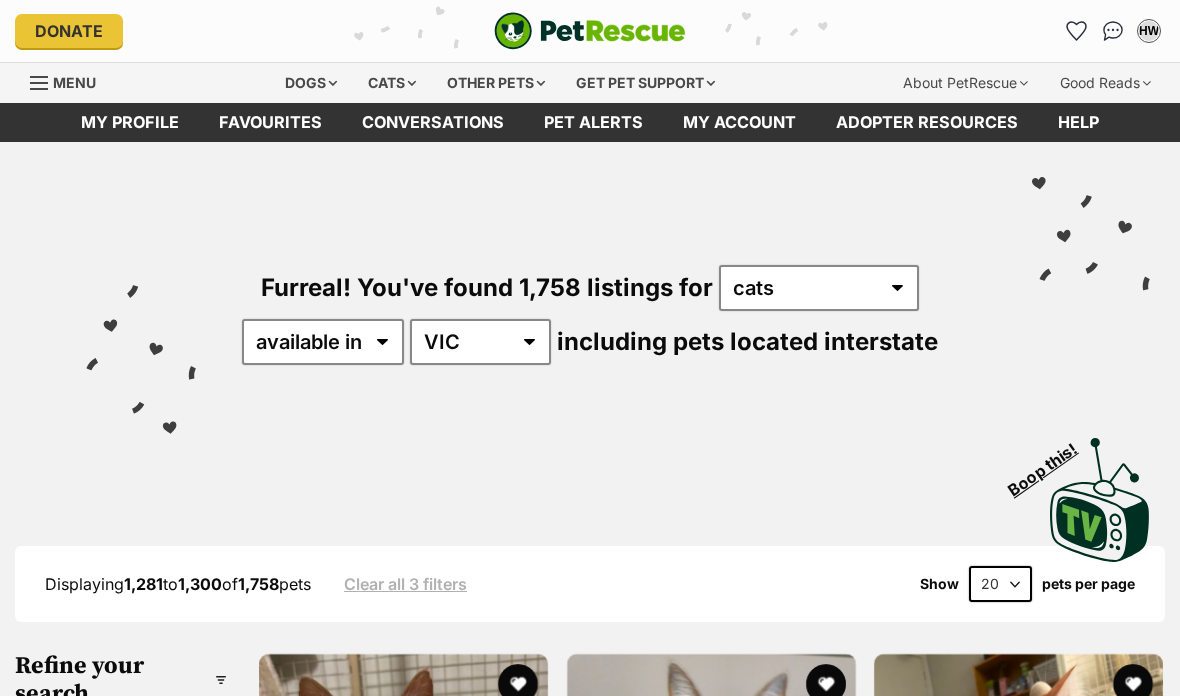 scroll, scrollTop: 0, scrollLeft: 0, axis: both 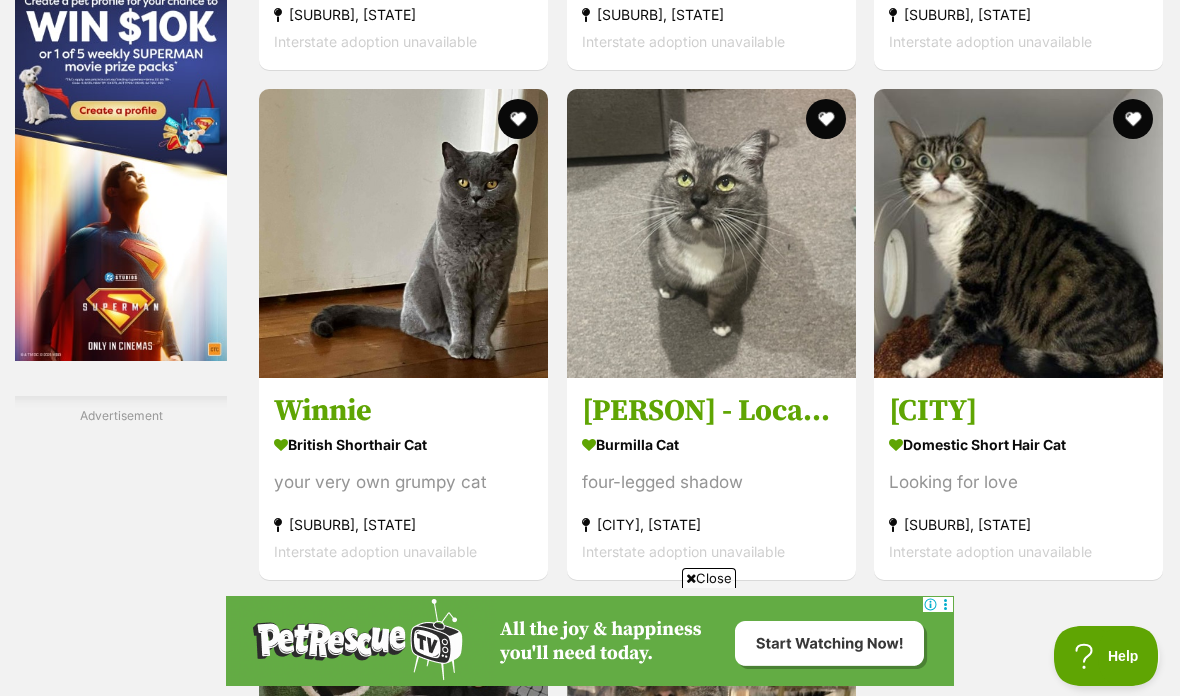 click at bounding box center (711, 233) 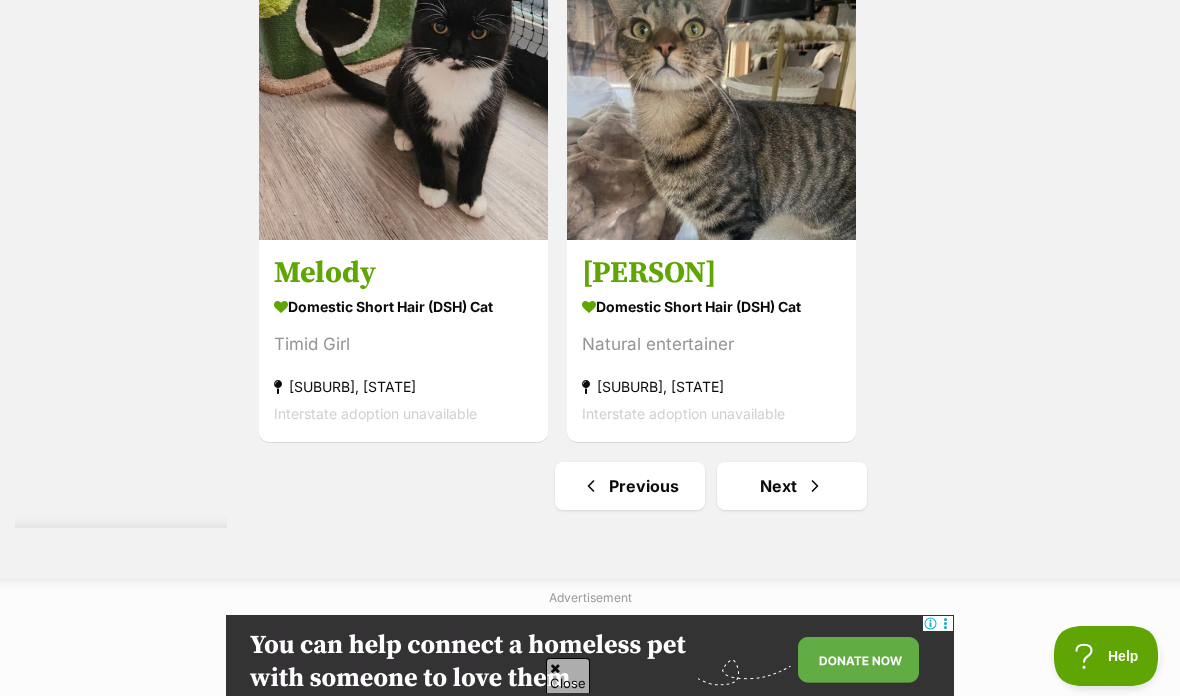 scroll, scrollTop: 0, scrollLeft: 0, axis: both 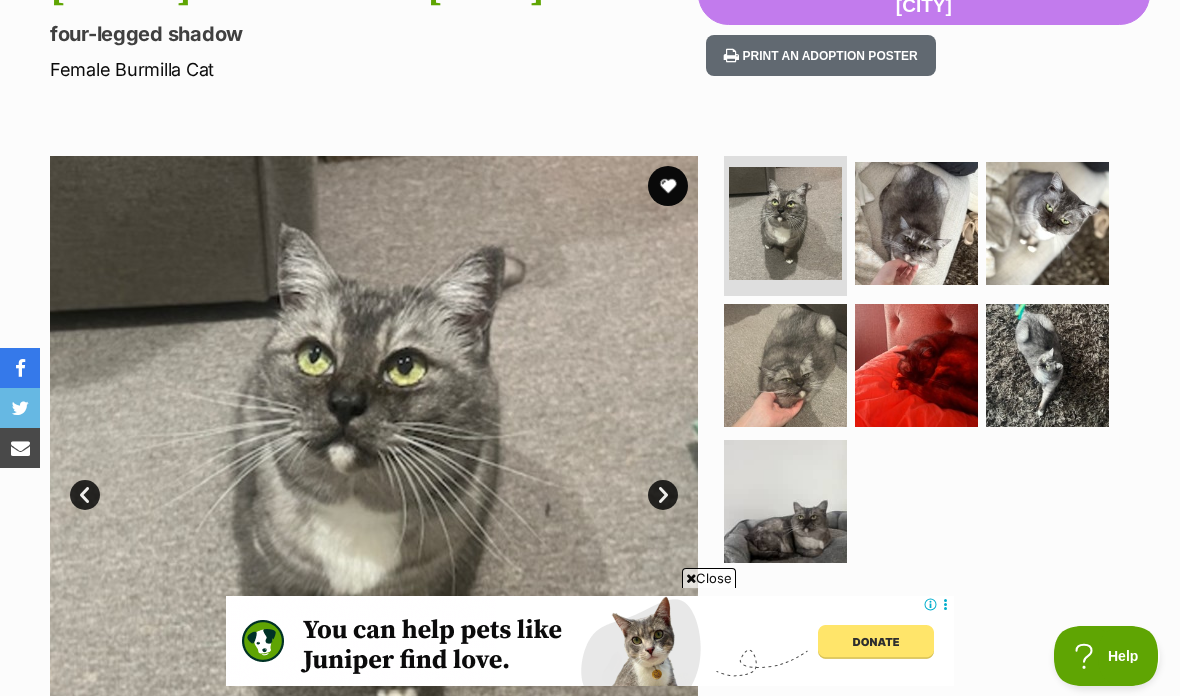 click at bounding box center [916, 223] 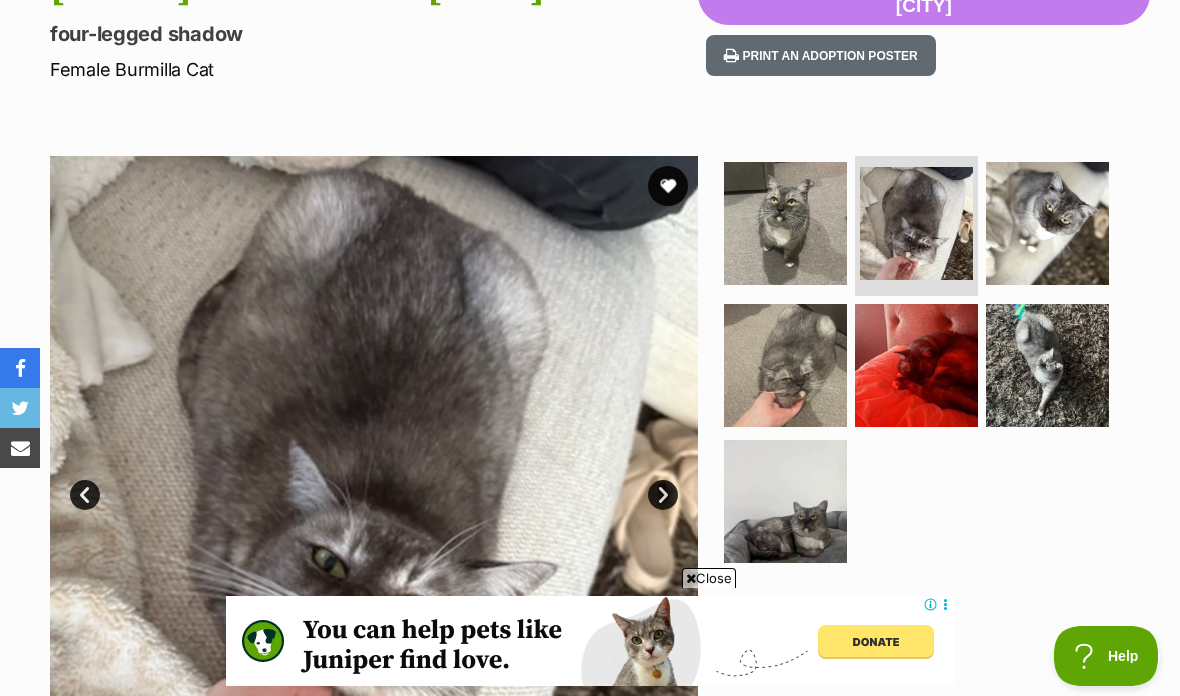click at bounding box center [1047, 223] 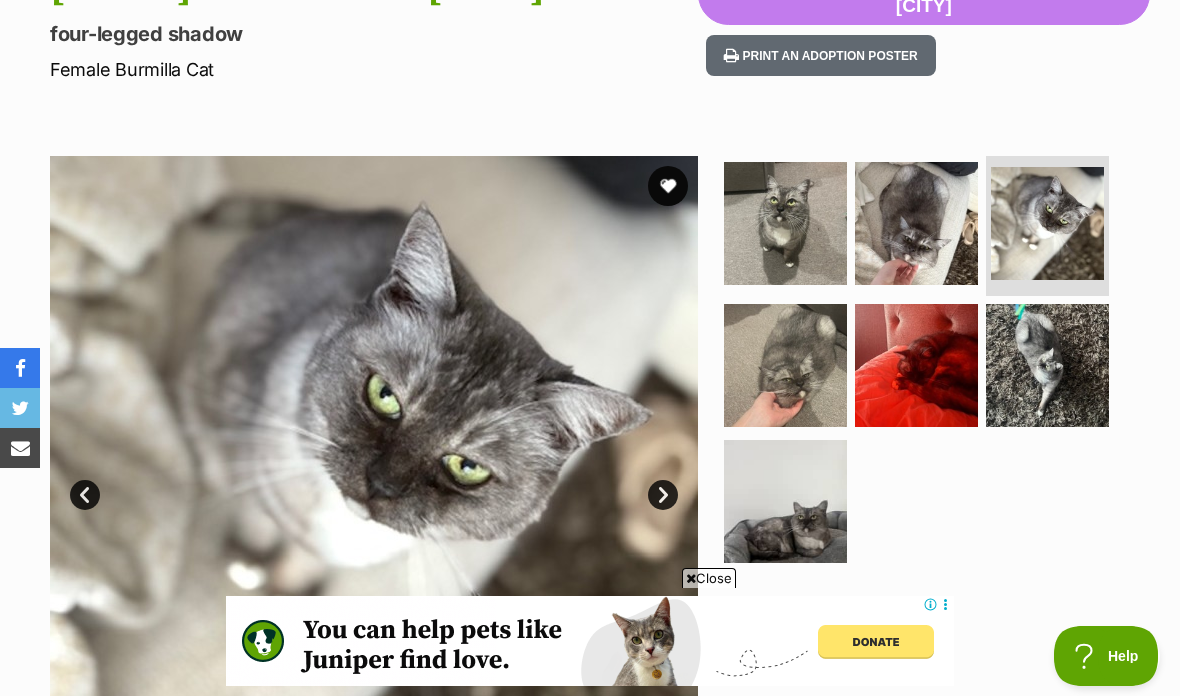 click at bounding box center (785, 365) 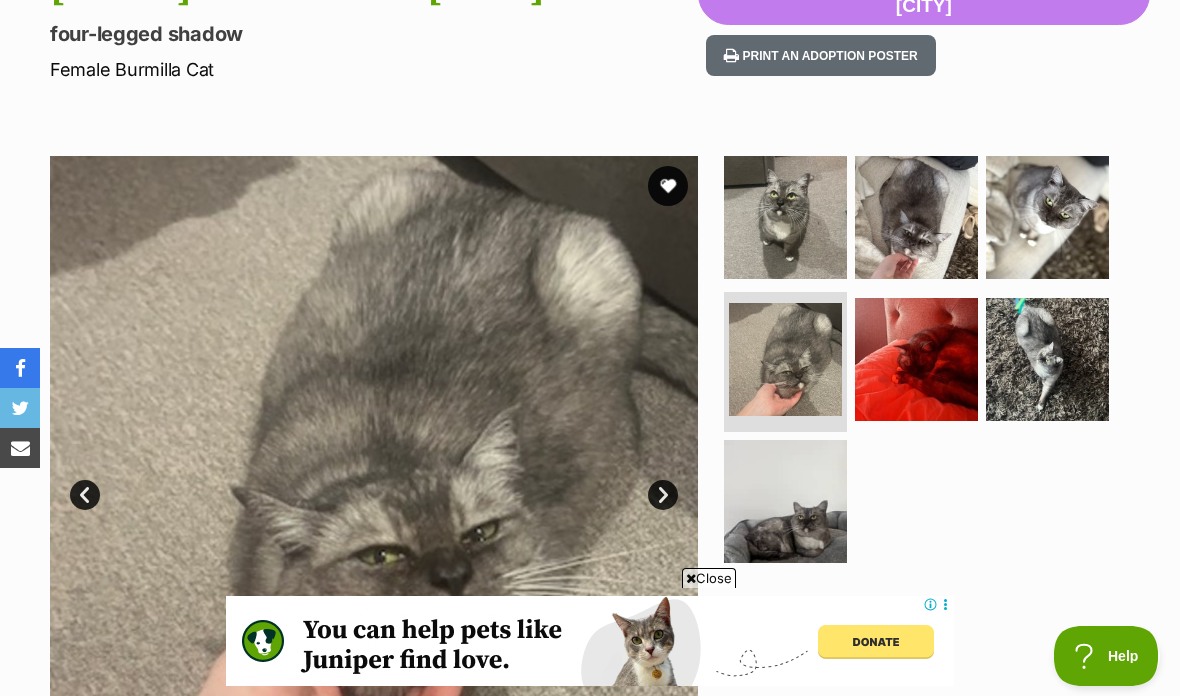 click at bounding box center (1047, 359) 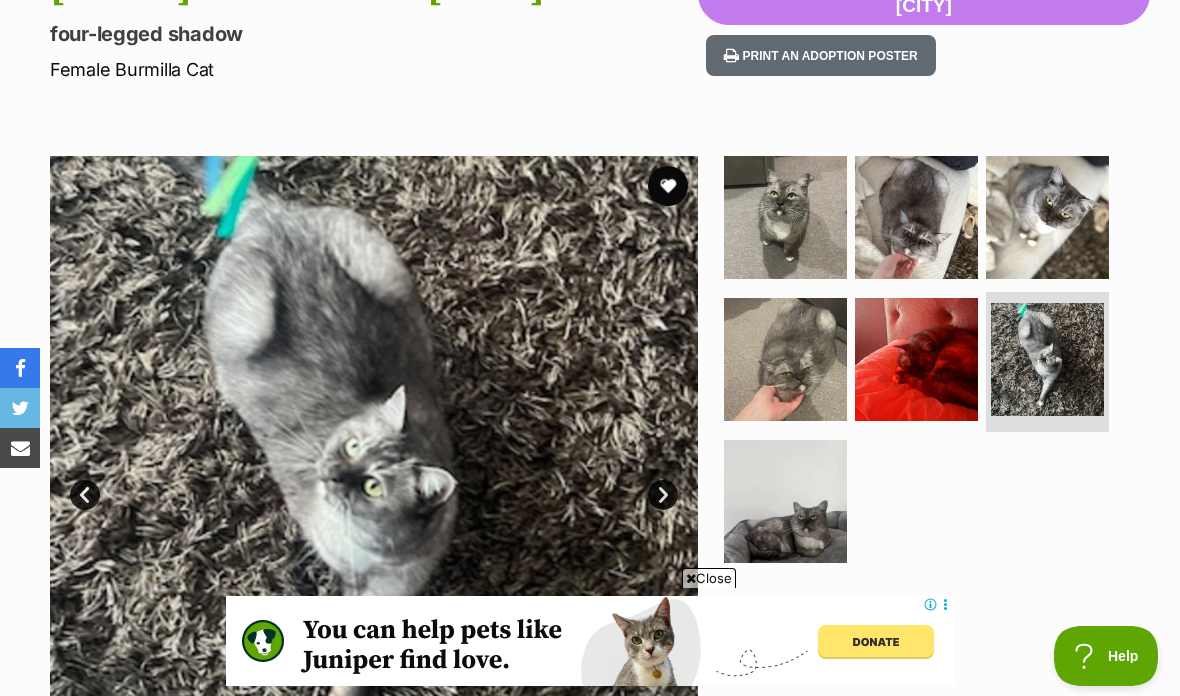 scroll, scrollTop: 0, scrollLeft: 0, axis: both 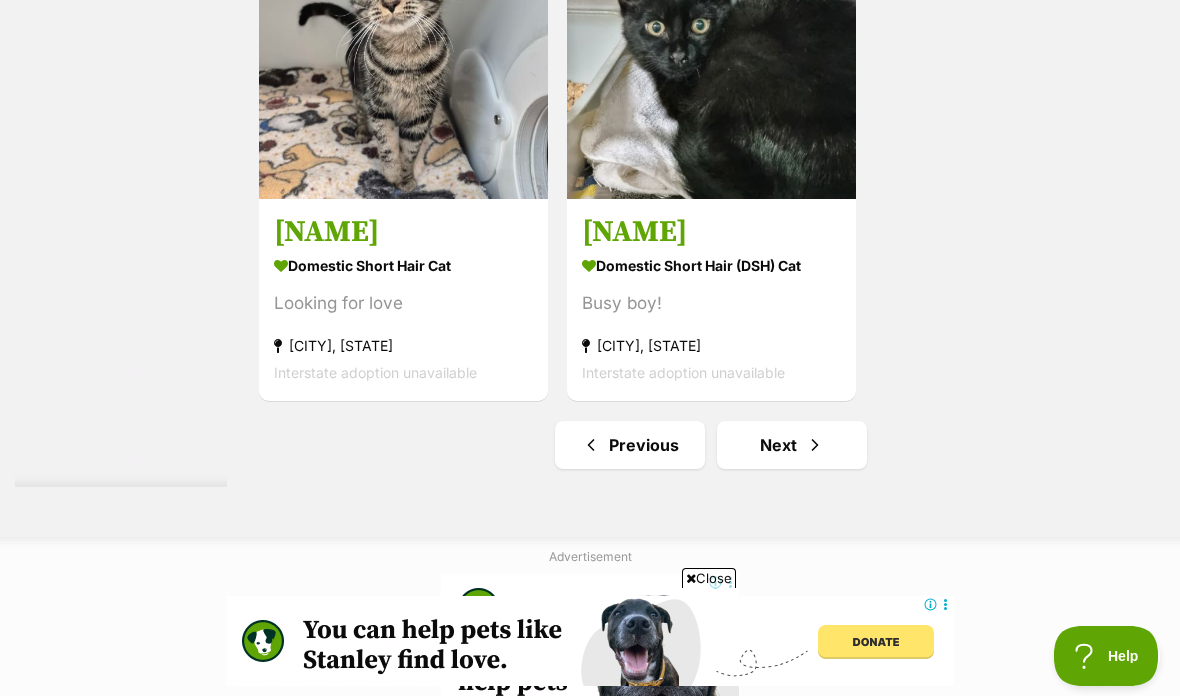 click at bounding box center (815, 445) 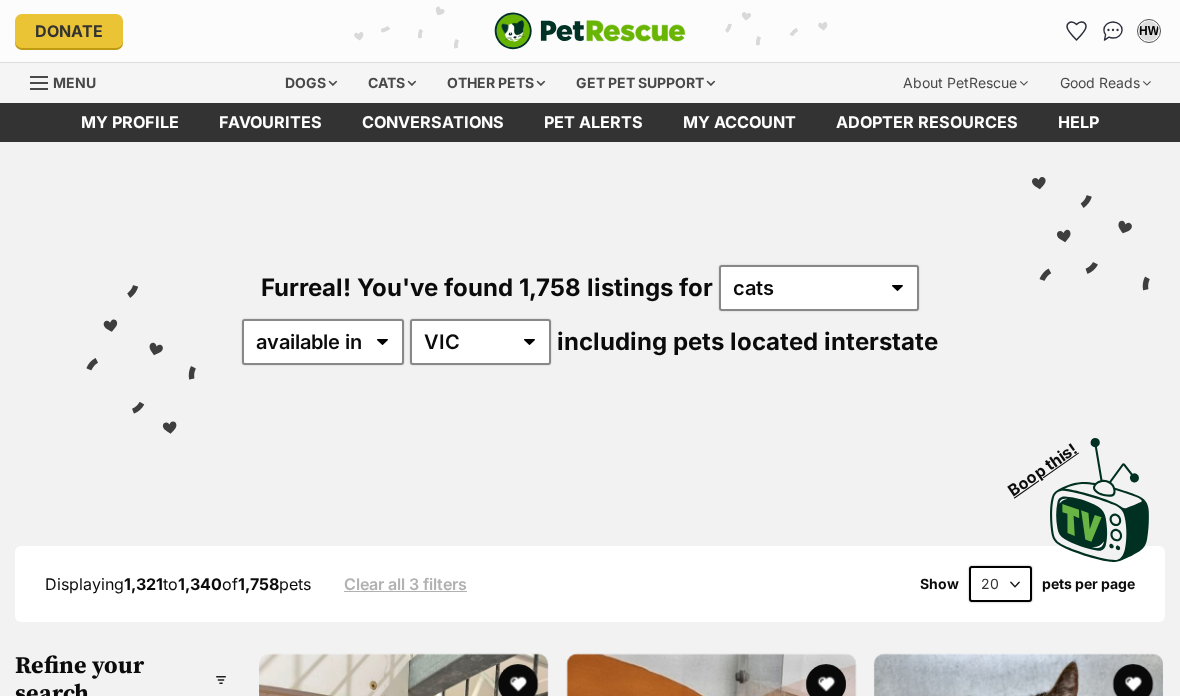 scroll, scrollTop: 0, scrollLeft: 0, axis: both 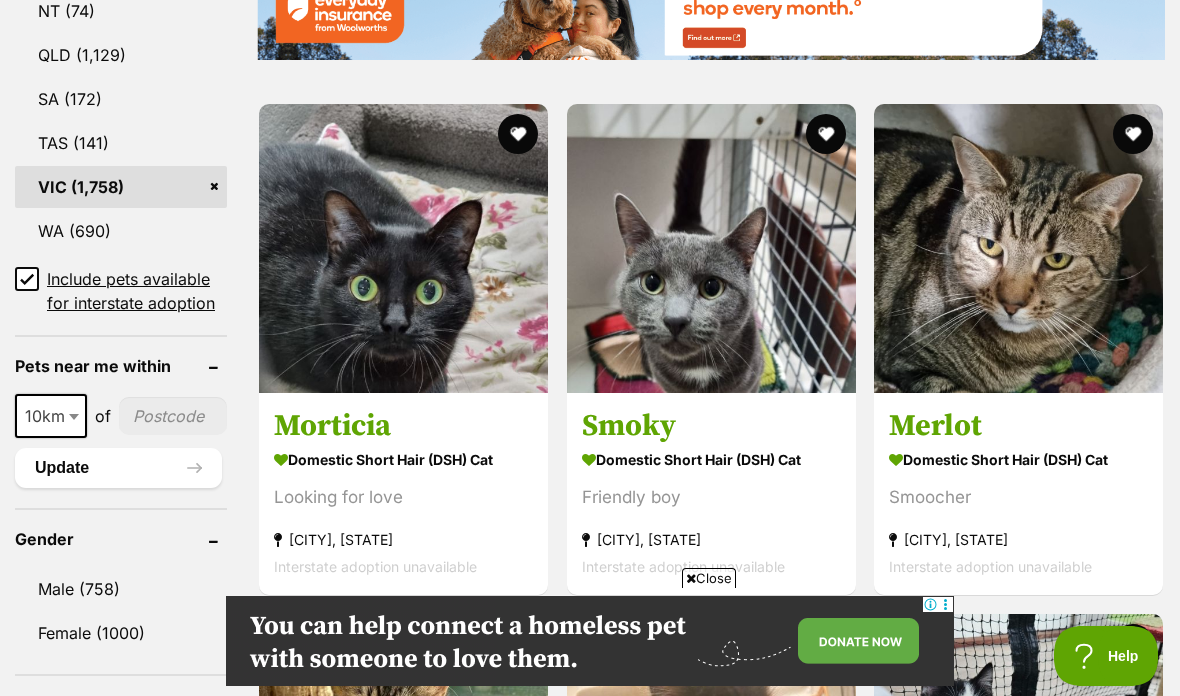 click at bounding box center [403, 248] 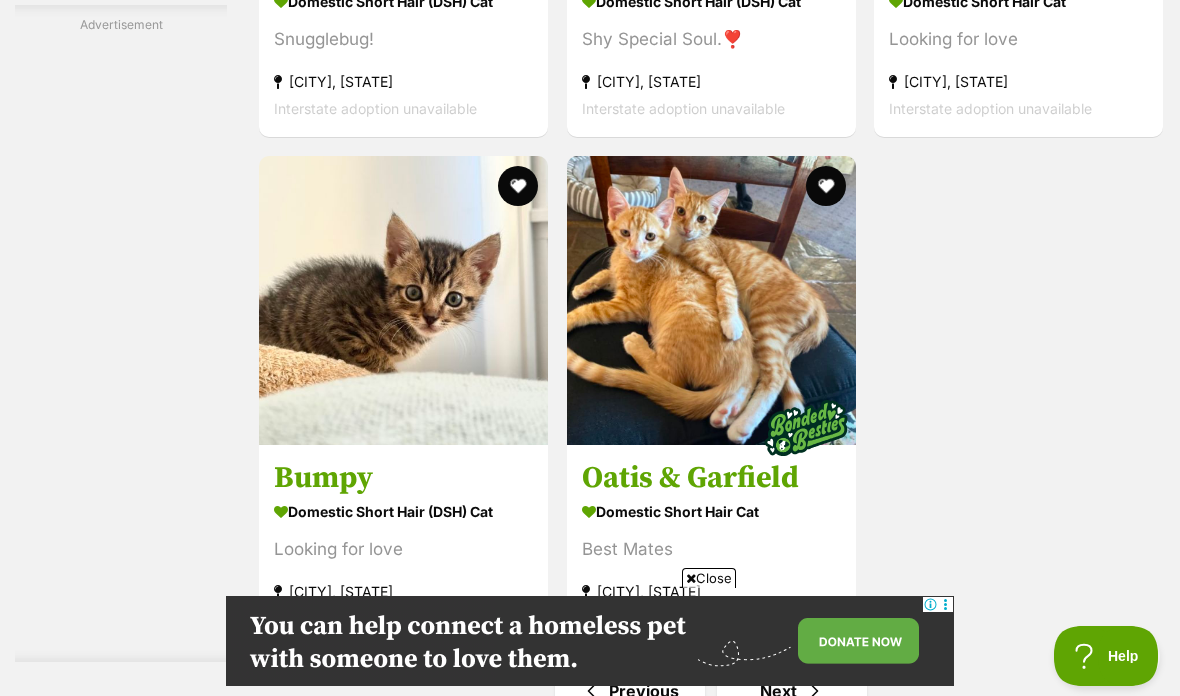 scroll, scrollTop: 3947, scrollLeft: 0, axis: vertical 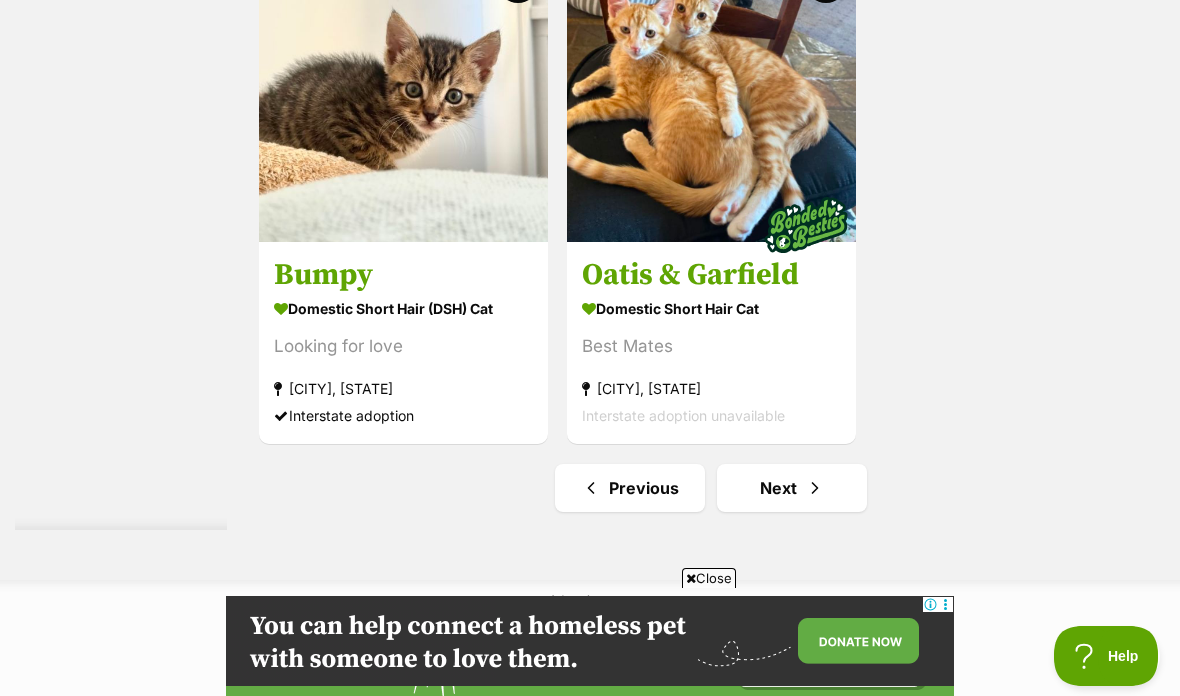 click on "Next" at bounding box center [792, 488] 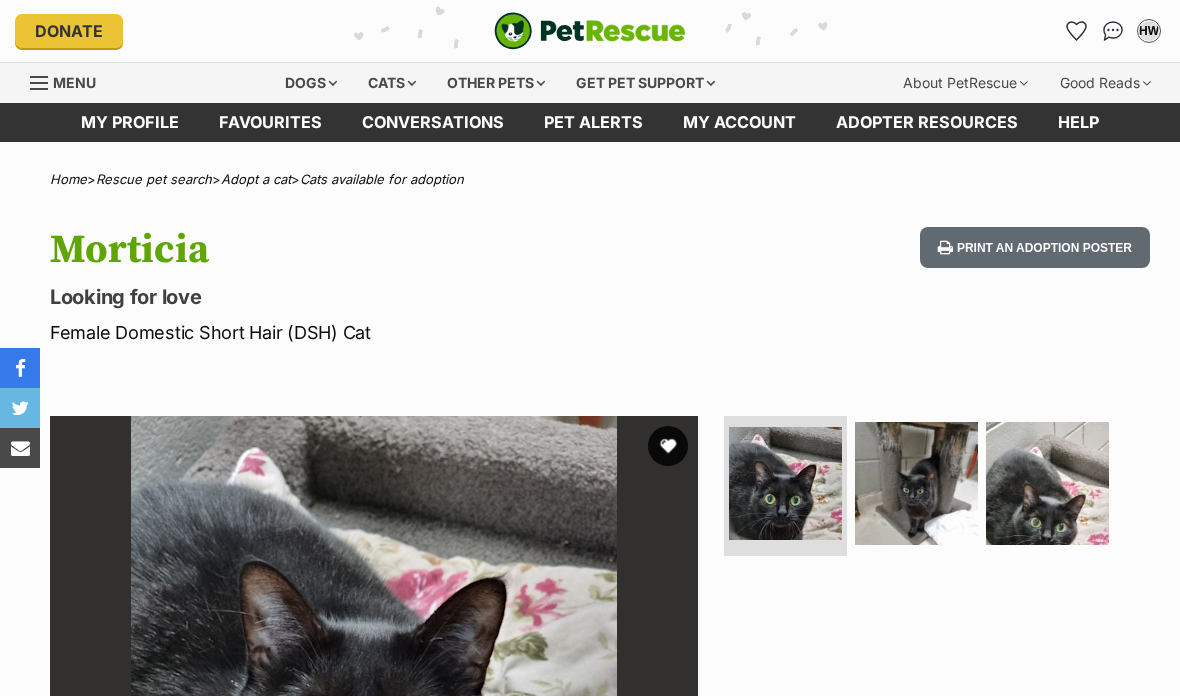 scroll, scrollTop: 0, scrollLeft: 0, axis: both 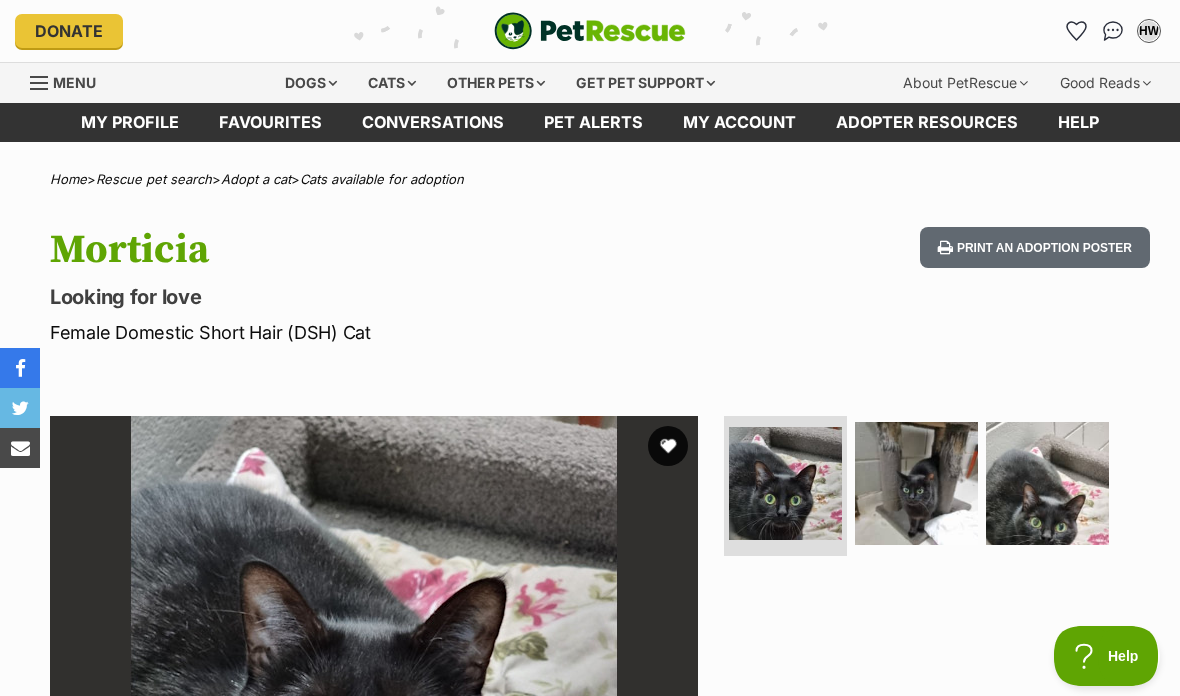 click at bounding box center (916, 483) 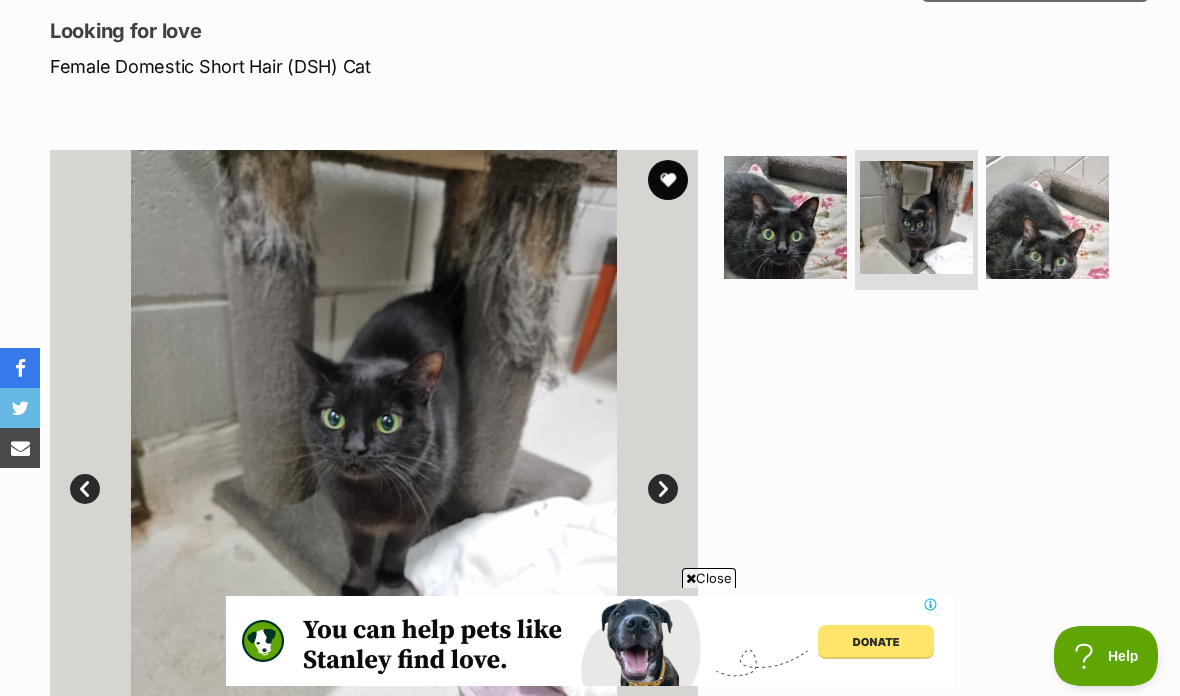 scroll, scrollTop: 0, scrollLeft: 0, axis: both 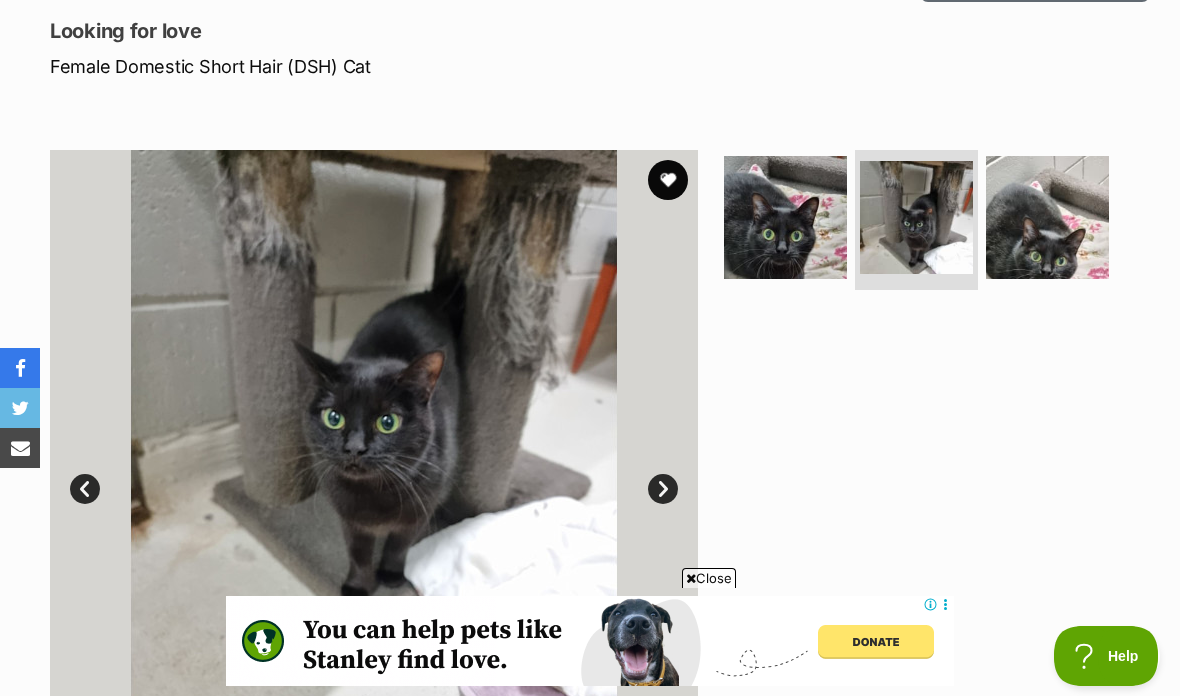 click at bounding box center (916, 217) 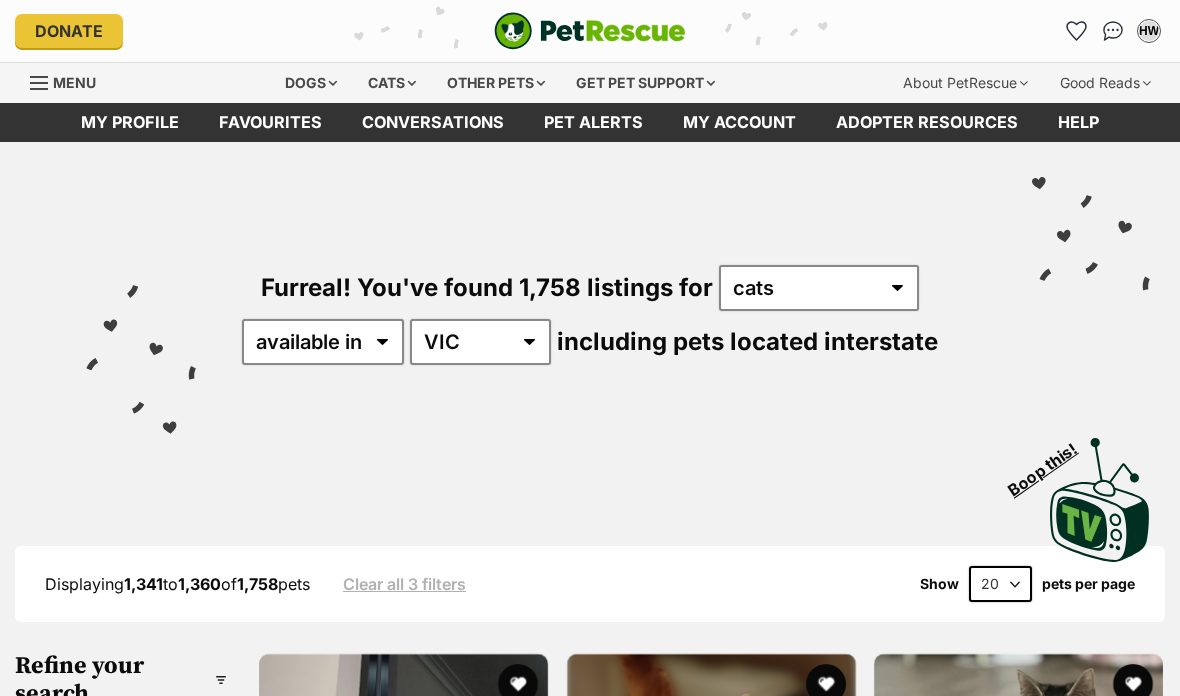 scroll, scrollTop: 0, scrollLeft: 0, axis: both 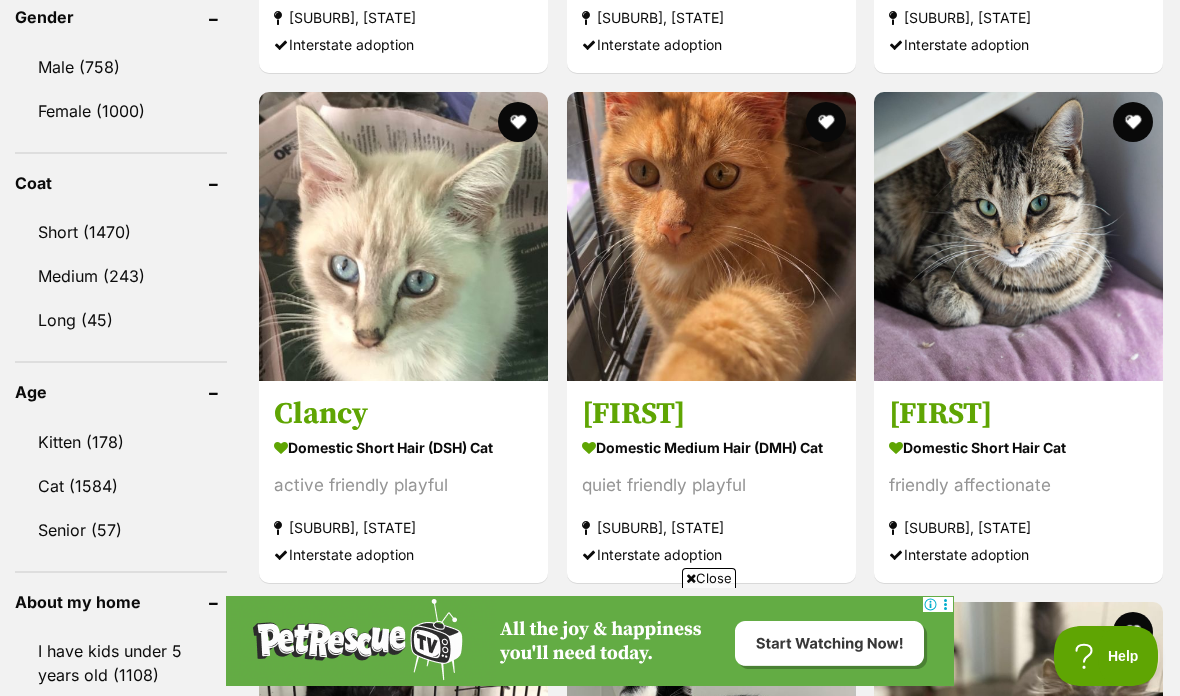 click at bounding box center [403, 236] 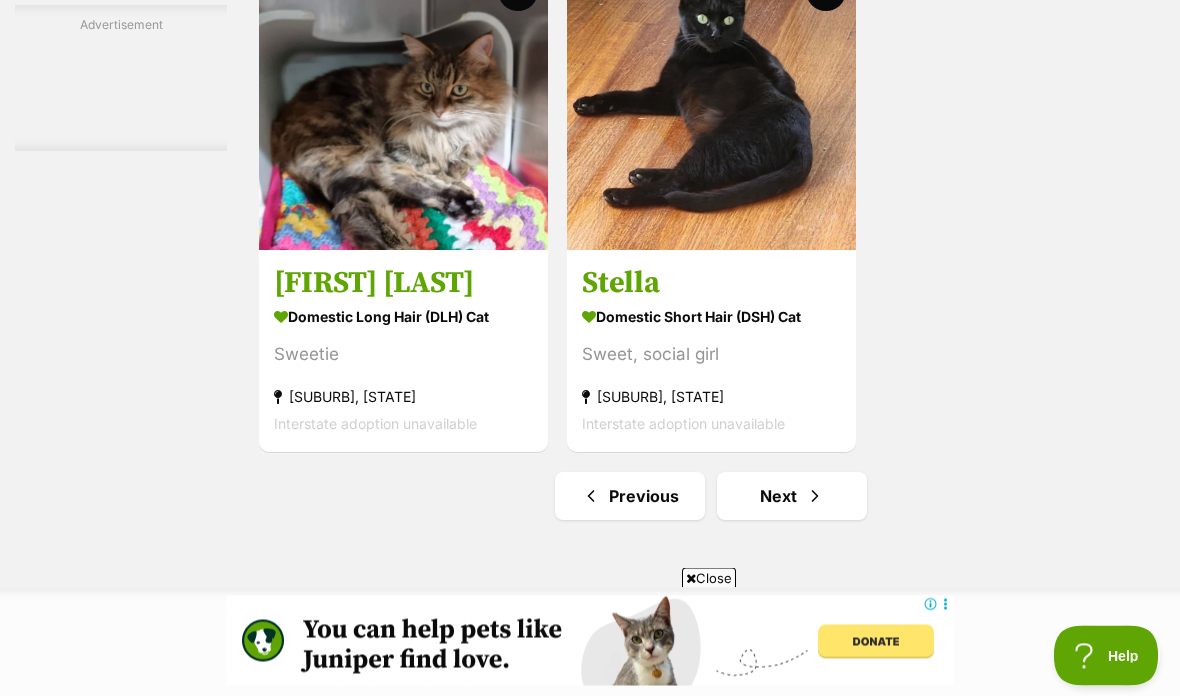 scroll, scrollTop: 3939, scrollLeft: 0, axis: vertical 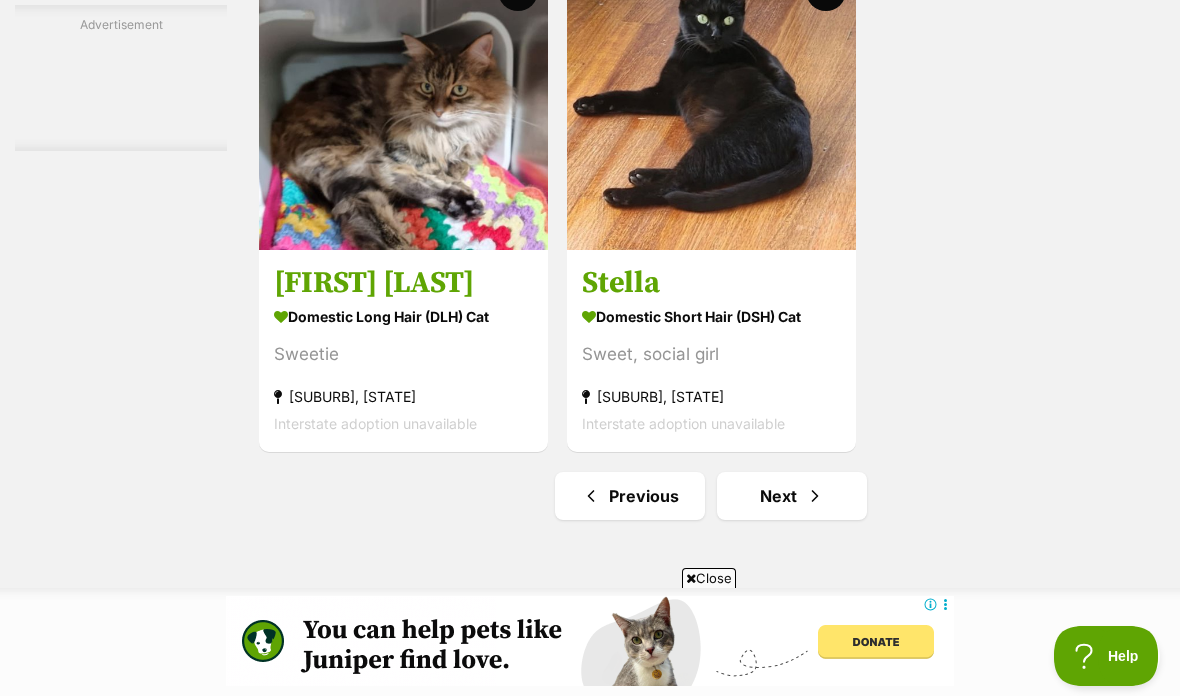 click on "Next" at bounding box center [792, 496] 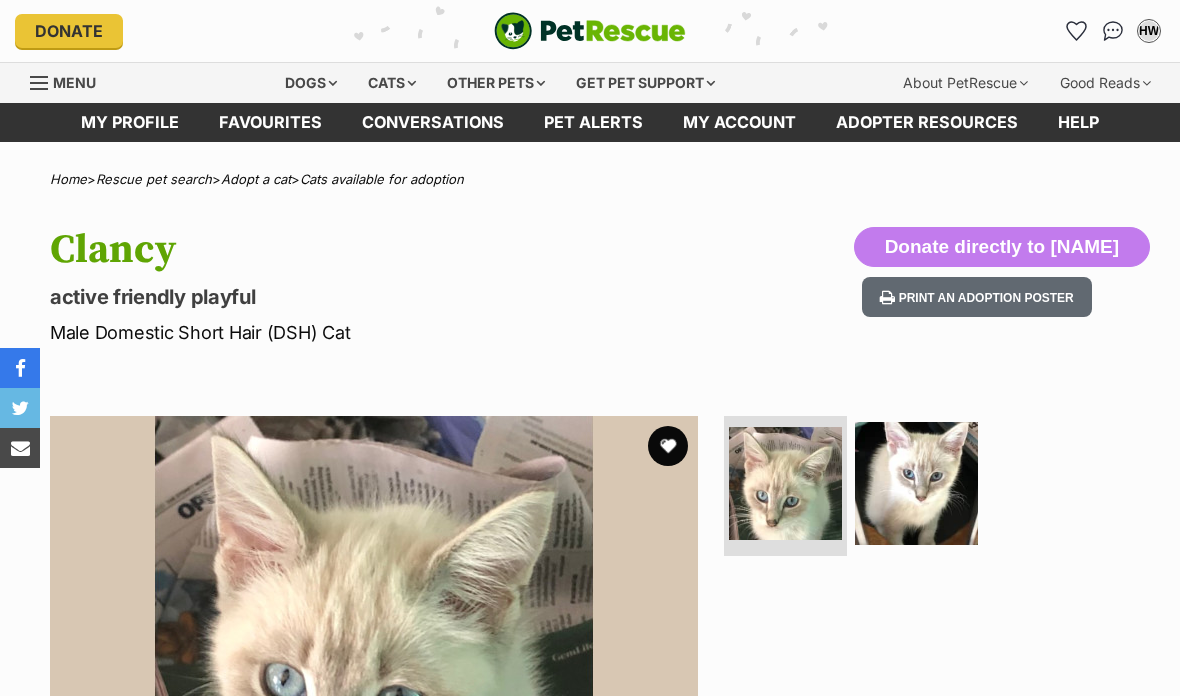 scroll, scrollTop: 0, scrollLeft: 0, axis: both 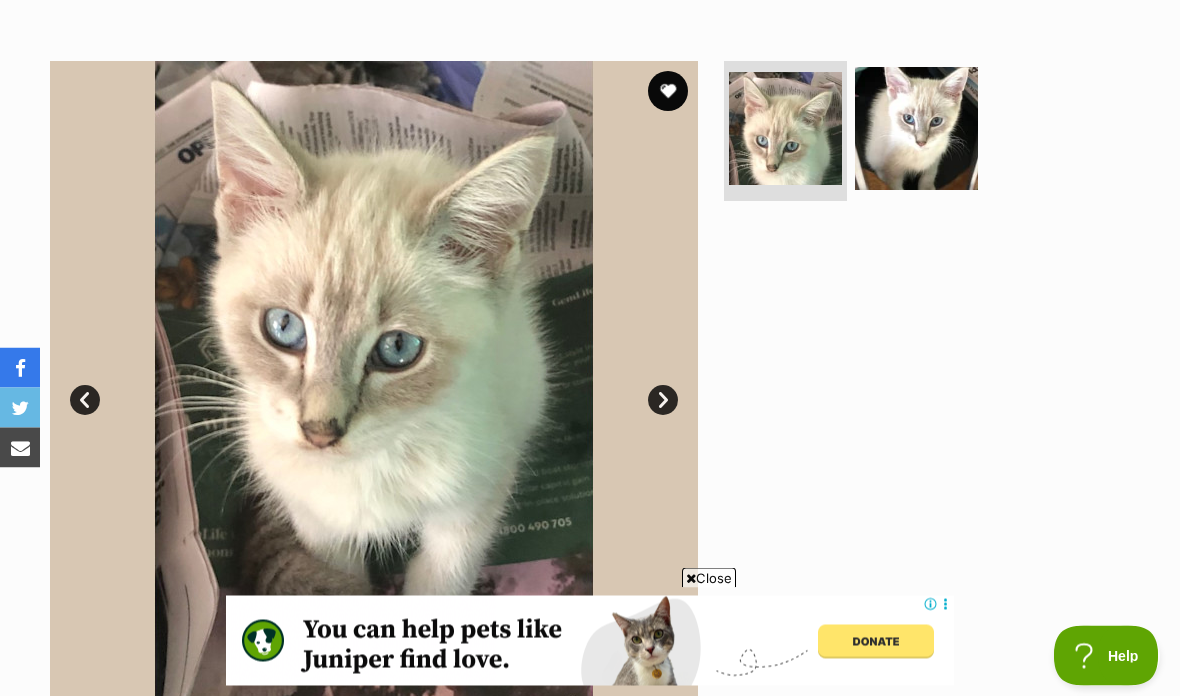 click on "Next" at bounding box center (663, 401) 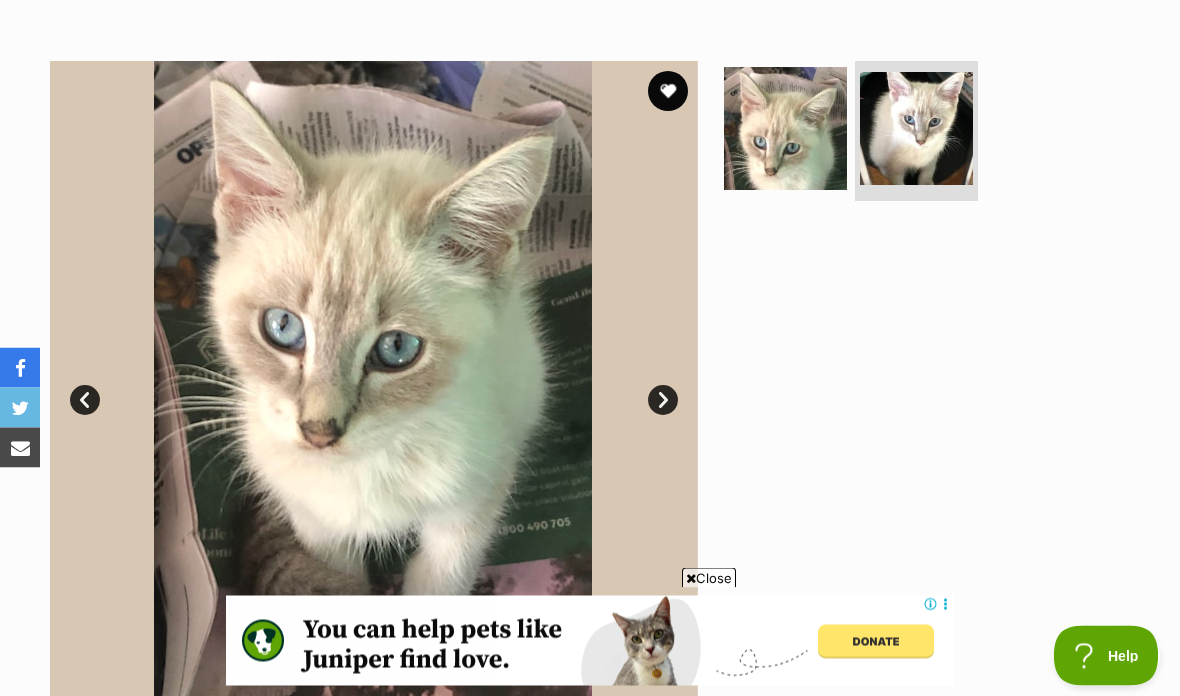 scroll, scrollTop: 355, scrollLeft: 0, axis: vertical 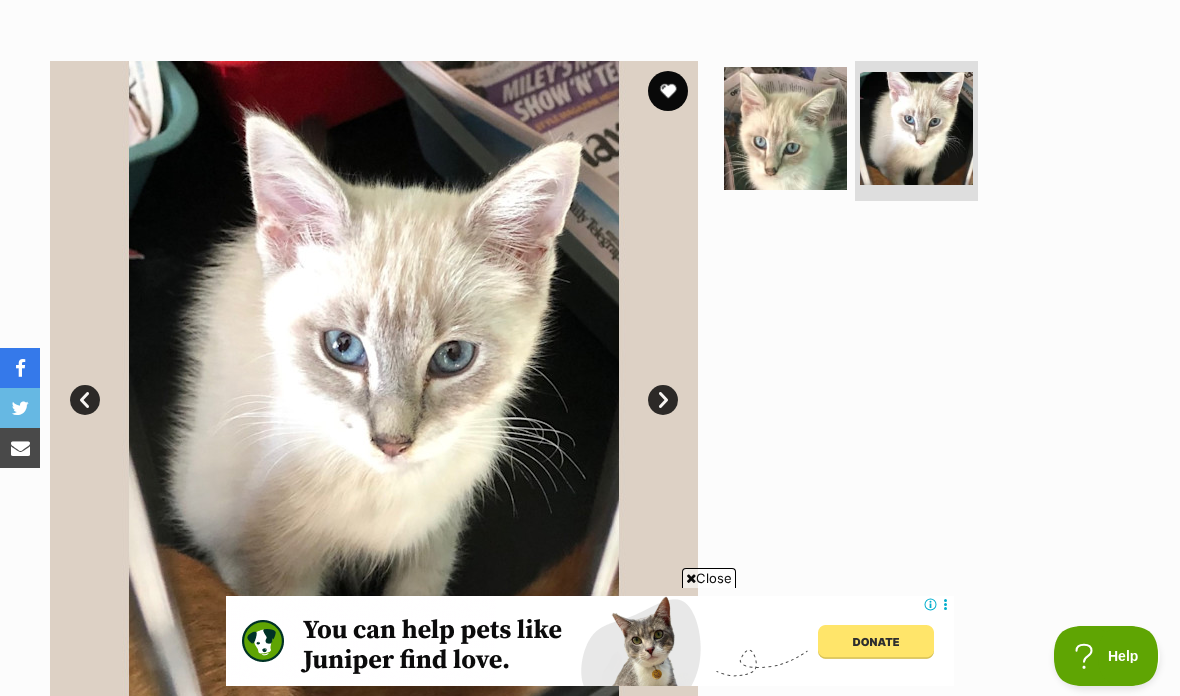 click on "Next" at bounding box center (663, 400) 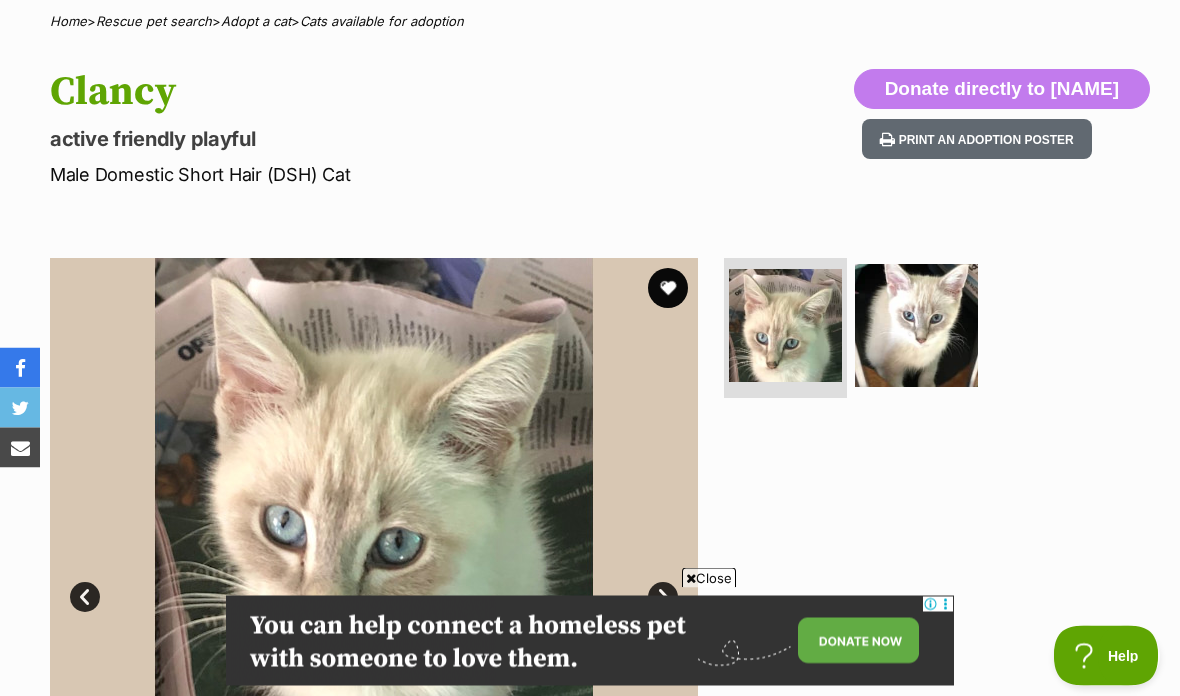 scroll, scrollTop: 153, scrollLeft: 0, axis: vertical 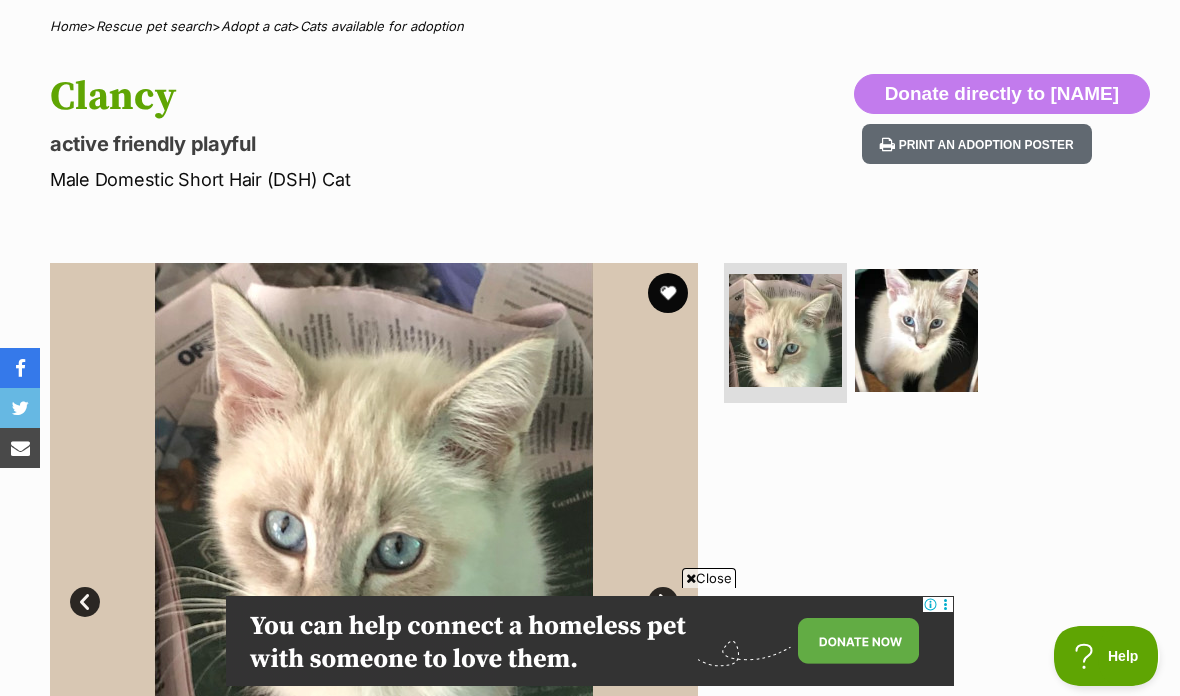 click at bounding box center (668, 293) 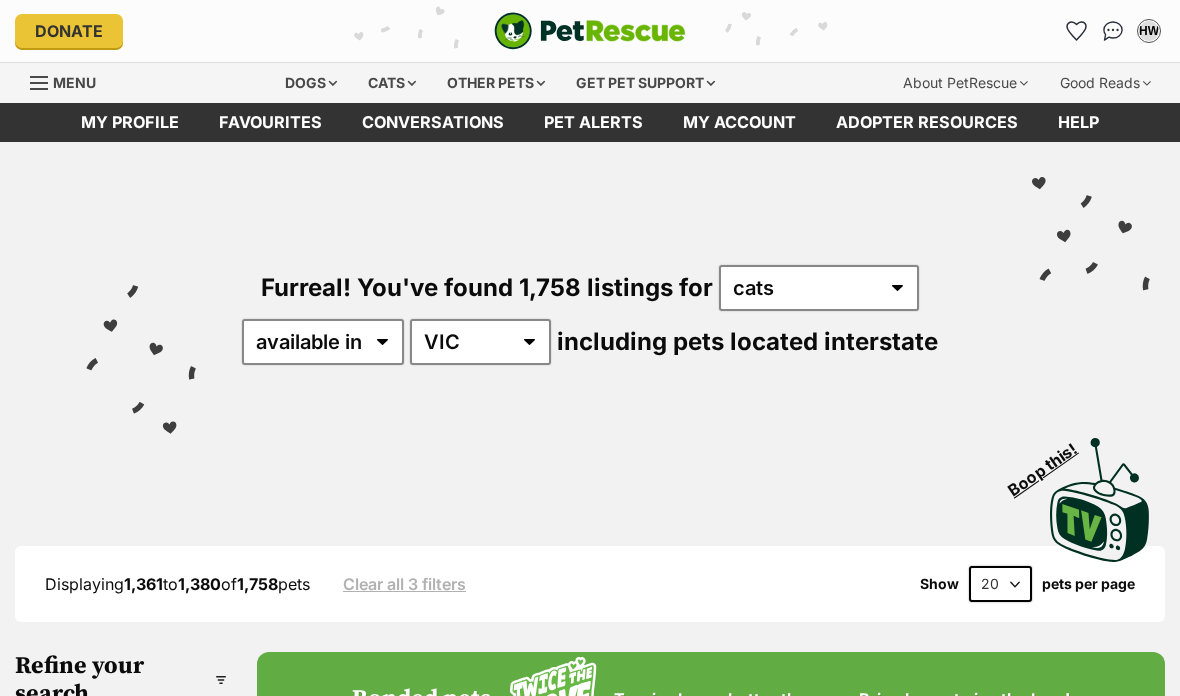 scroll, scrollTop: 0, scrollLeft: 0, axis: both 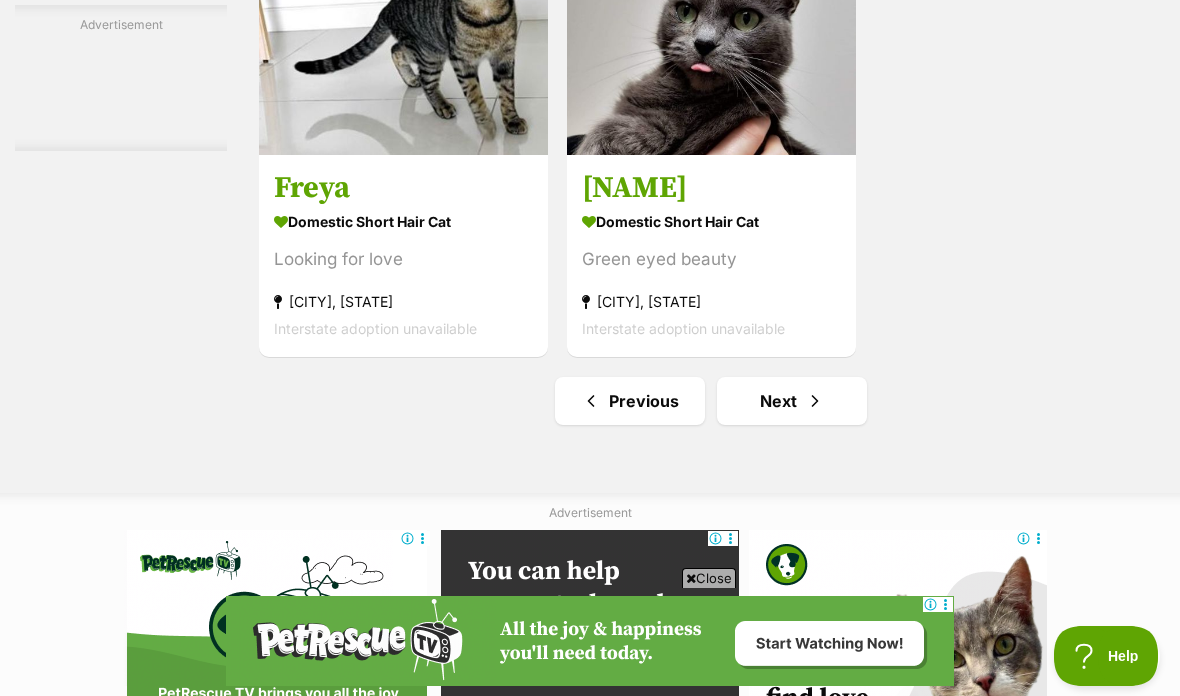 click at bounding box center [403, 10] 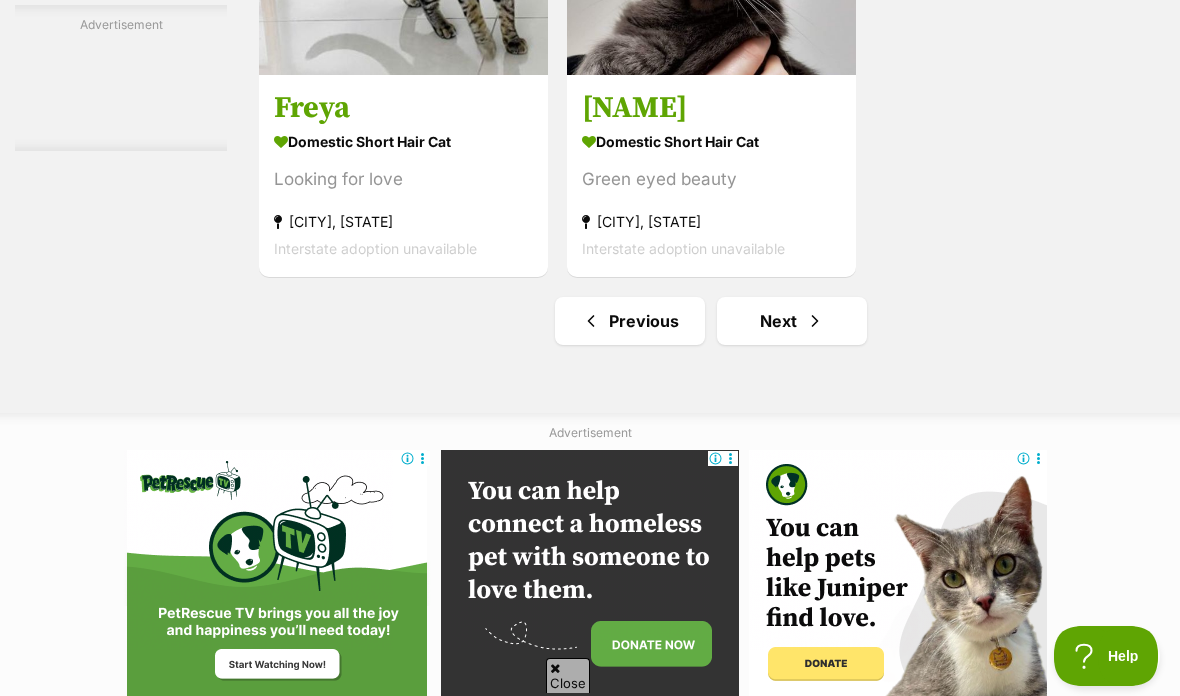 click at bounding box center (815, 321) 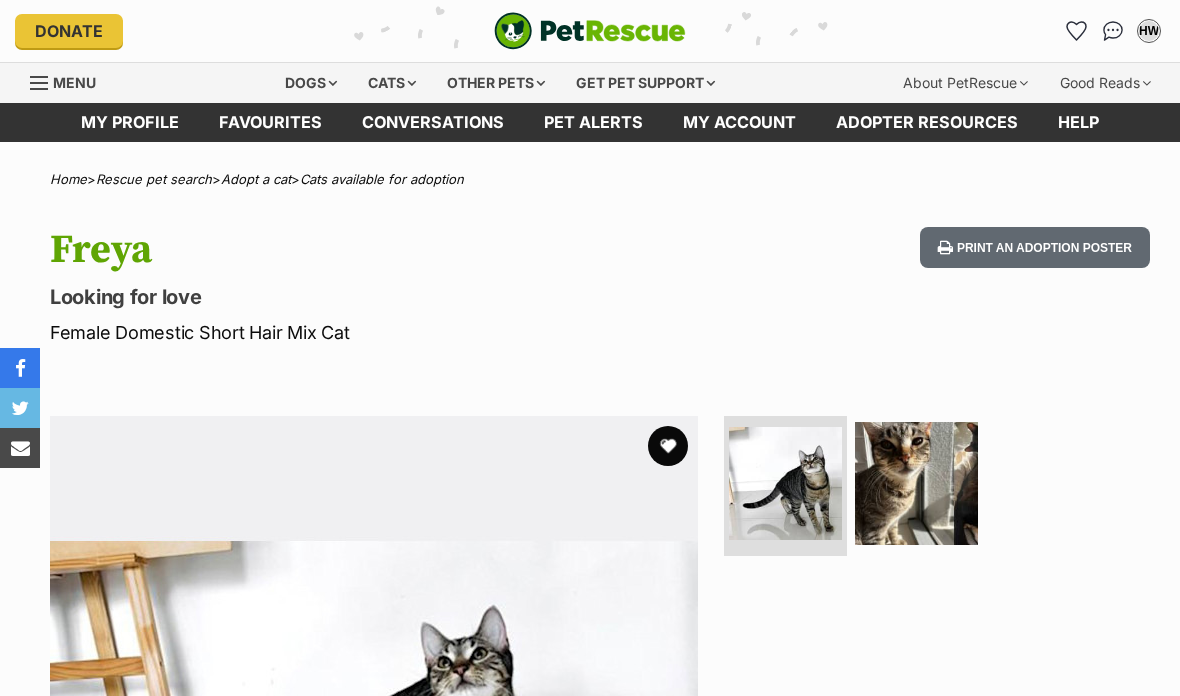 scroll, scrollTop: 0, scrollLeft: 0, axis: both 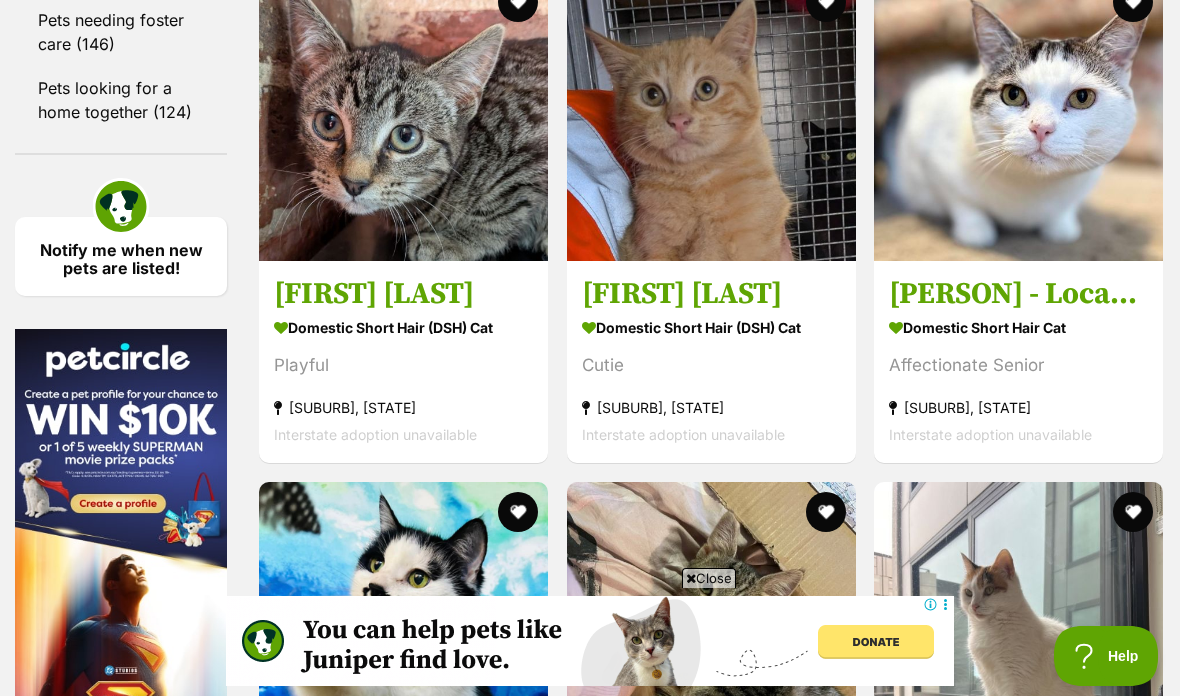 click at bounding box center [1018, 626] 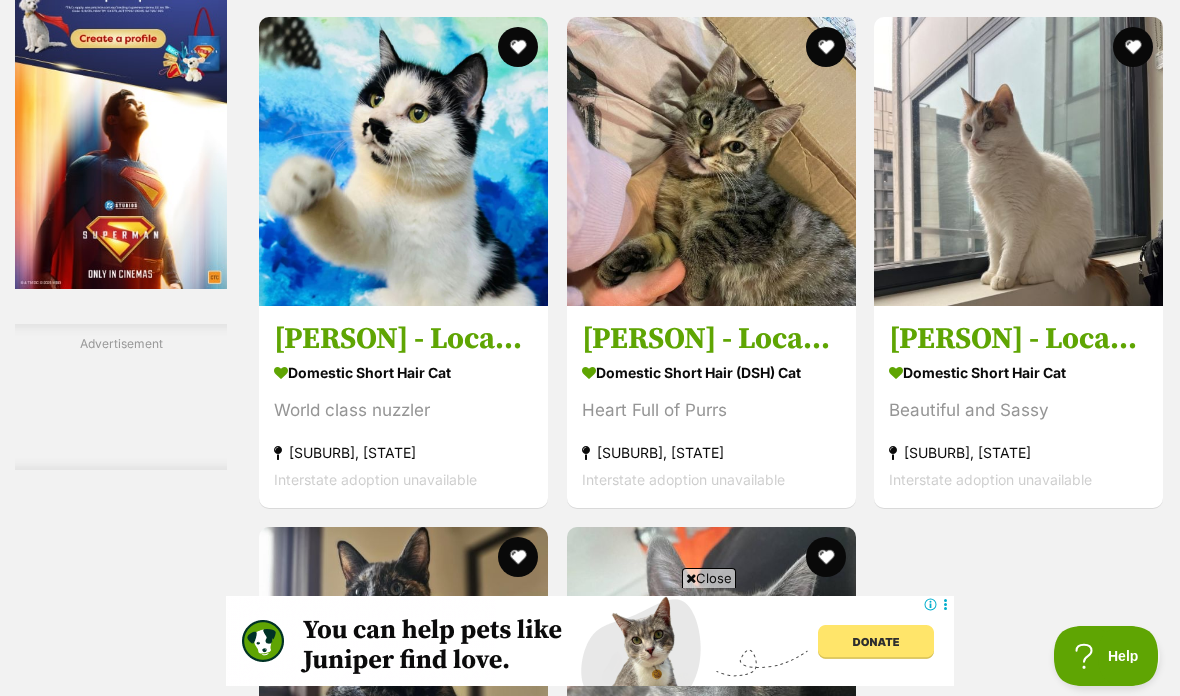scroll, scrollTop: 3388, scrollLeft: 0, axis: vertical 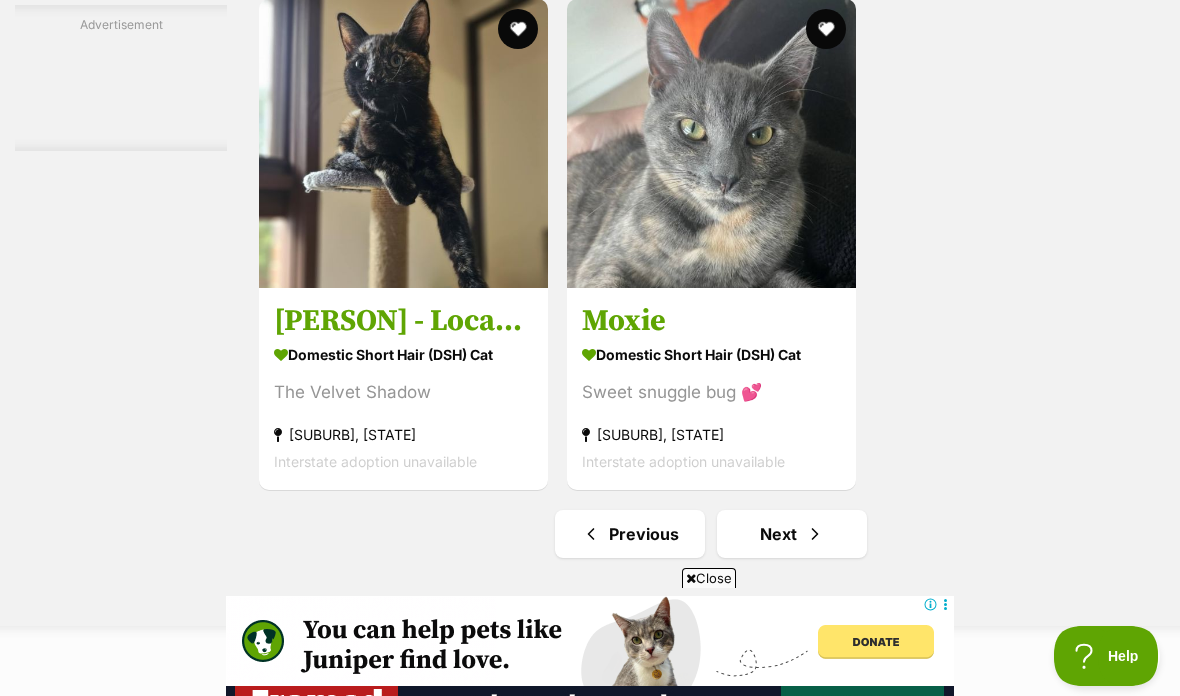click on "Next" at bounding box center (792, 534) 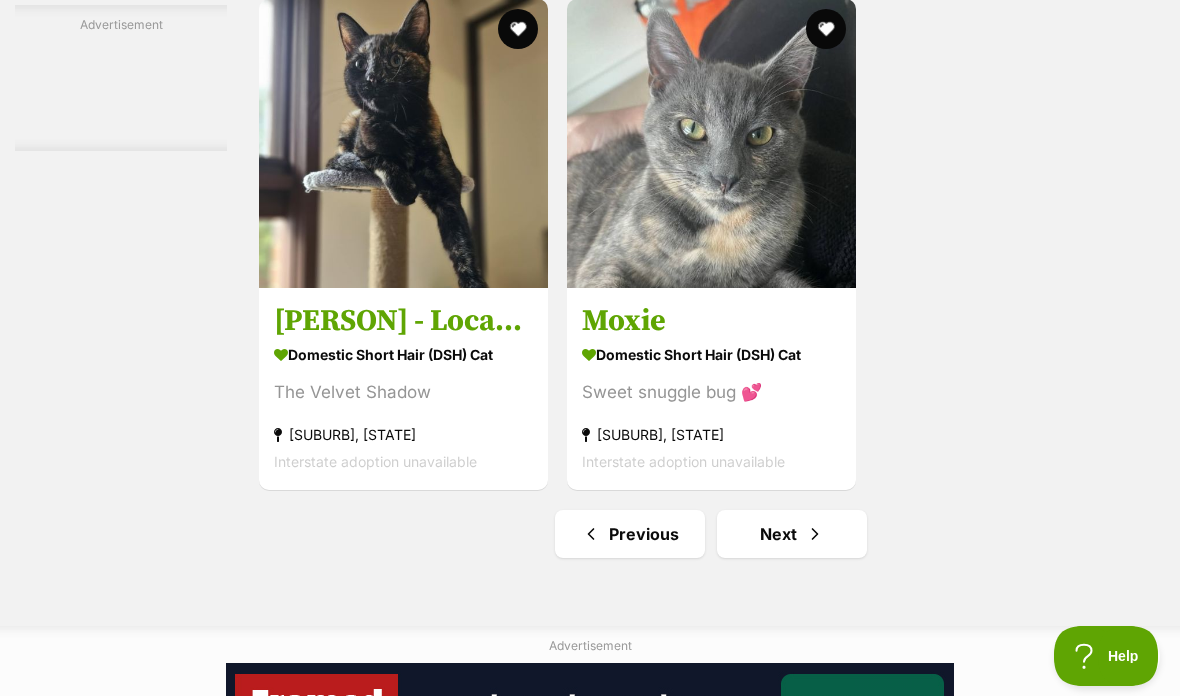 scroll, scrollTop: 3981, scrollLeft: 0, axis: vertical 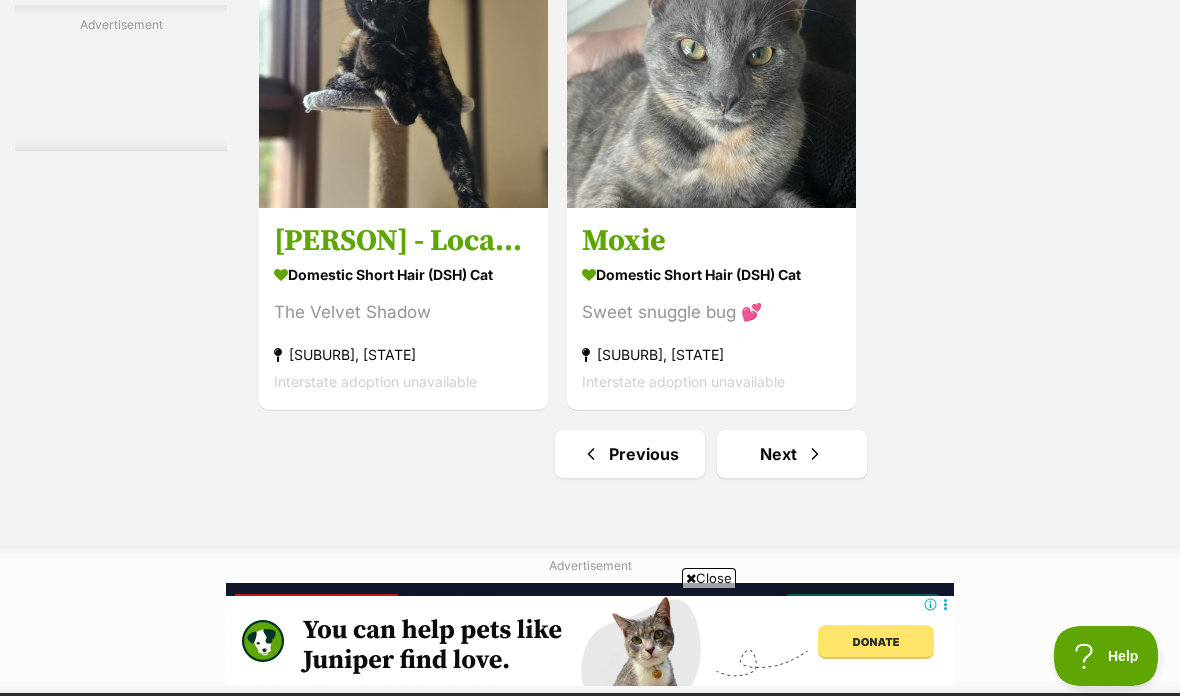 click at bounding box center (711, 63) 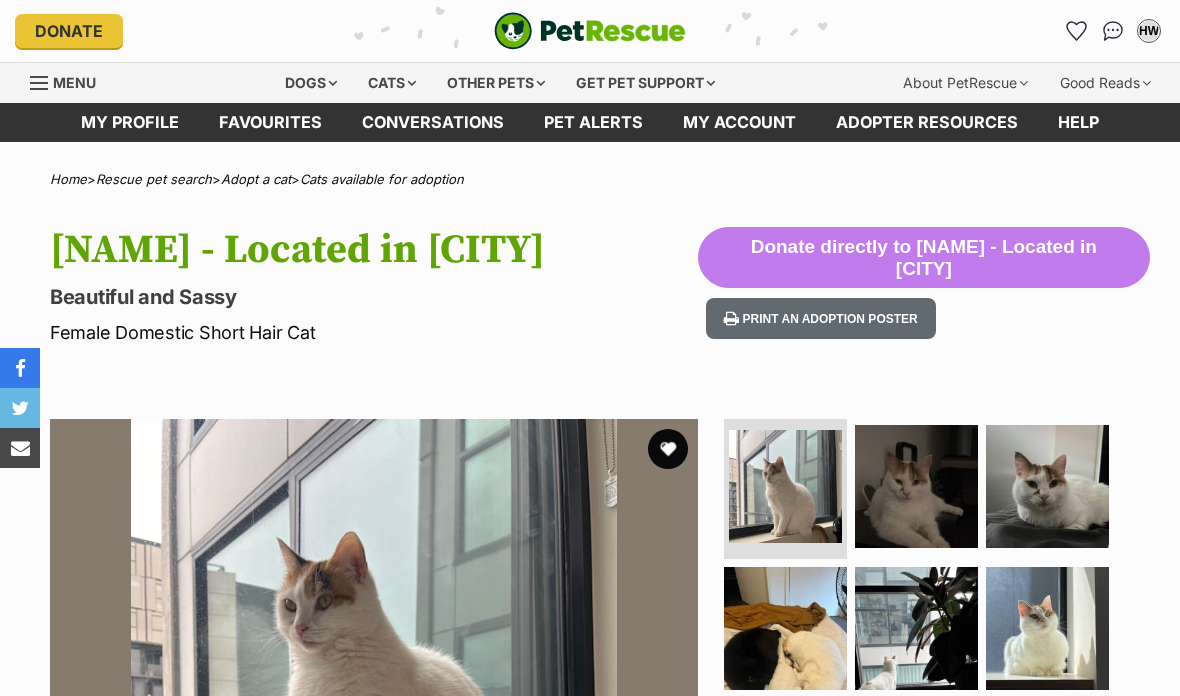 scroll, scrollTop: 0, scrollLeft: 0, axis: both 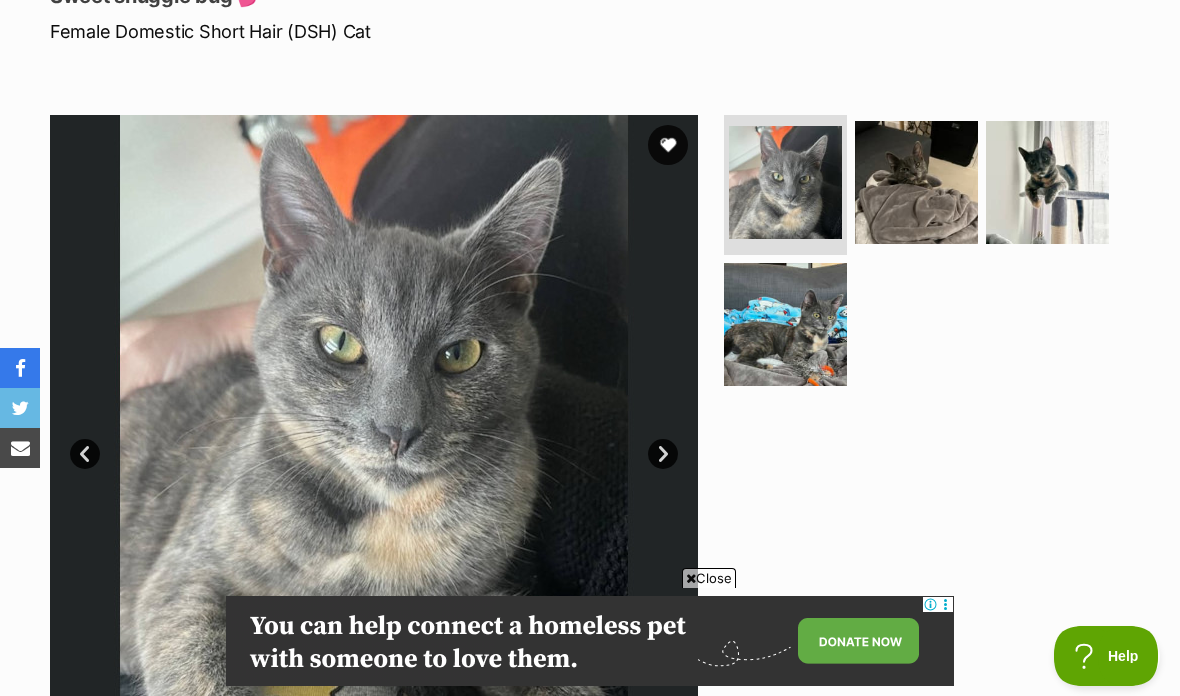 click at bounding box center (785, 324) 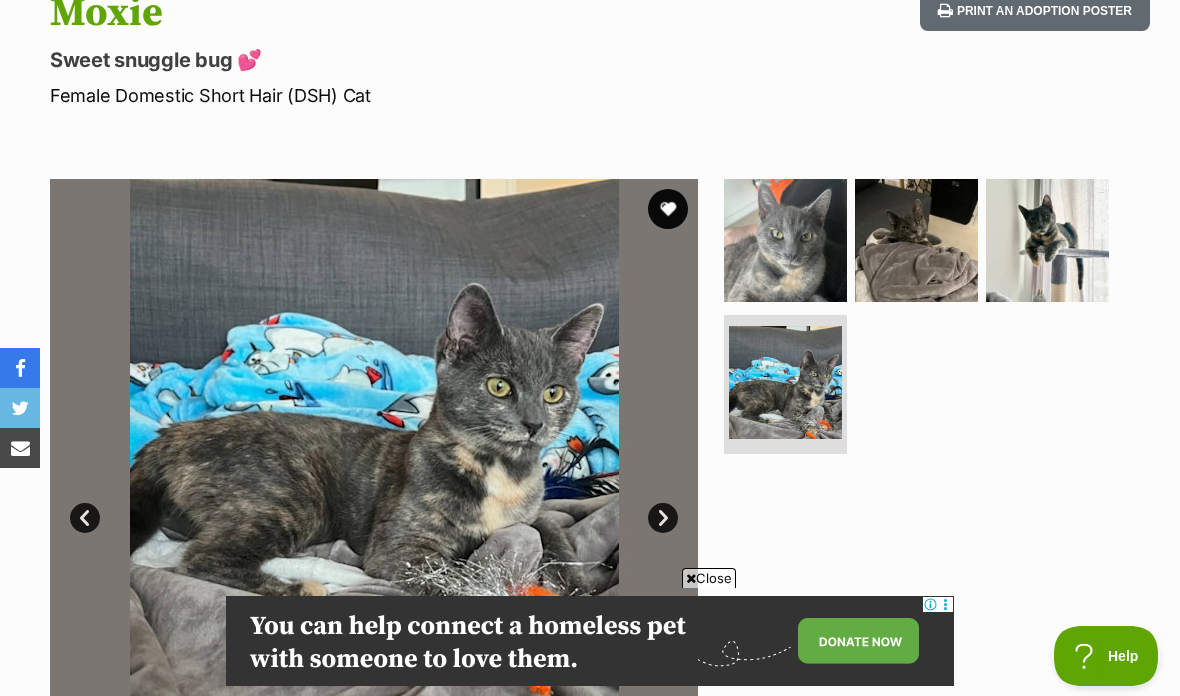 scroll, scrollTop: 0, scrollLeft: 0, axis: both 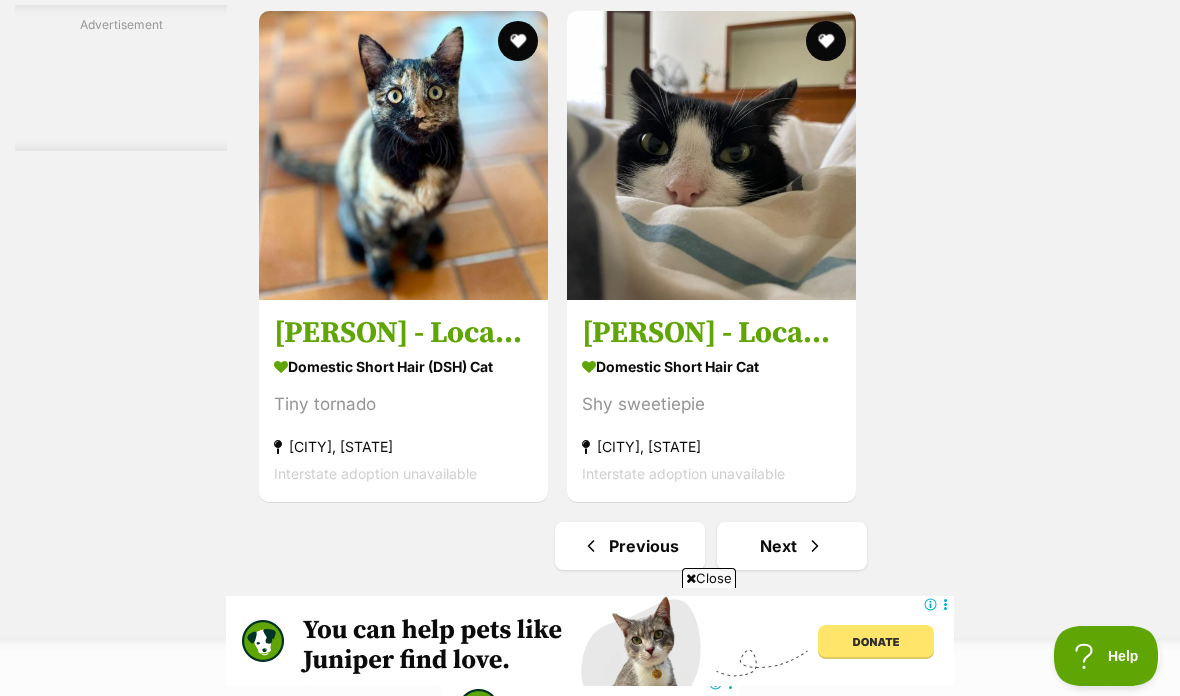 click at bounding box center [815, 546] 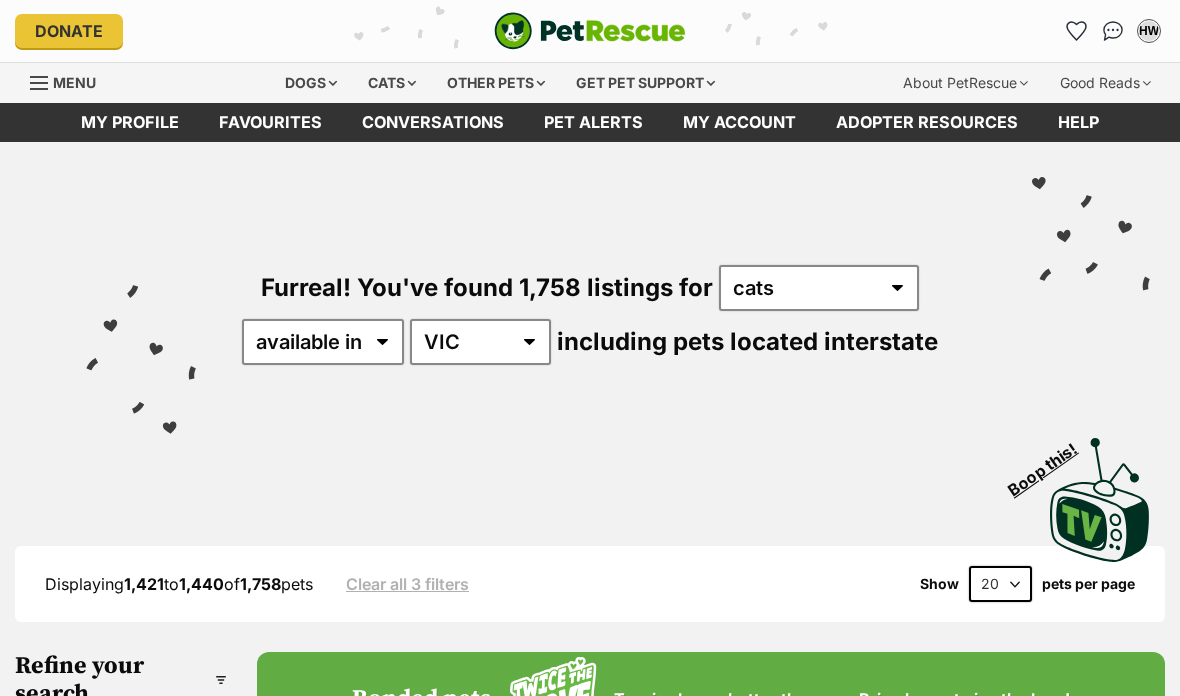 scroll, scrollTop: 0, scrollLeft: 0, axis: both 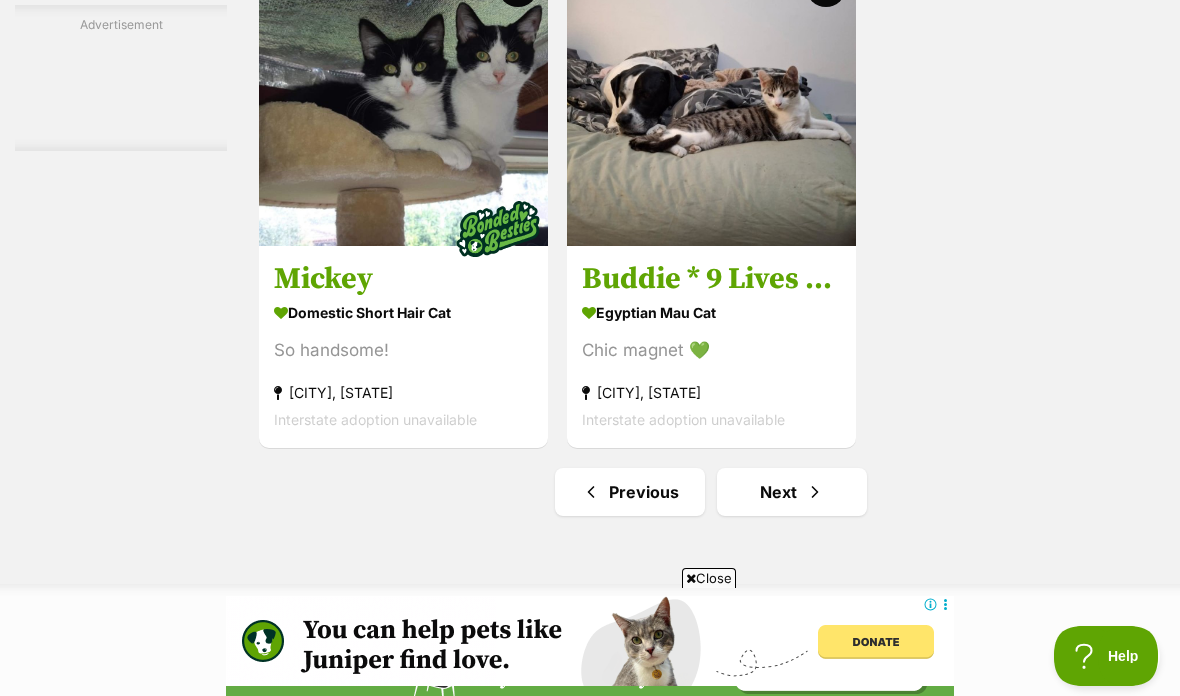click on "Next" at bounding box center (792, 492) 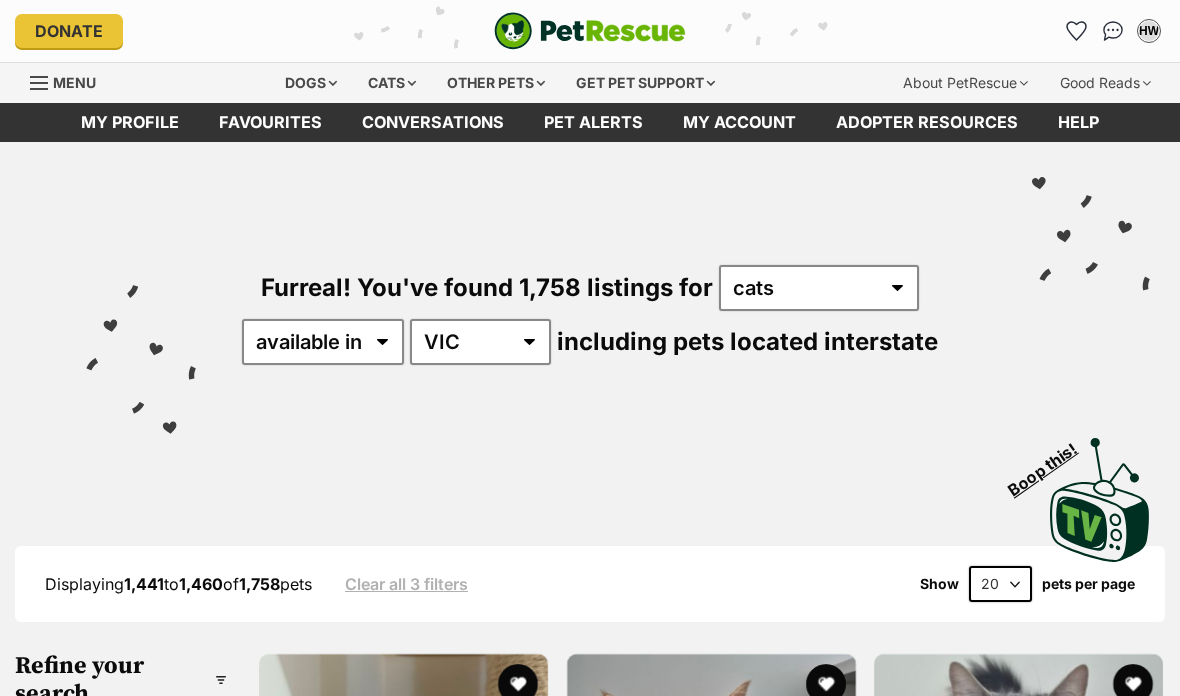 scroll, scrollTop: 0, scrollLeft: 0, axis: both 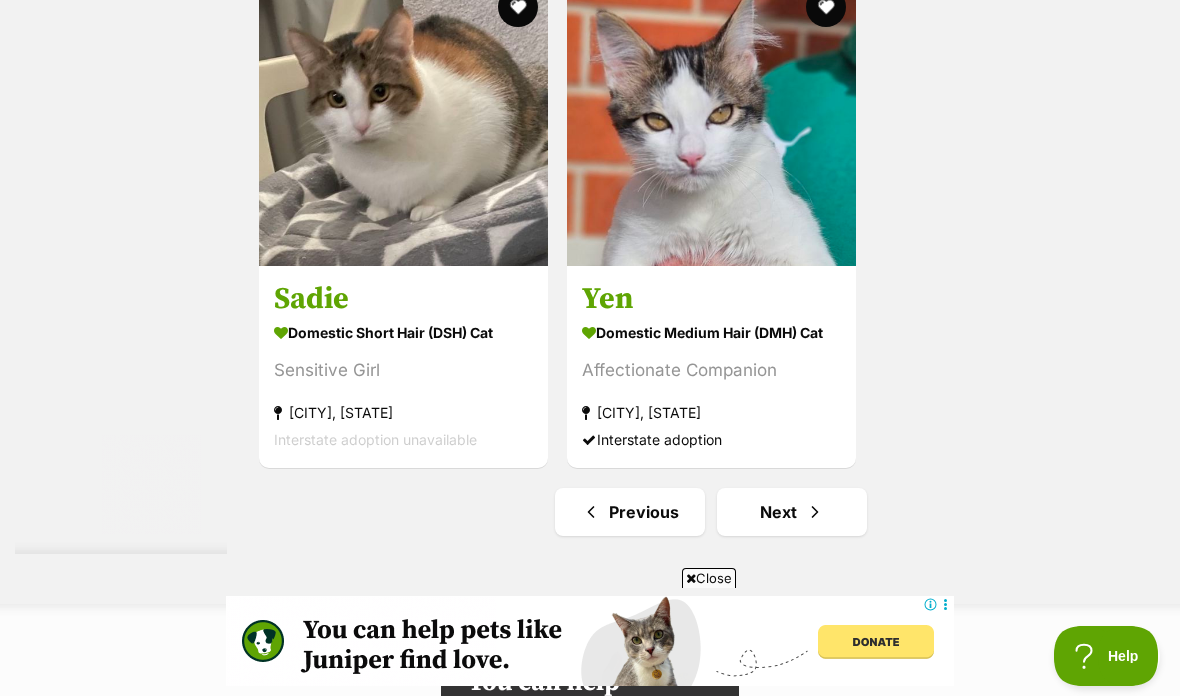 click at bounding box center [815, 512] 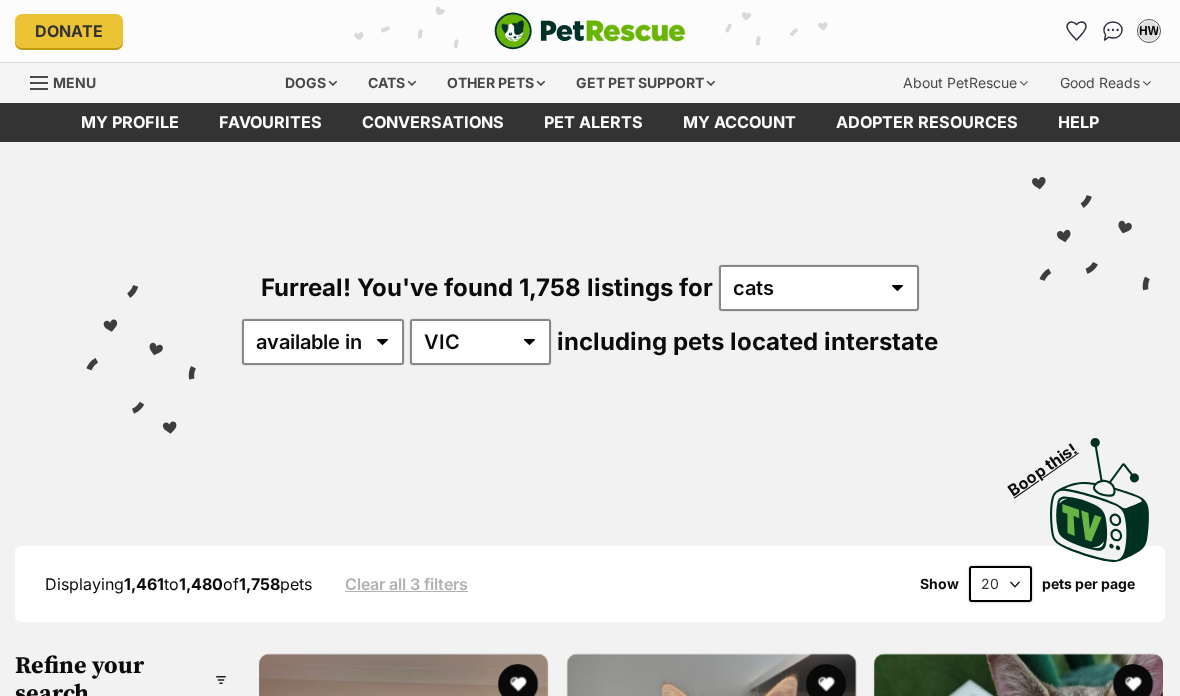scroll, scrollTop: 0, scrollLeft: 0, axis: both 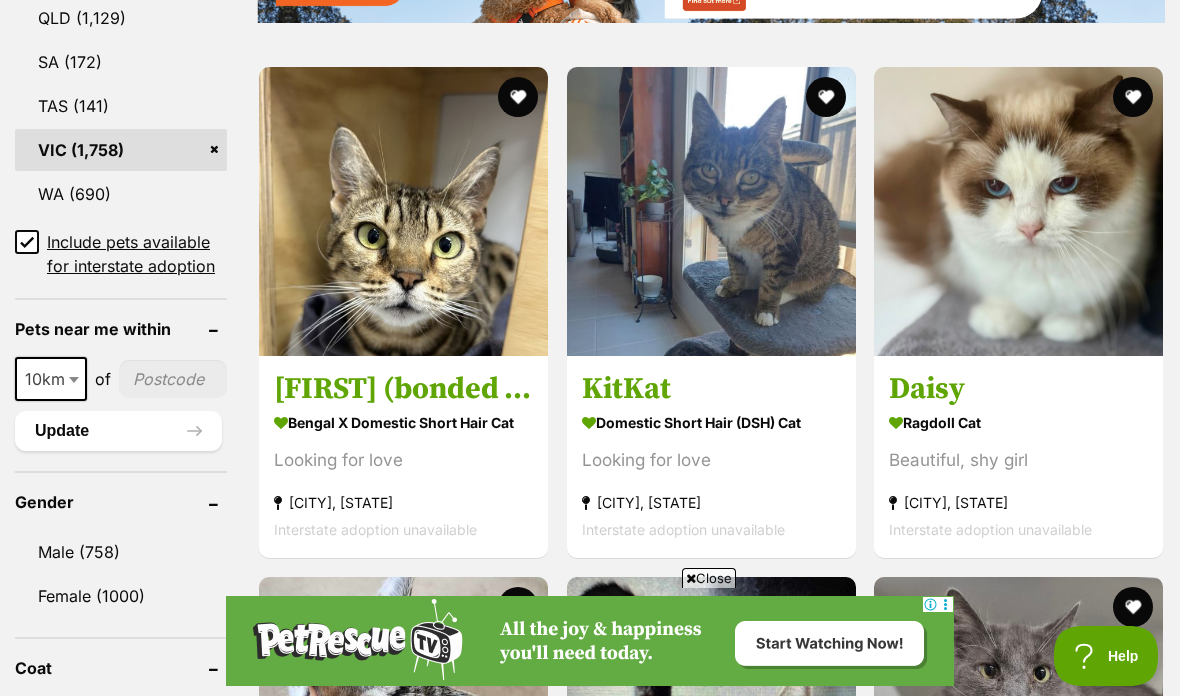 click at bounding box center (1018, 211) 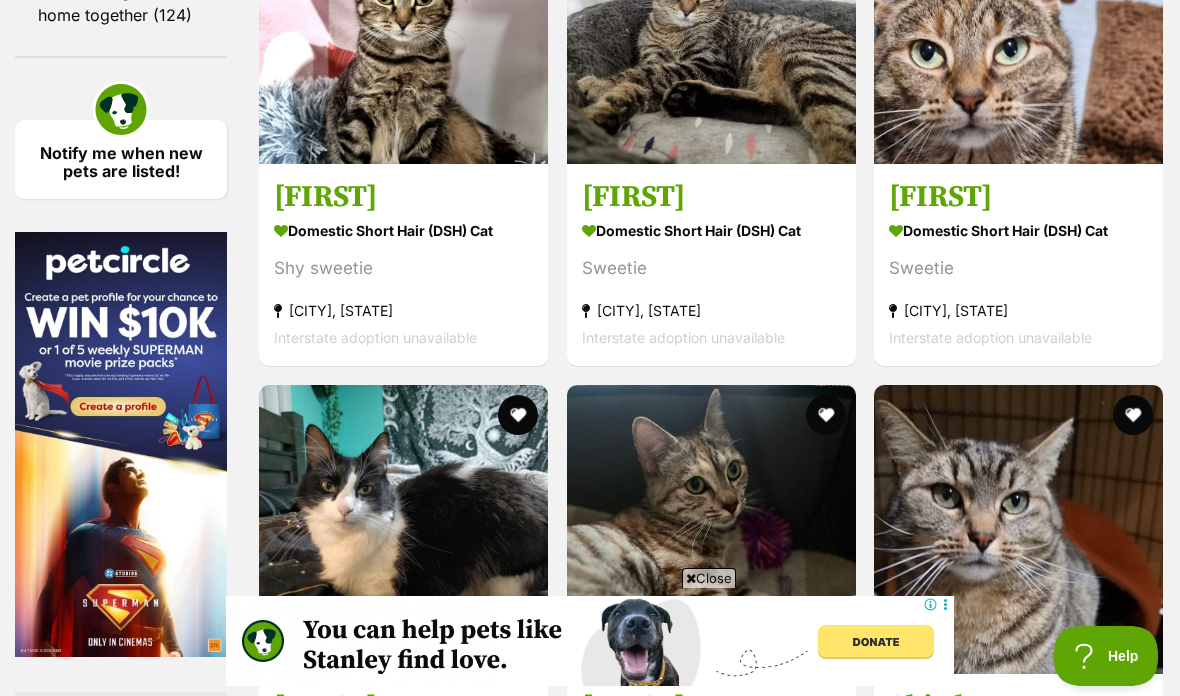 scroll, scrollTop: 3175, scrollLeft: 0, axis: vertical 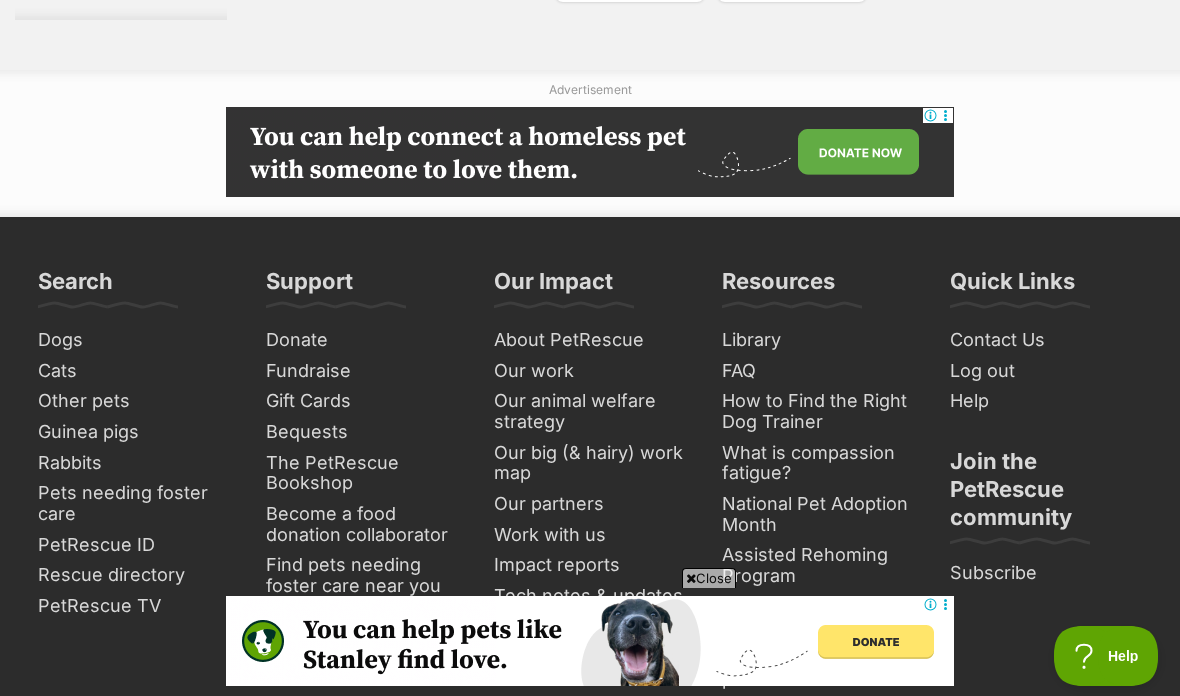 click on "Next" at bounding box center [792, -22] 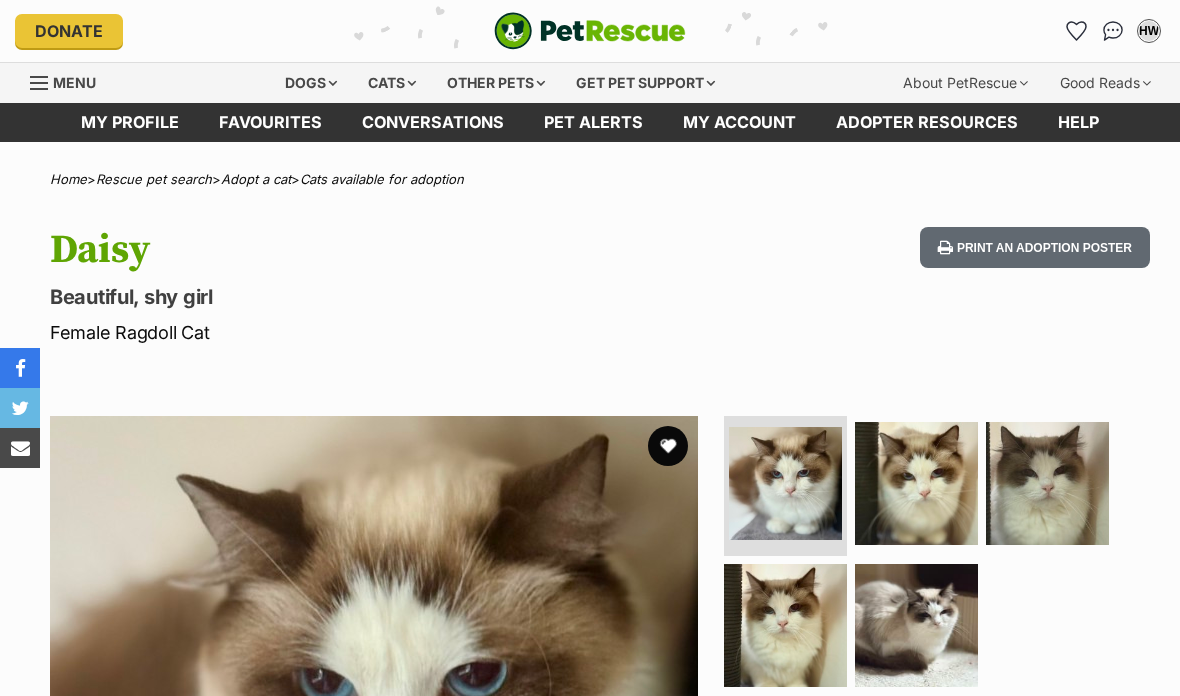 scroll, scrollTop: 0, scrollLeft: 0, axis: both 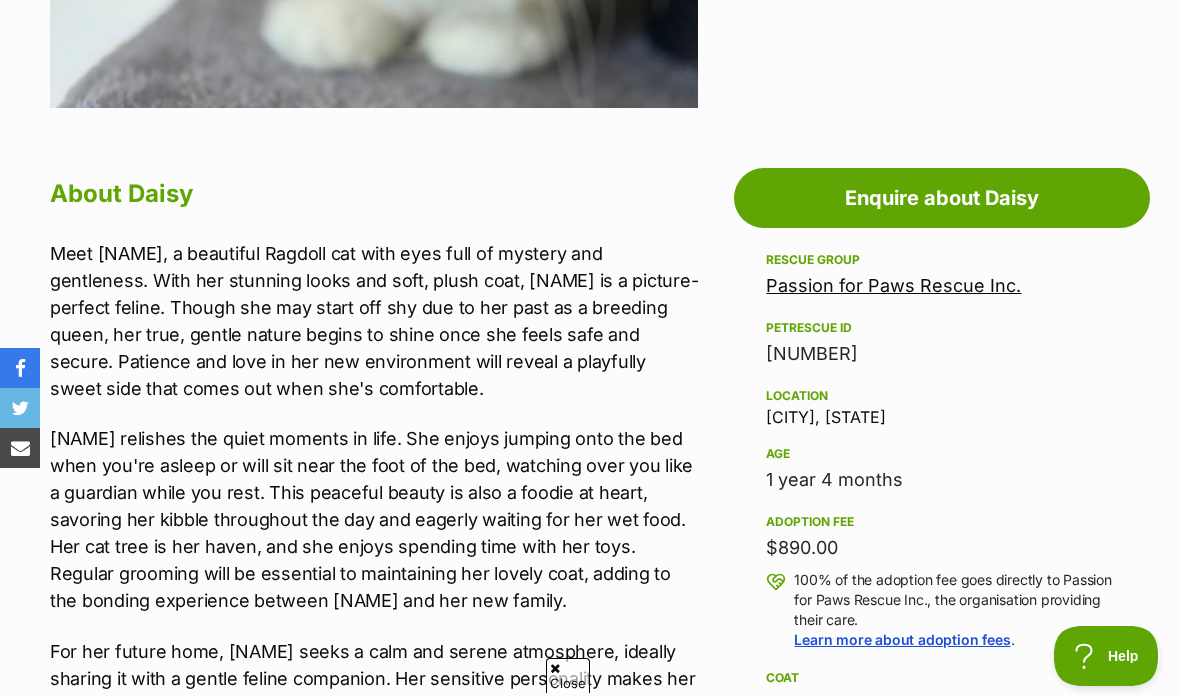 click on "Adoption fee
$890.00
100% of the adoption fee goes directly to Passion for Paws Rescue Inc., the organisation providing their care.
Learn more about adoption fees ." at bounding box center (942, 580) 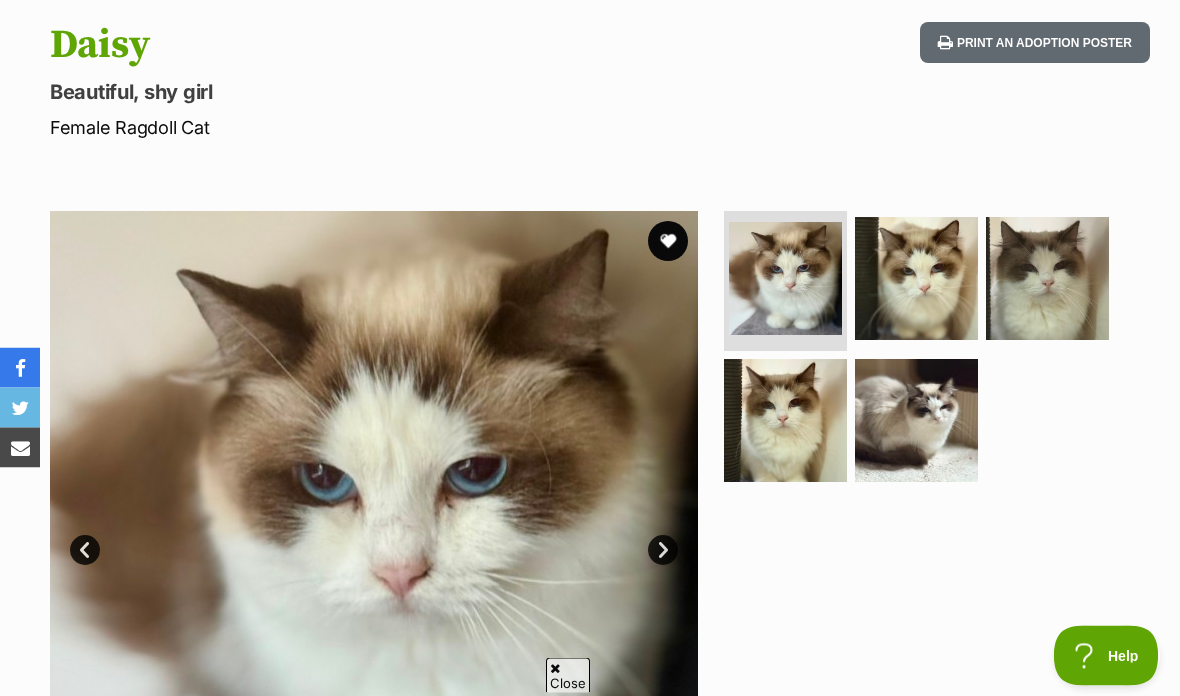 scroll, scrollTop: 205, scrollLeft: 0, axis: vertical 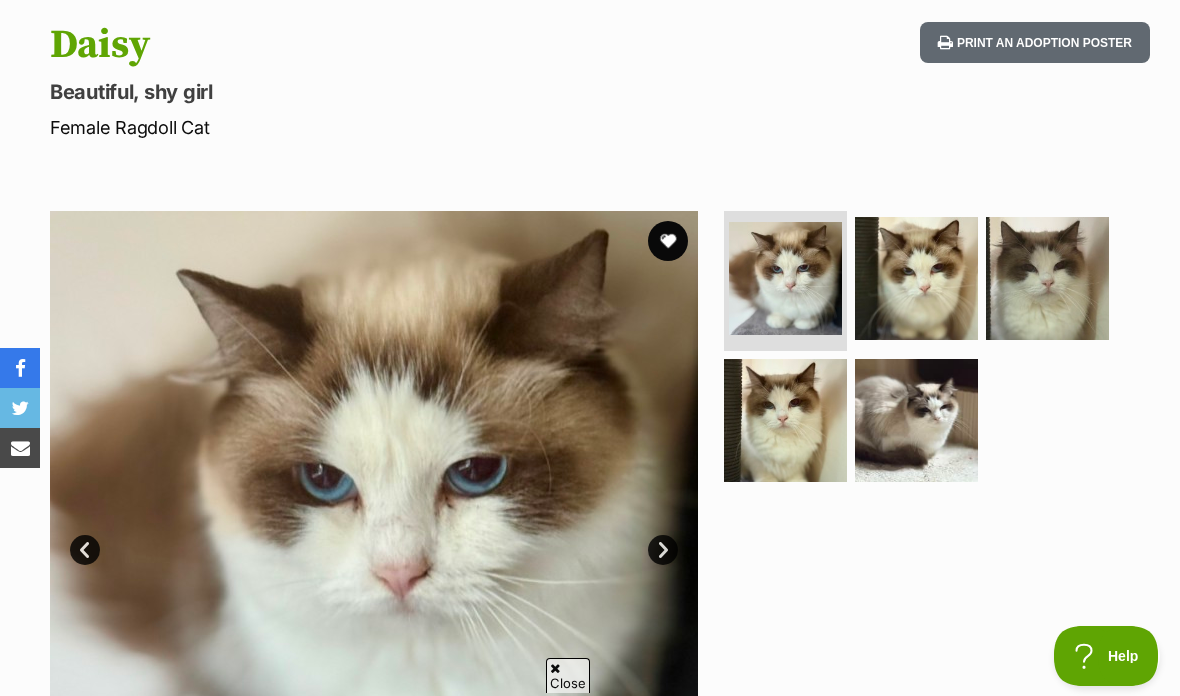 click at bounding box center (916, 278) 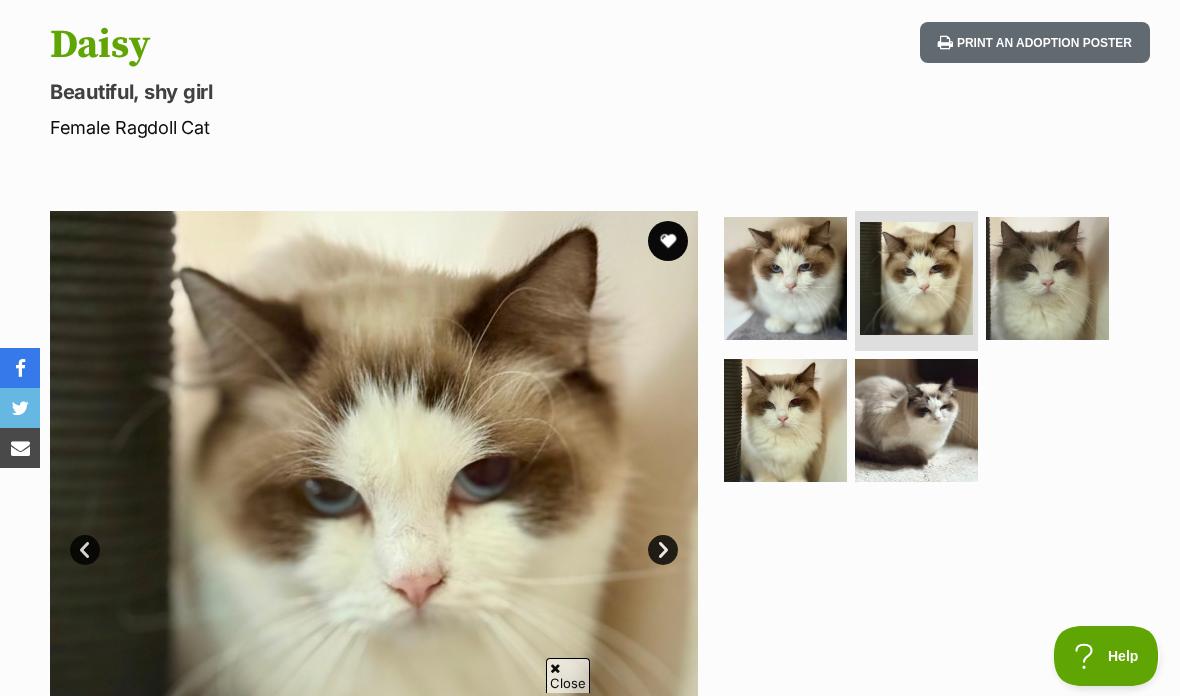click at bounding box center [1047, 278] 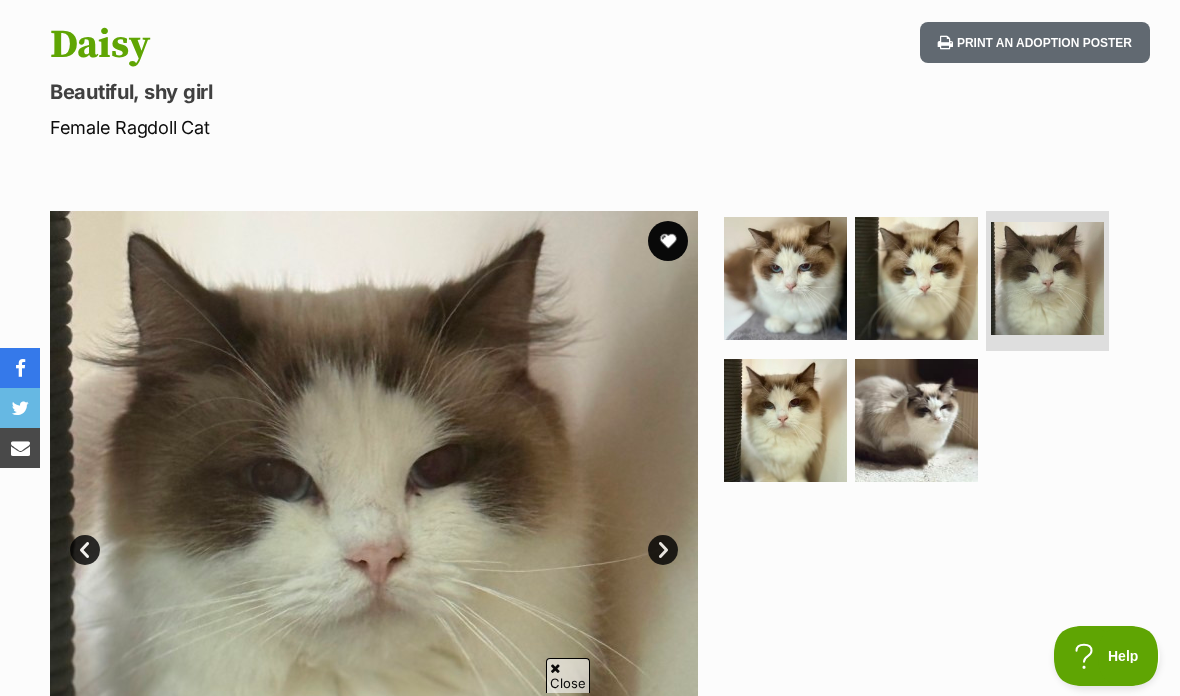 click at bounding box center (785, 420) 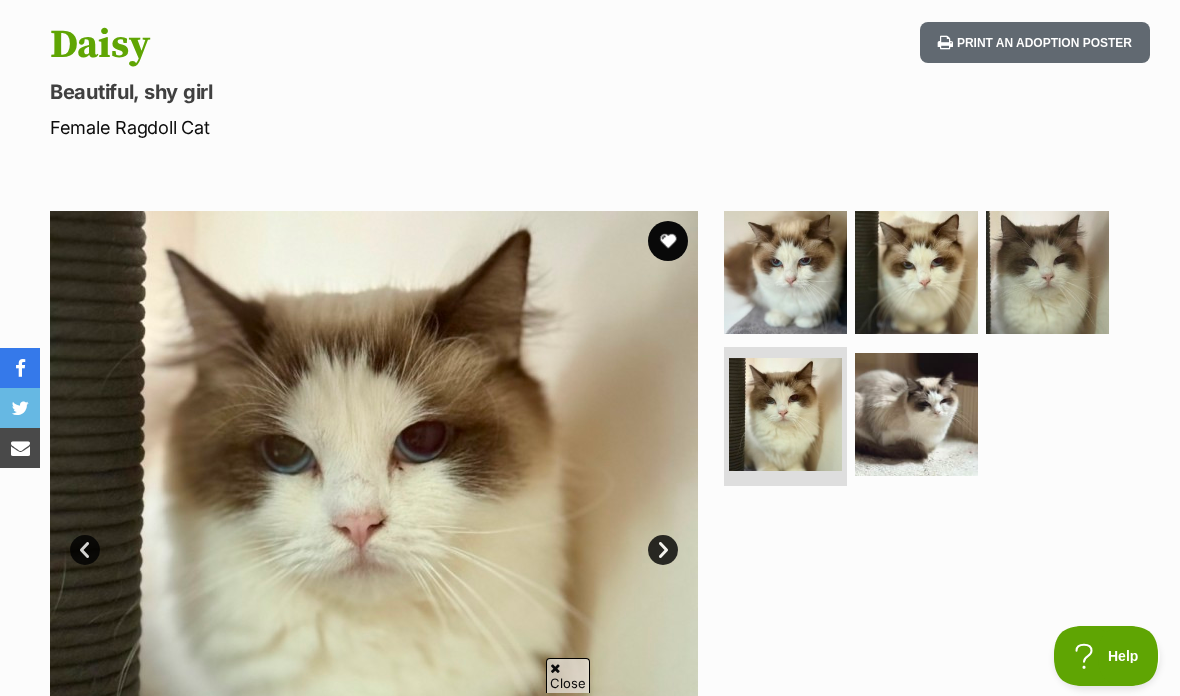 click at bounding box center (916, 414) 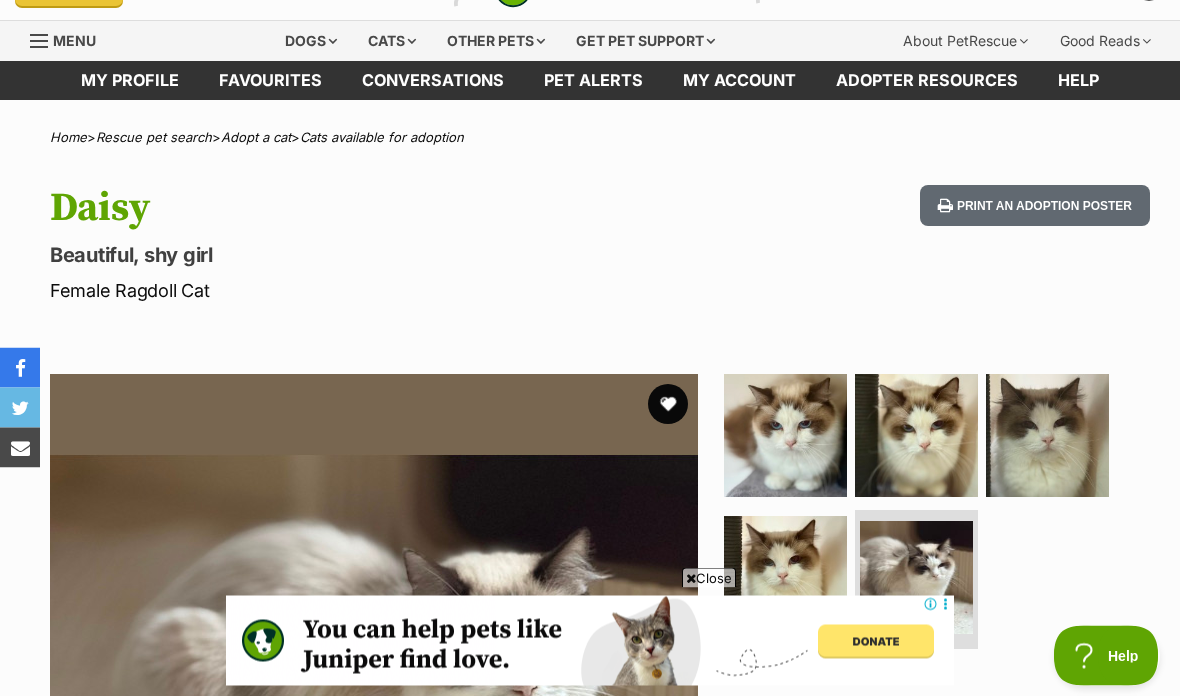 scroll, scrollTop: 0, scrollLeft: 0, axis: both 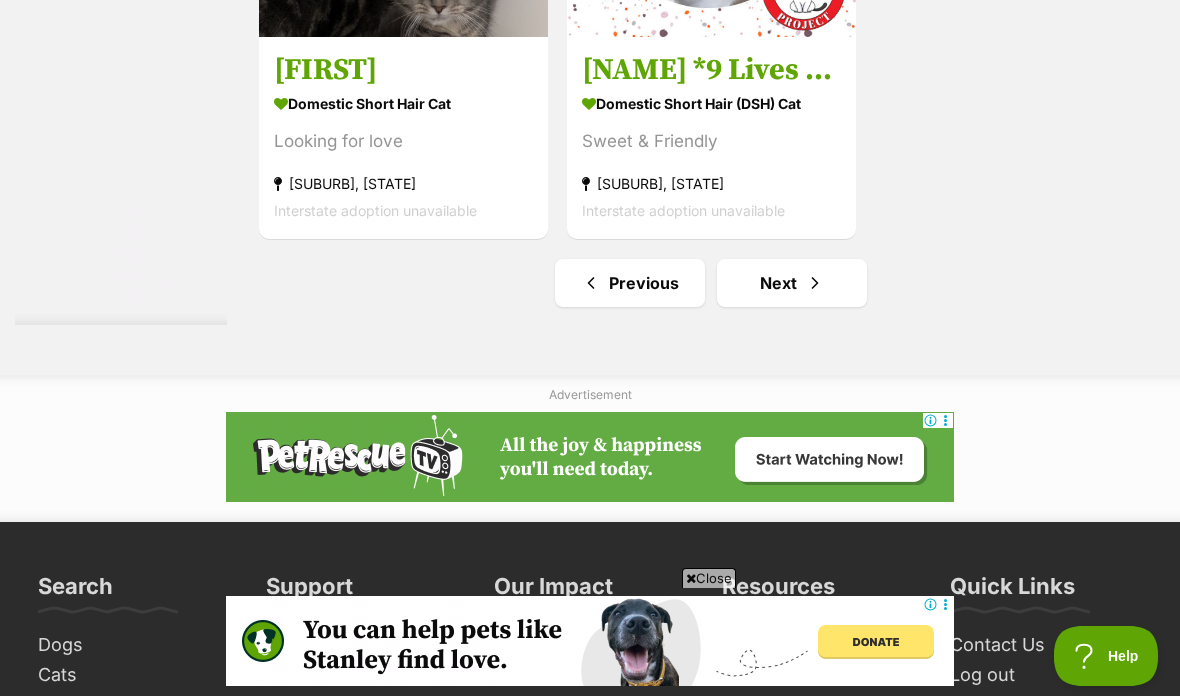 click on "Next" at bounding box center (792, 283) 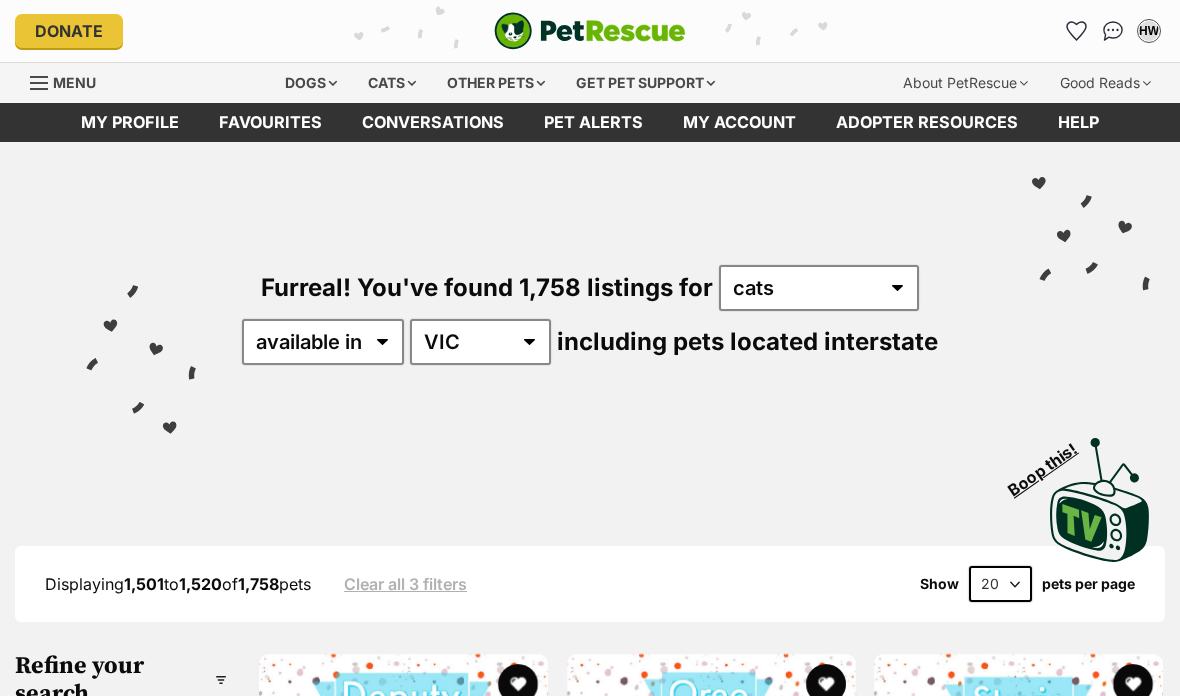 scroll, scrollTop: 0, scrollLeft: 0, axis: both 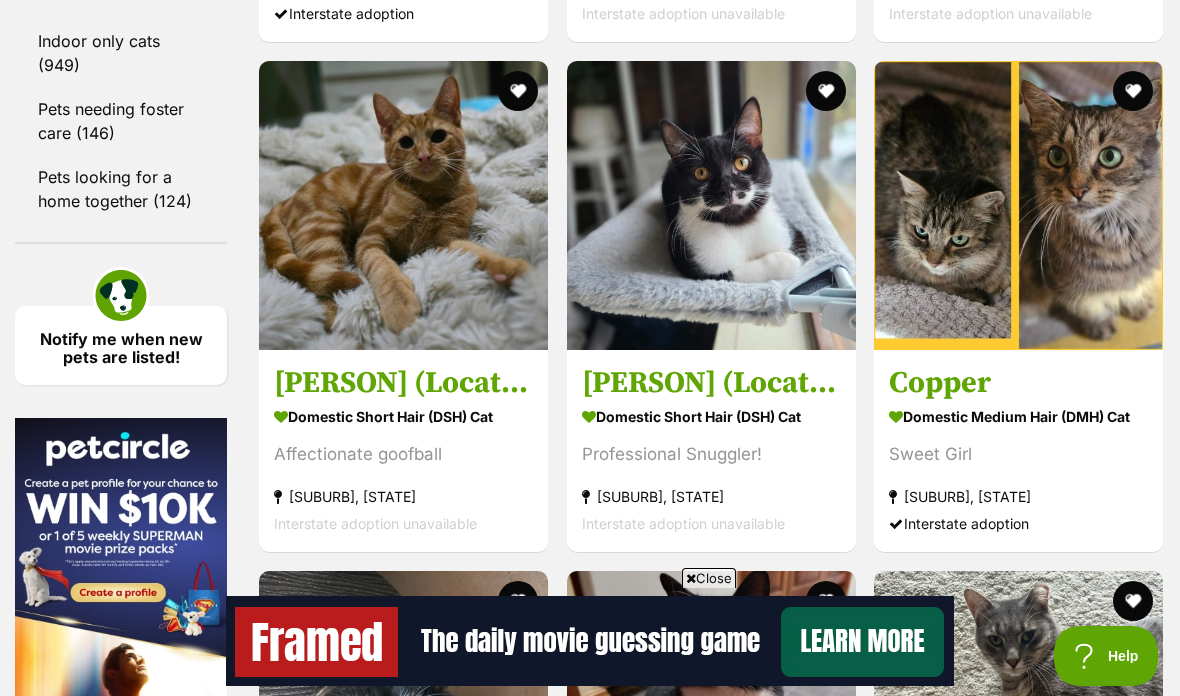 click at bounding box center [403, 205] 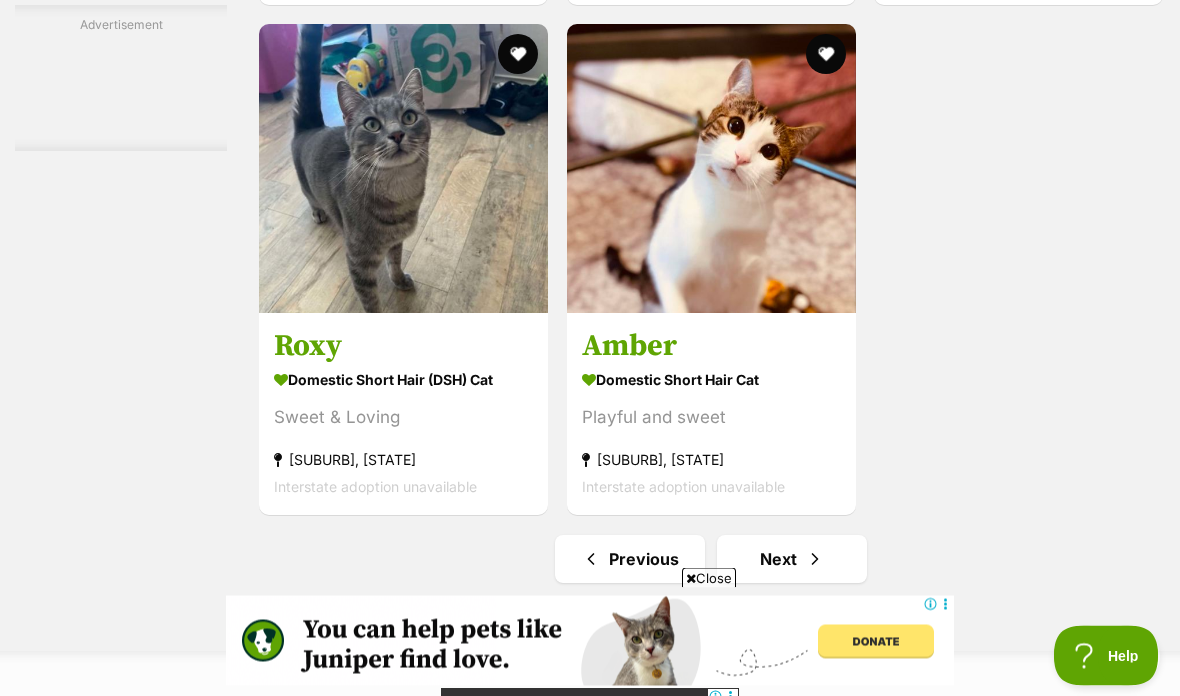 scroll, scrollTop: 3876, scrollLeft: 0, axis: vertical 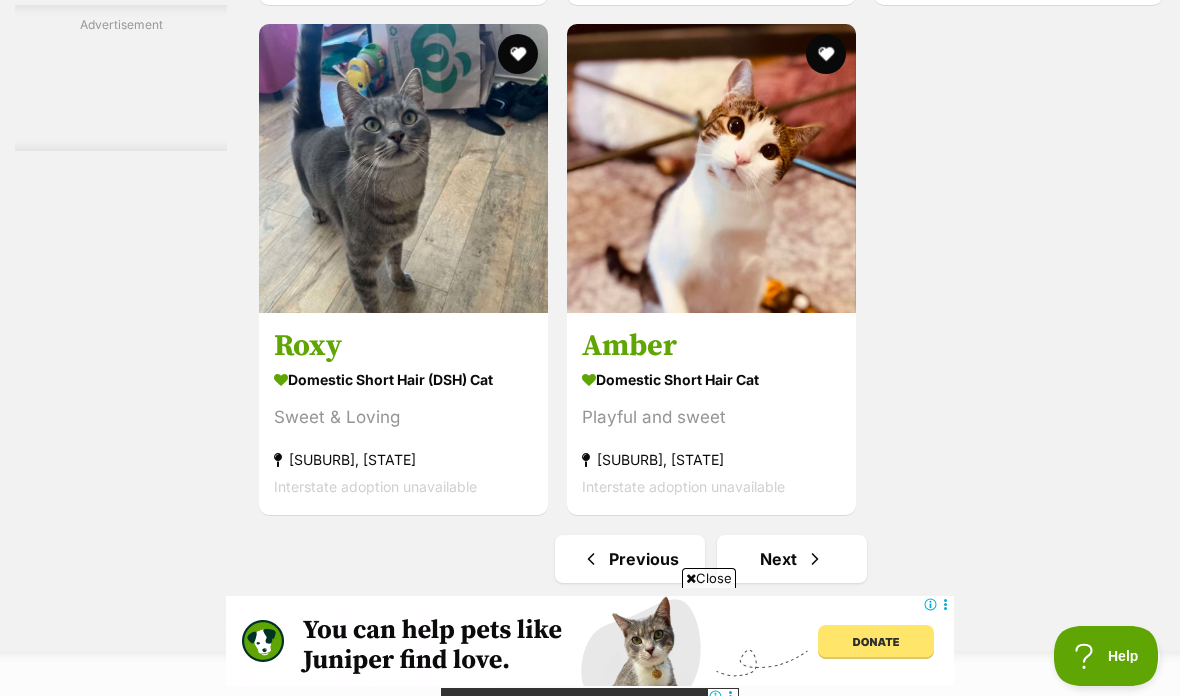 click at bounding box center (815, 559) 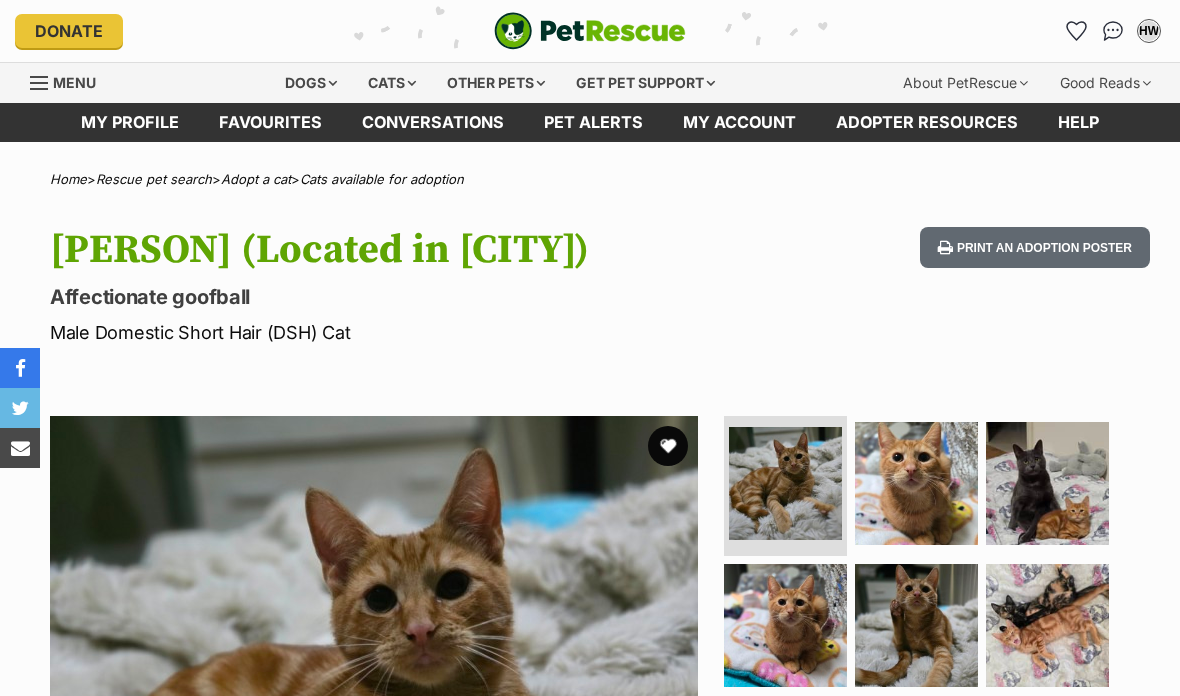 scroll, scrollTop: 0, scrollLeft: 0, axis: both 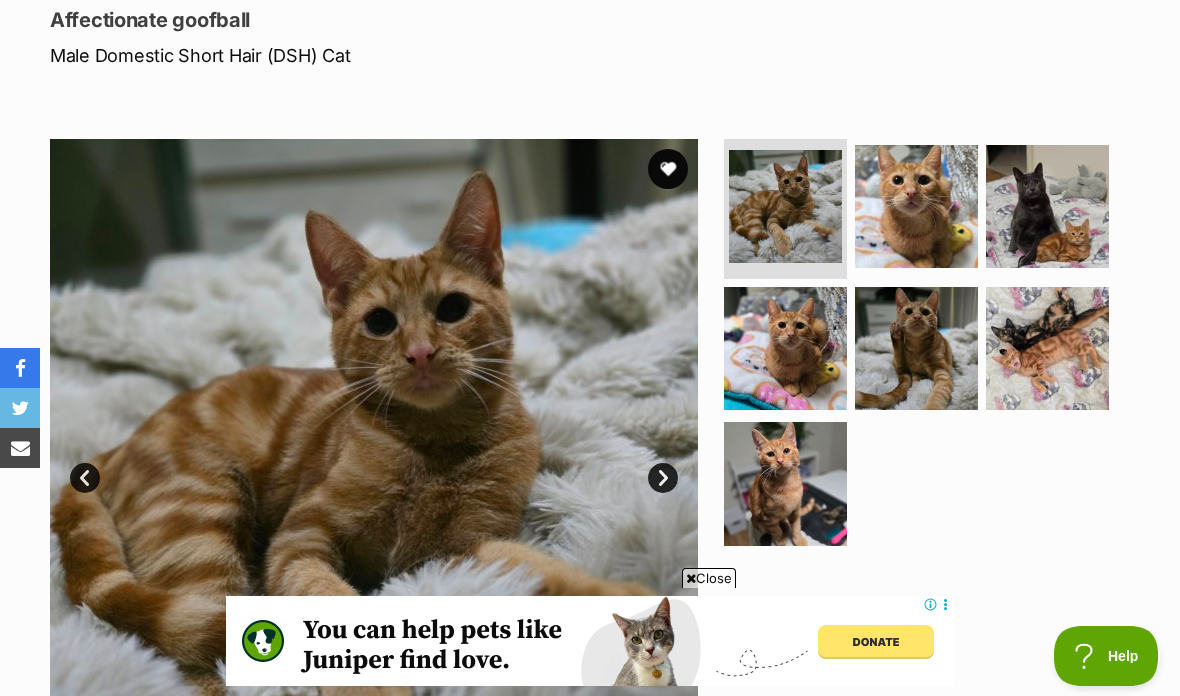 click at bounding box center [785, 206] 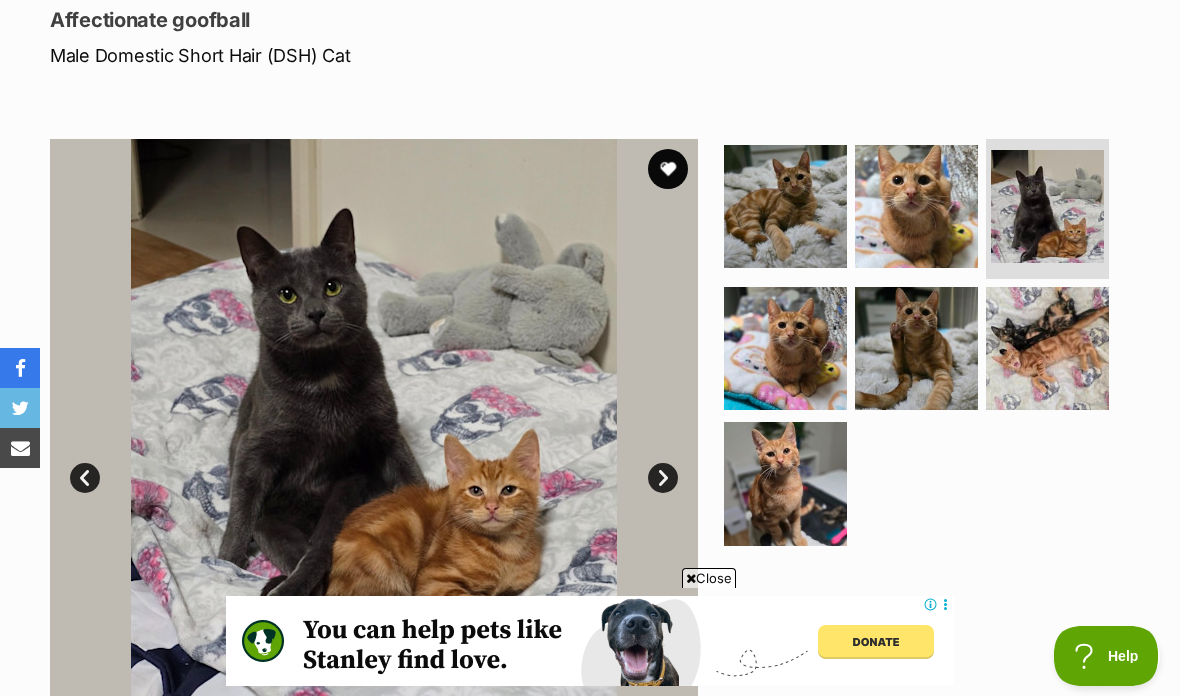scroll, scrollTop: 0, scrollLeft: 0, axis: both 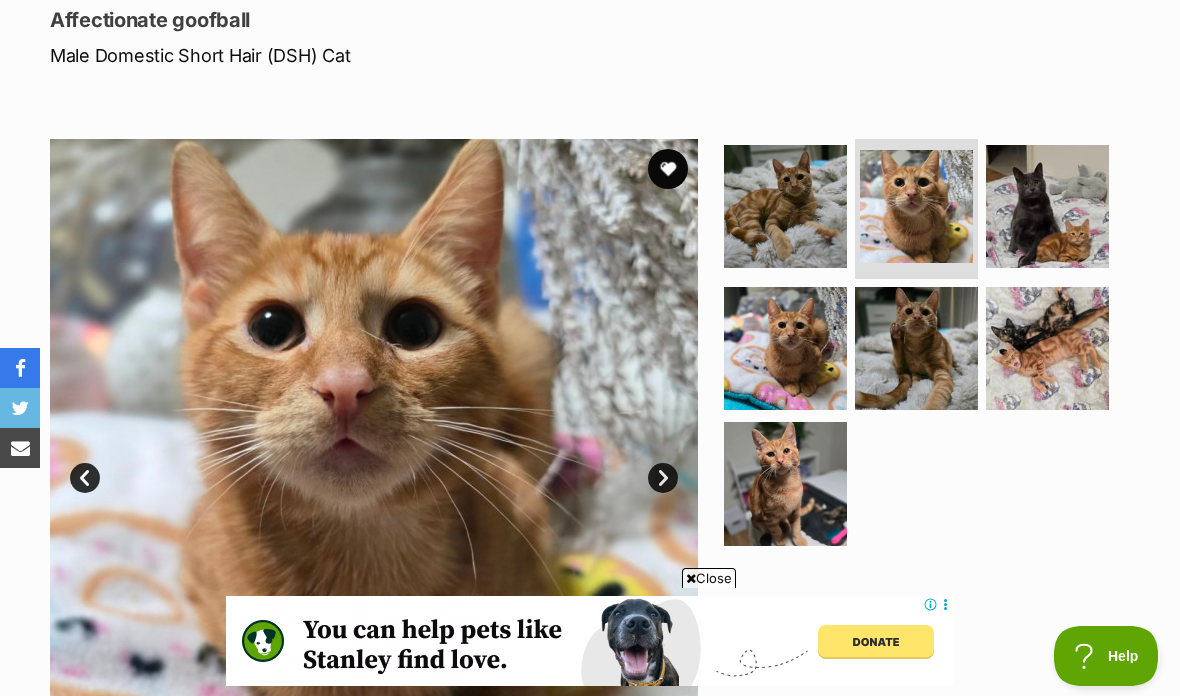 click at bounding box center [785, 348] 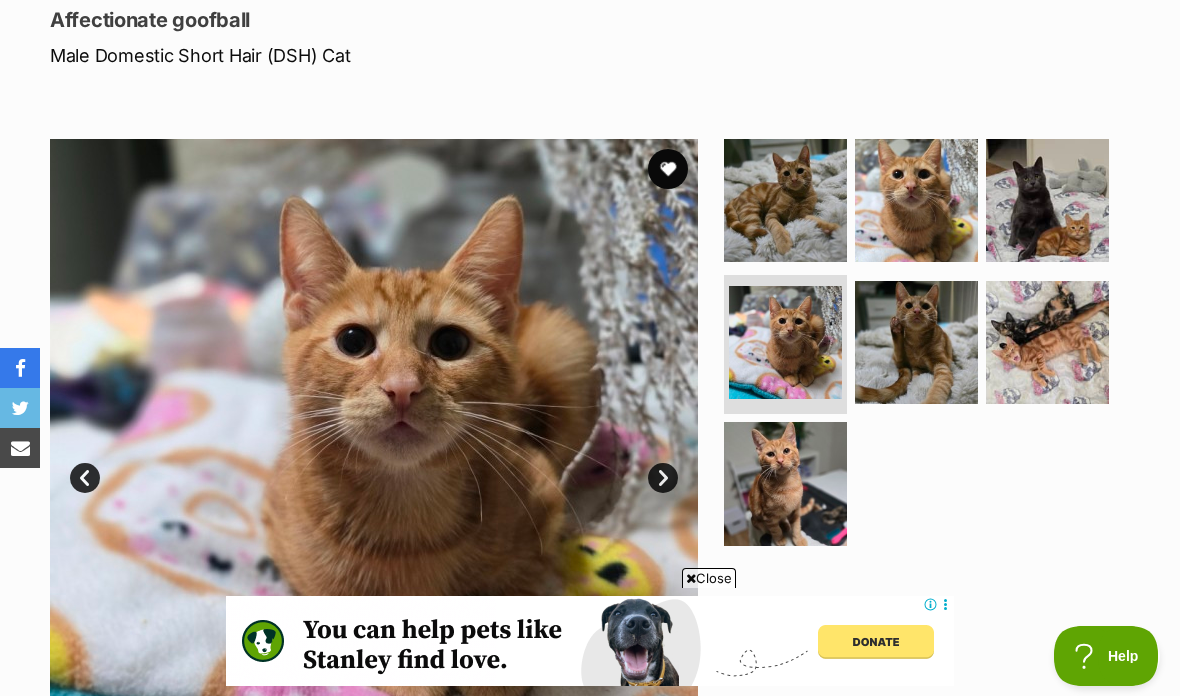 click at bounding box center (916, 342) 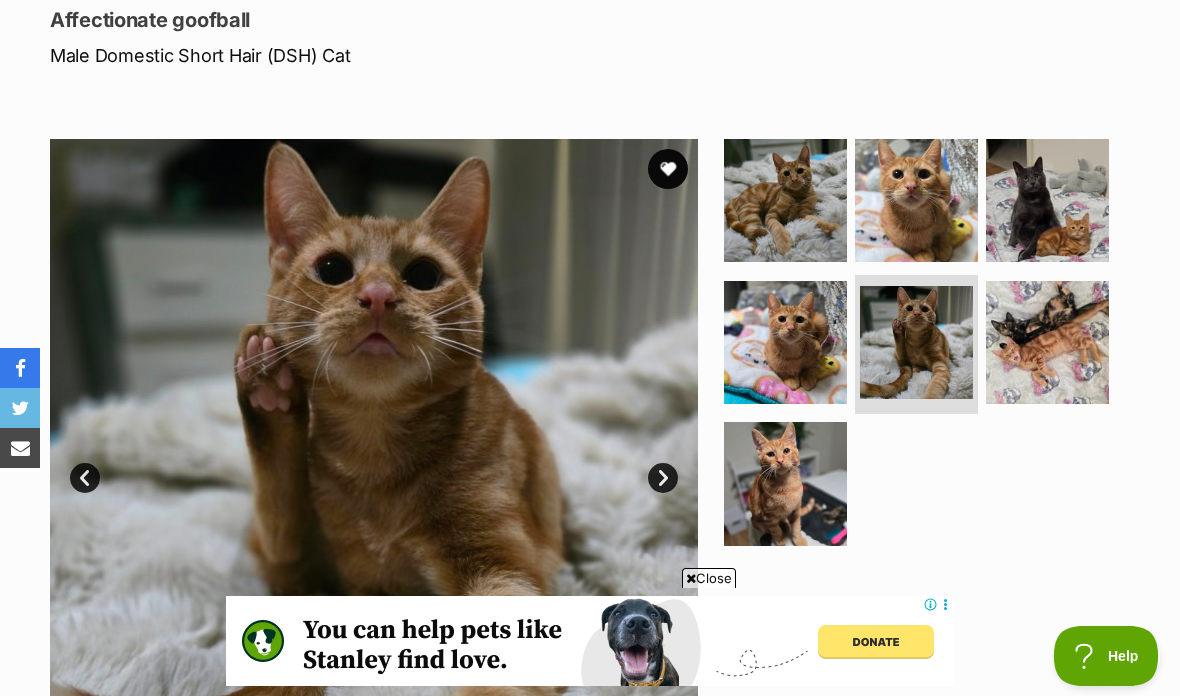 click at bounding box center (1047, 342) 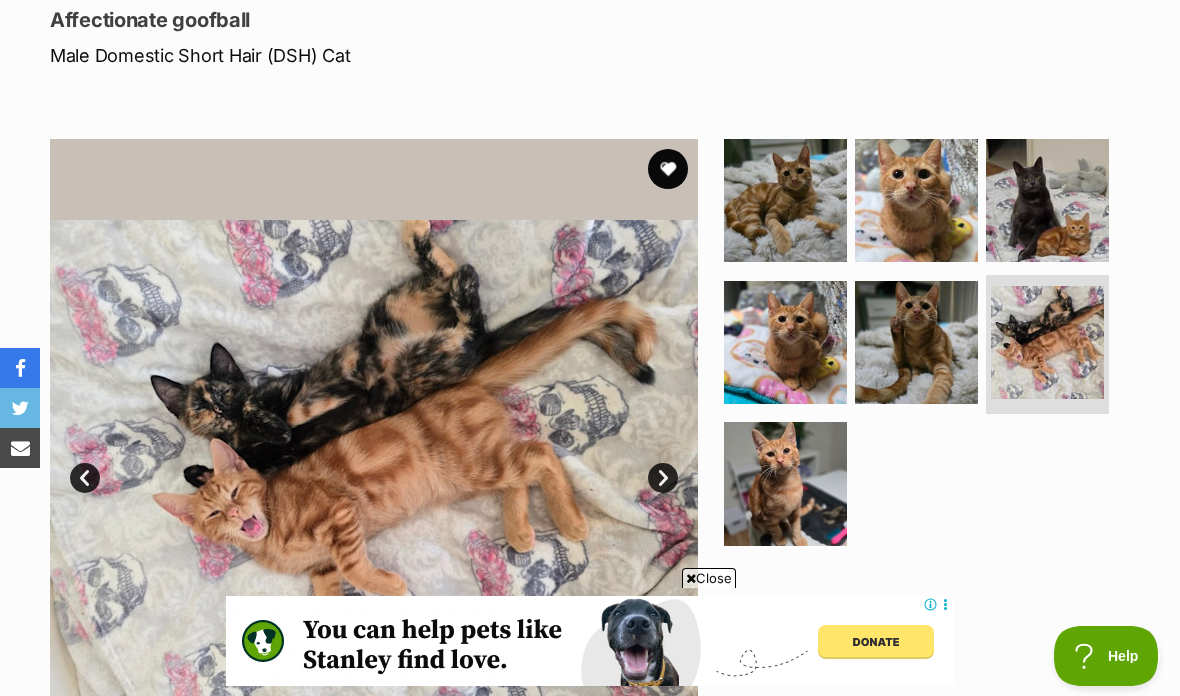click at bounding box center [785, 483] 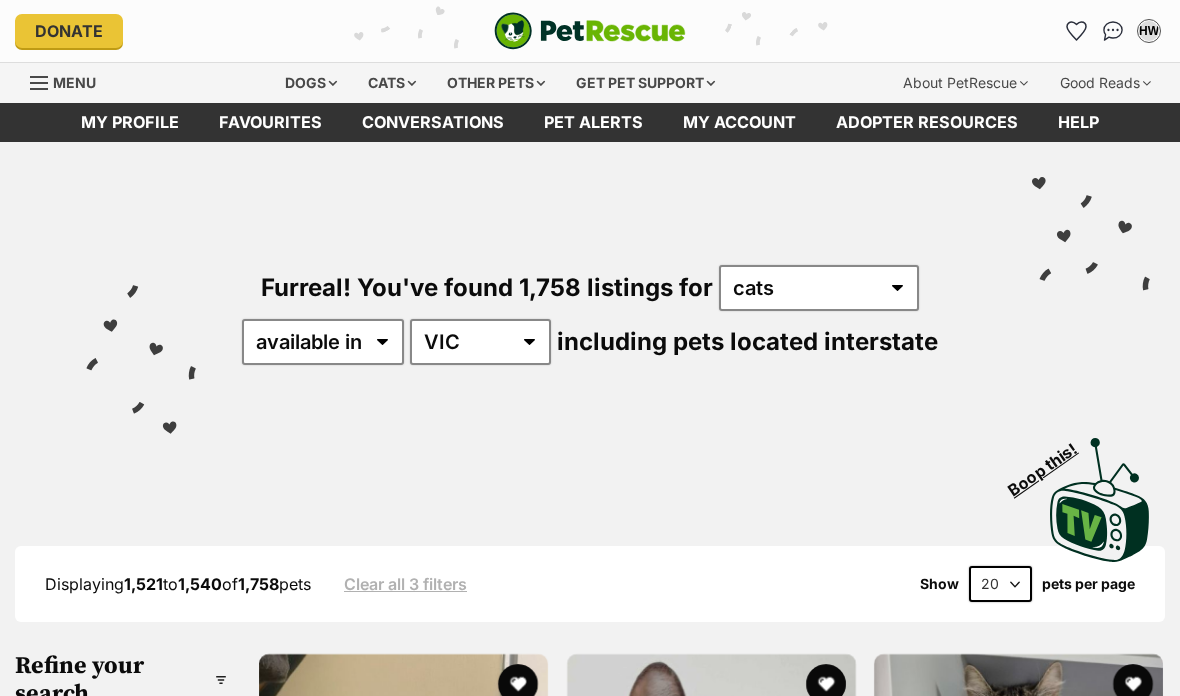 scroll, scrollTop: 0, scrollLeft: 0, axis: both 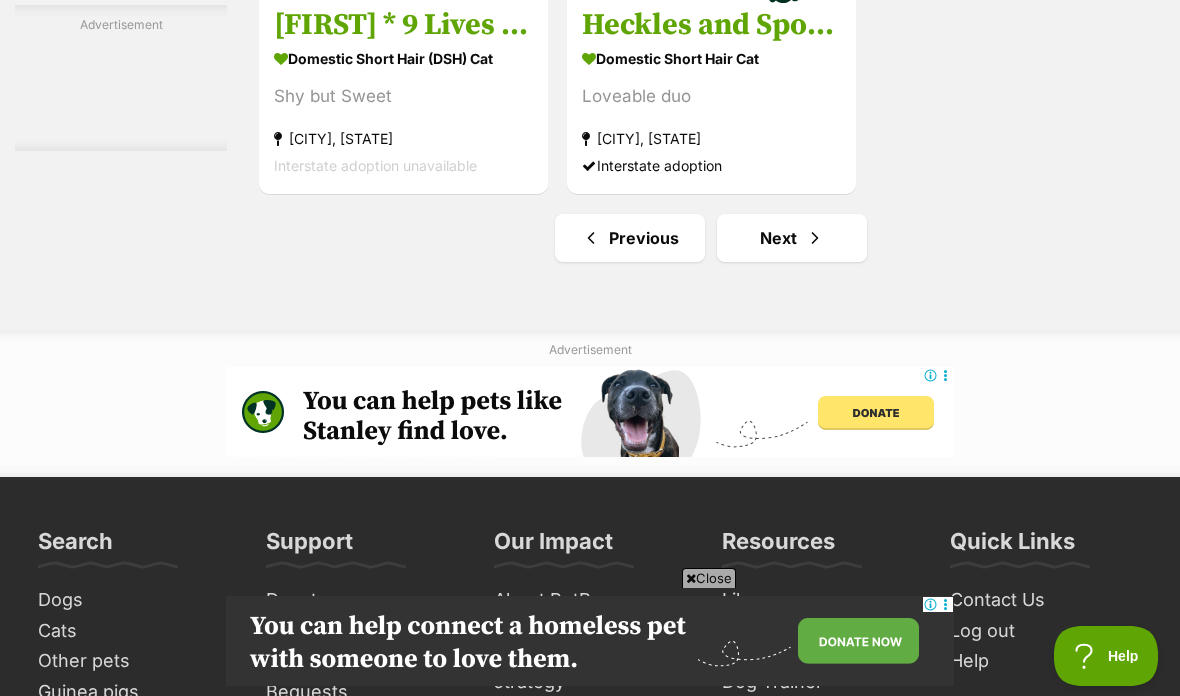 click on "Next" at bounding box center (792, 238) 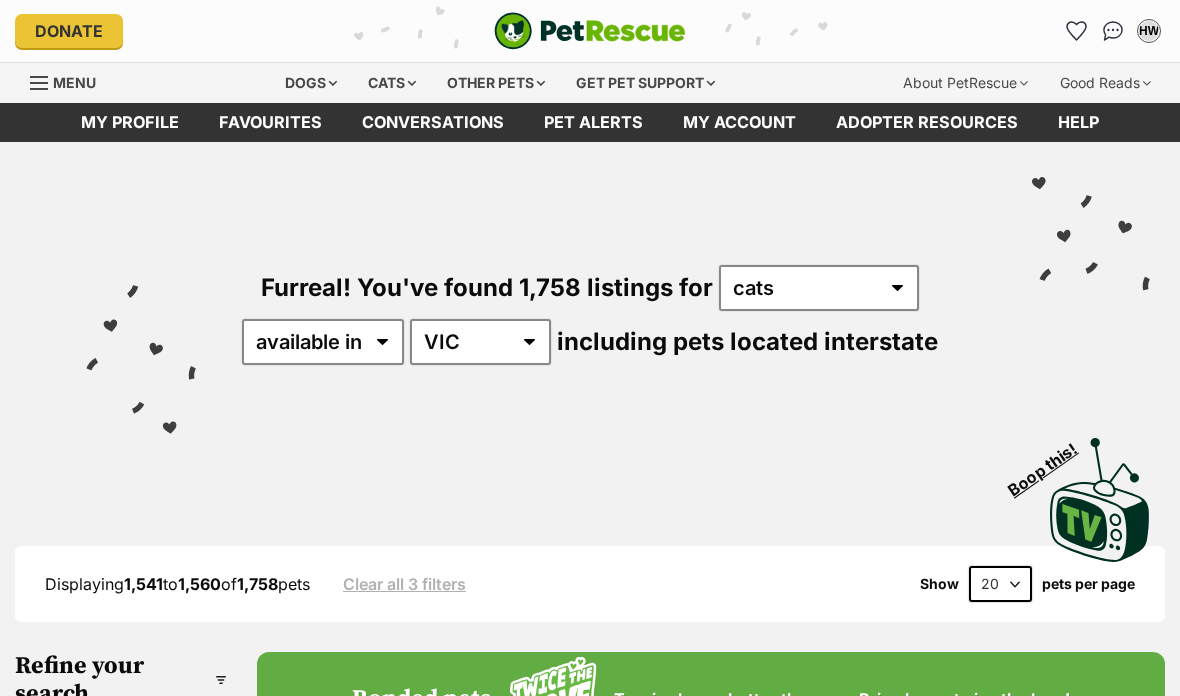 scroll, scrollTop: 0, scrollLeft: 0, axis: both 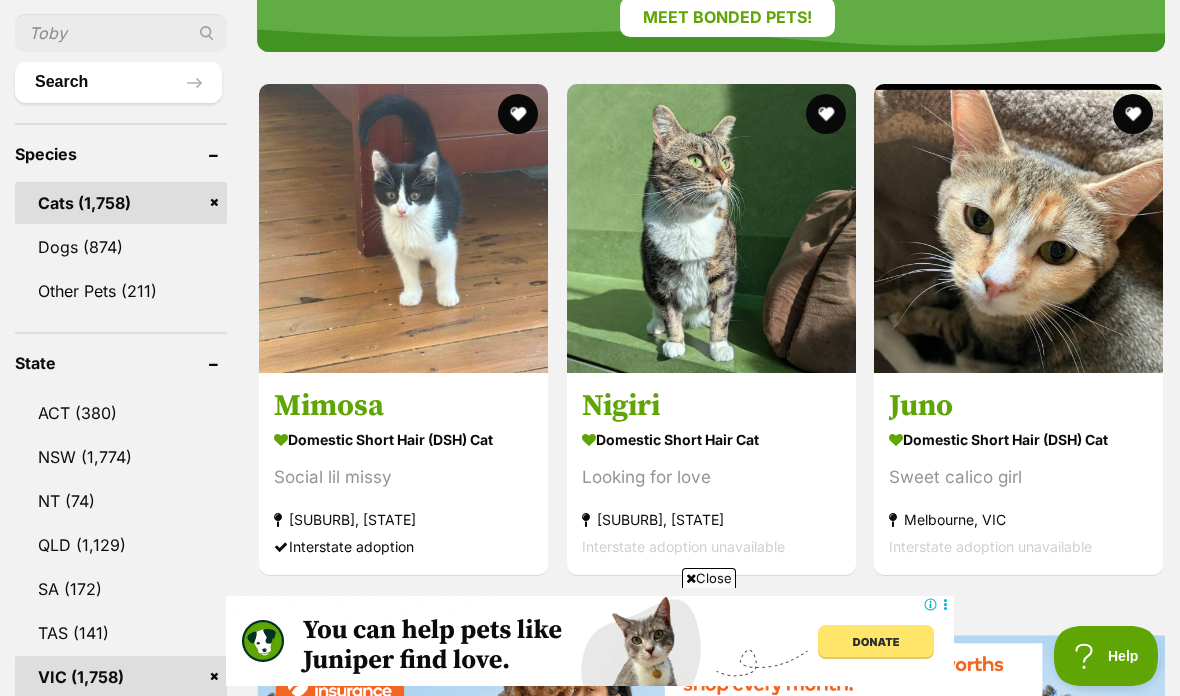 click at bounding box center (1018, 228) 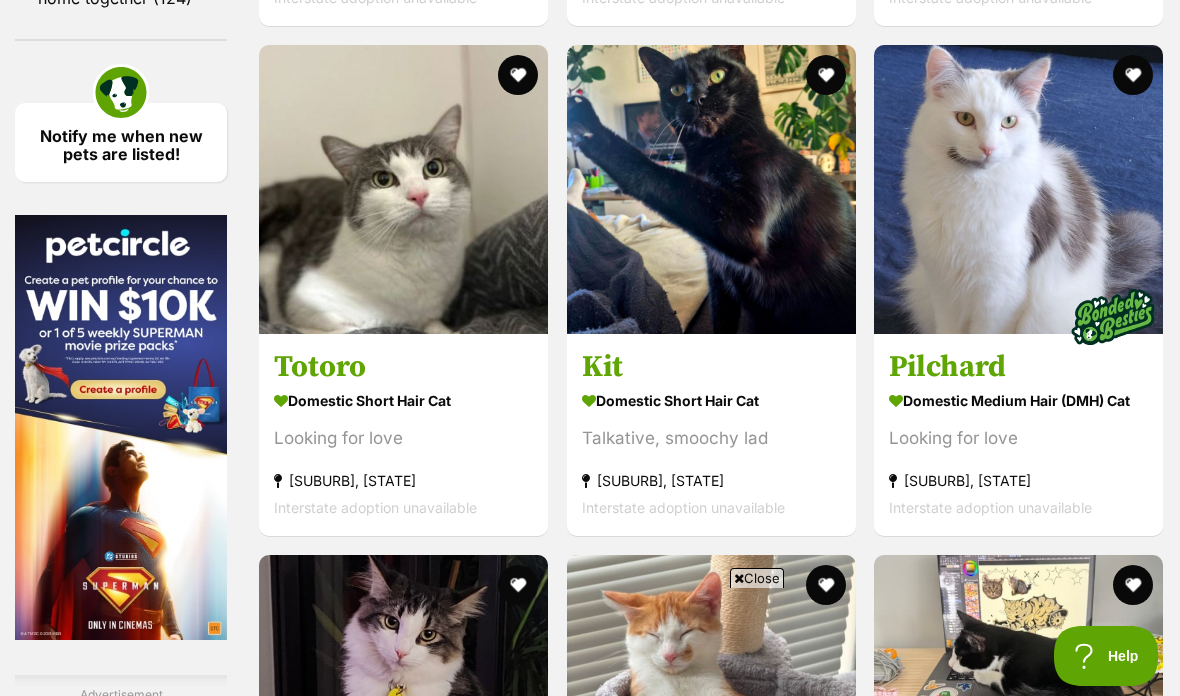 scroll, scrollTop: 0, scrollLeft: 0, axis: both 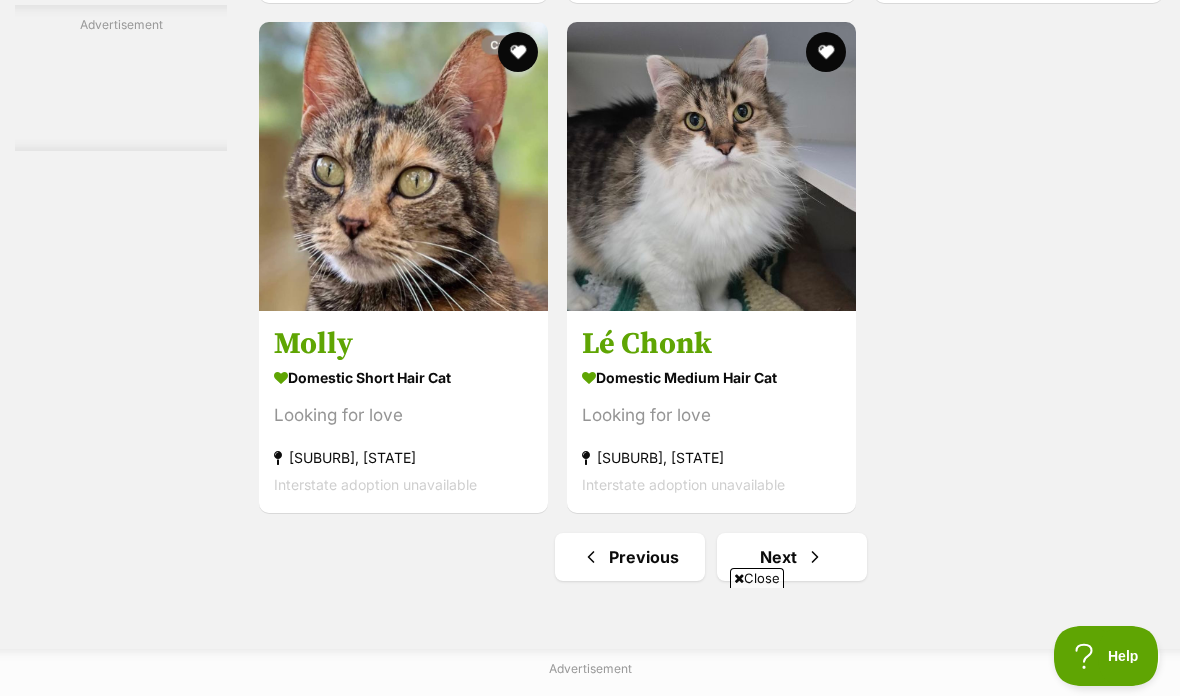 click at bounding box center [815, 557] 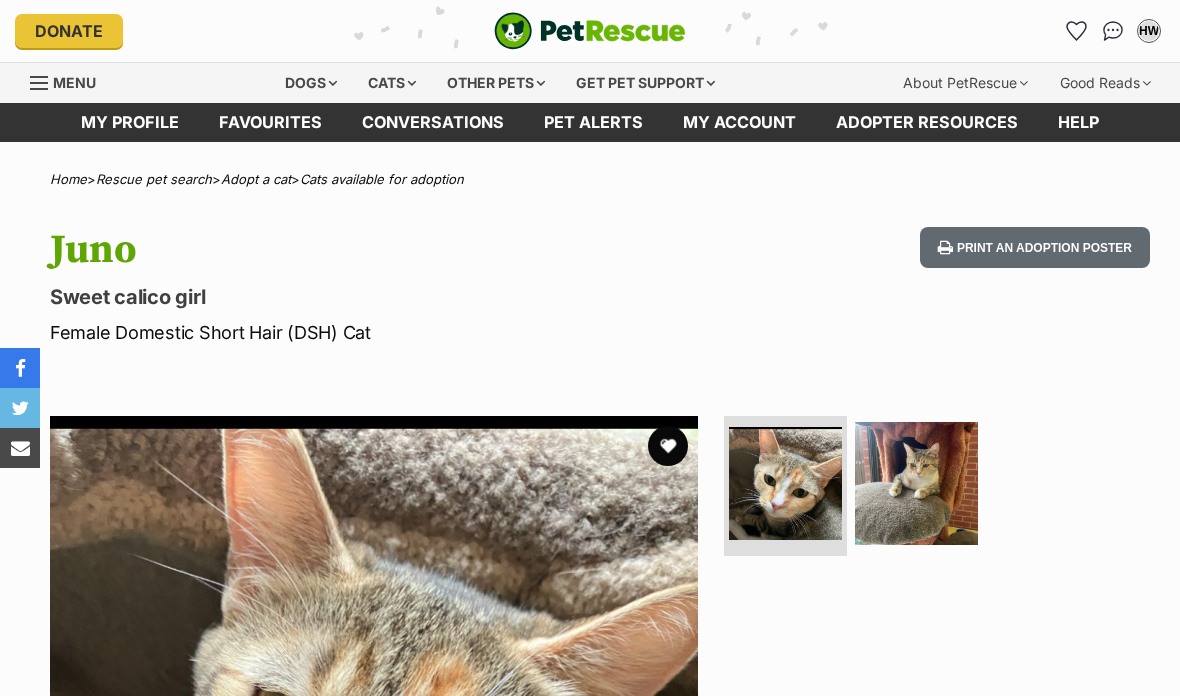 scroll, scrollTop: 0, scrollLeft: 0, axis: both 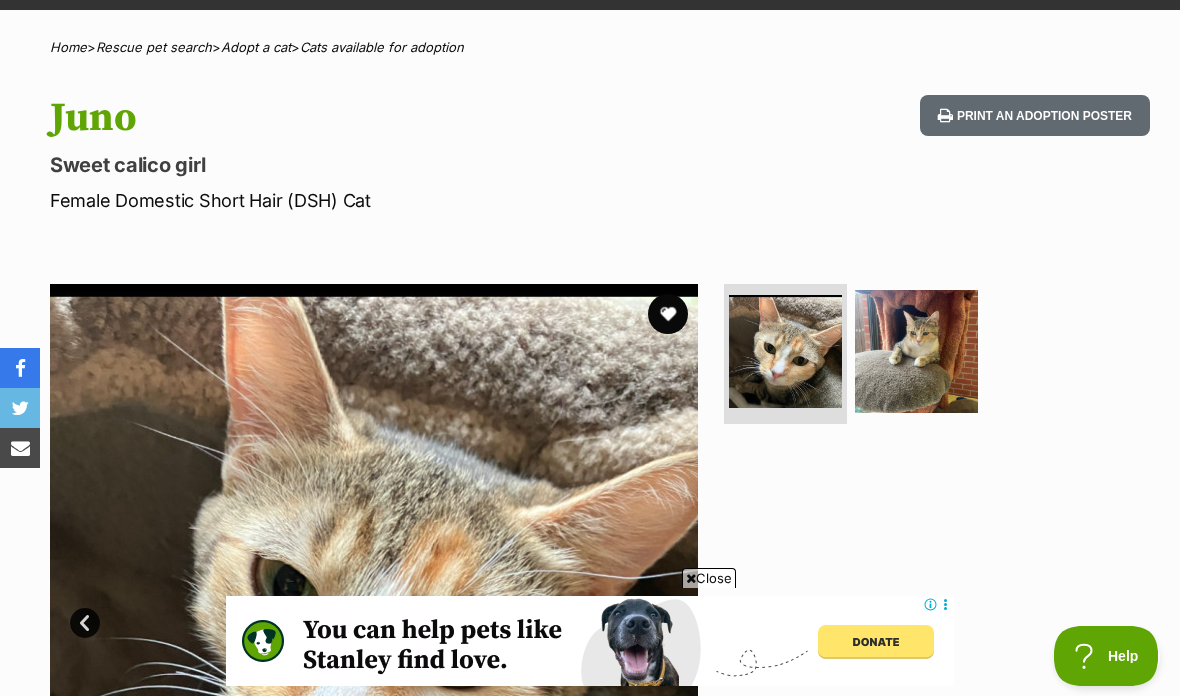 click at bounding box center [916, 351] 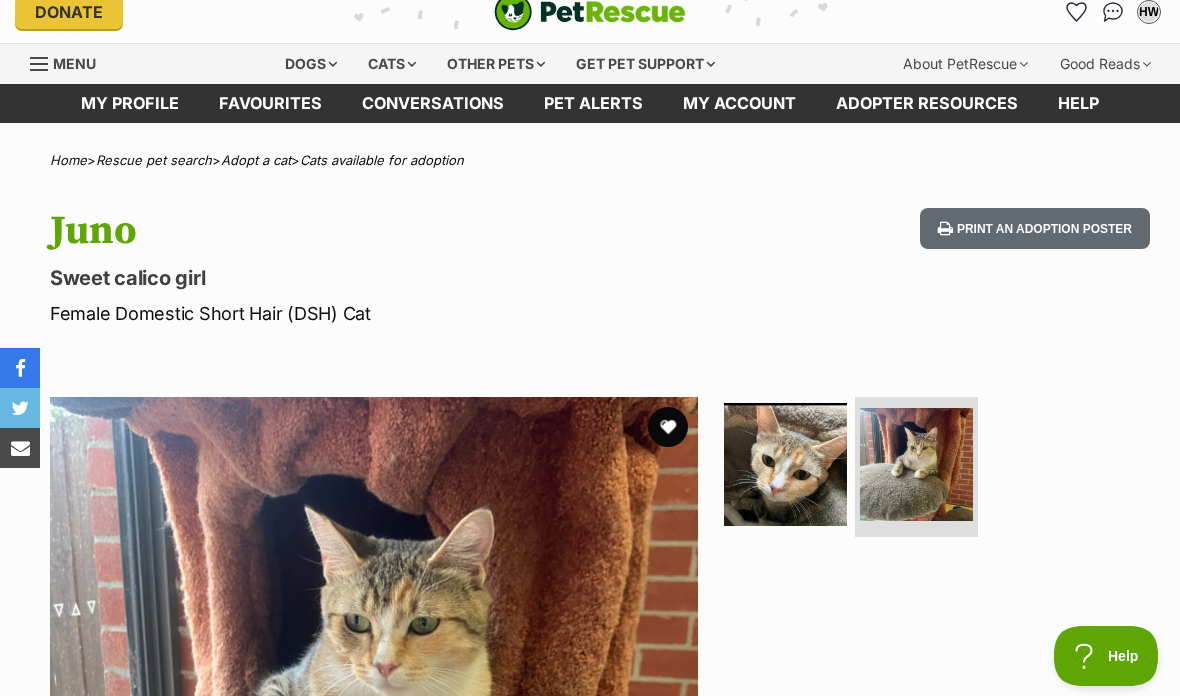 scroll, scrollTop: 0, scrollLeft: 0, axis: both 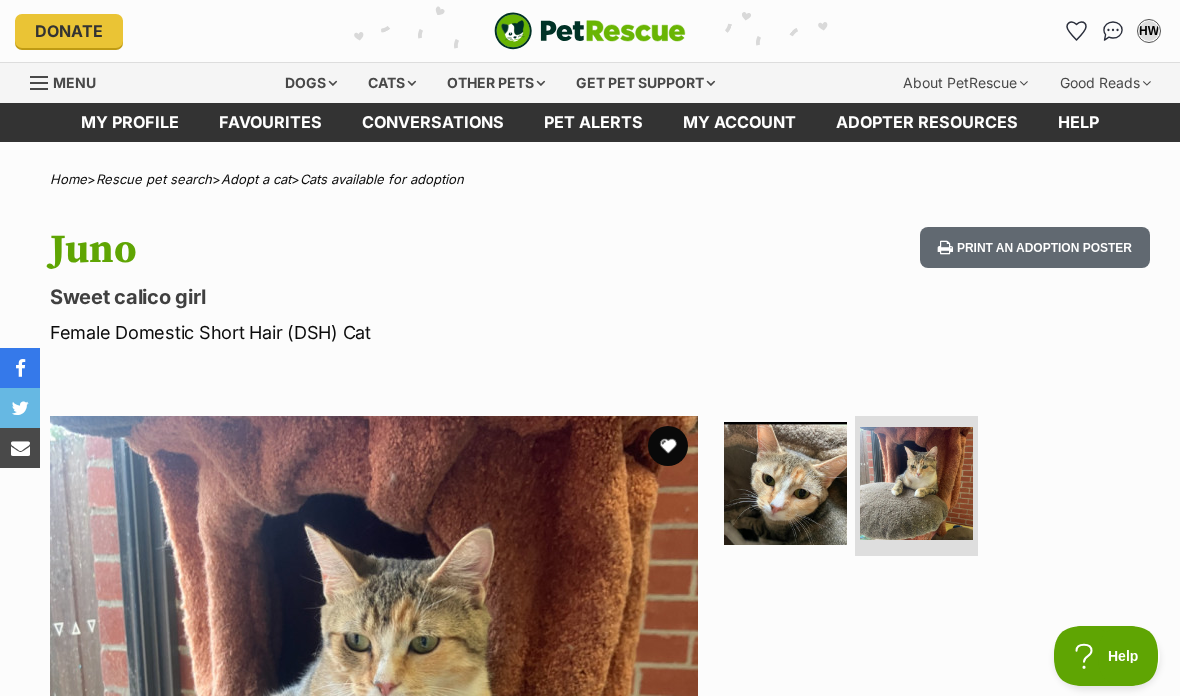 click at bounding box center [668, 446] 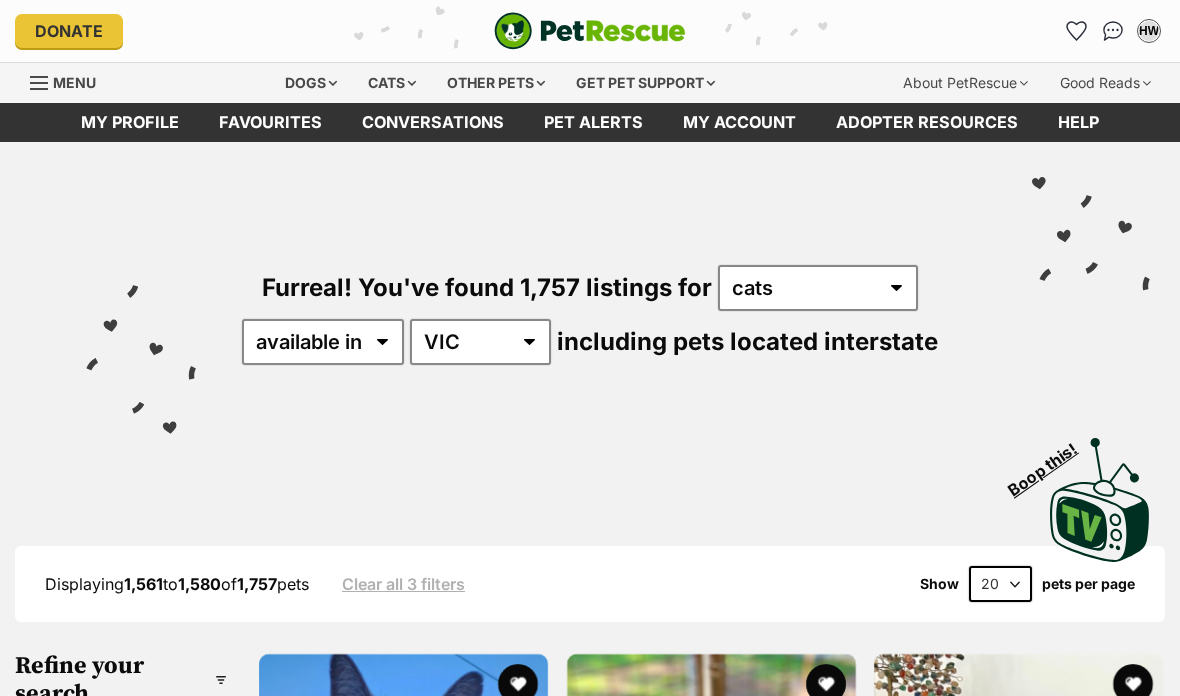 scroll, scrollTop: 0, scrollLeft: 0, axis: both 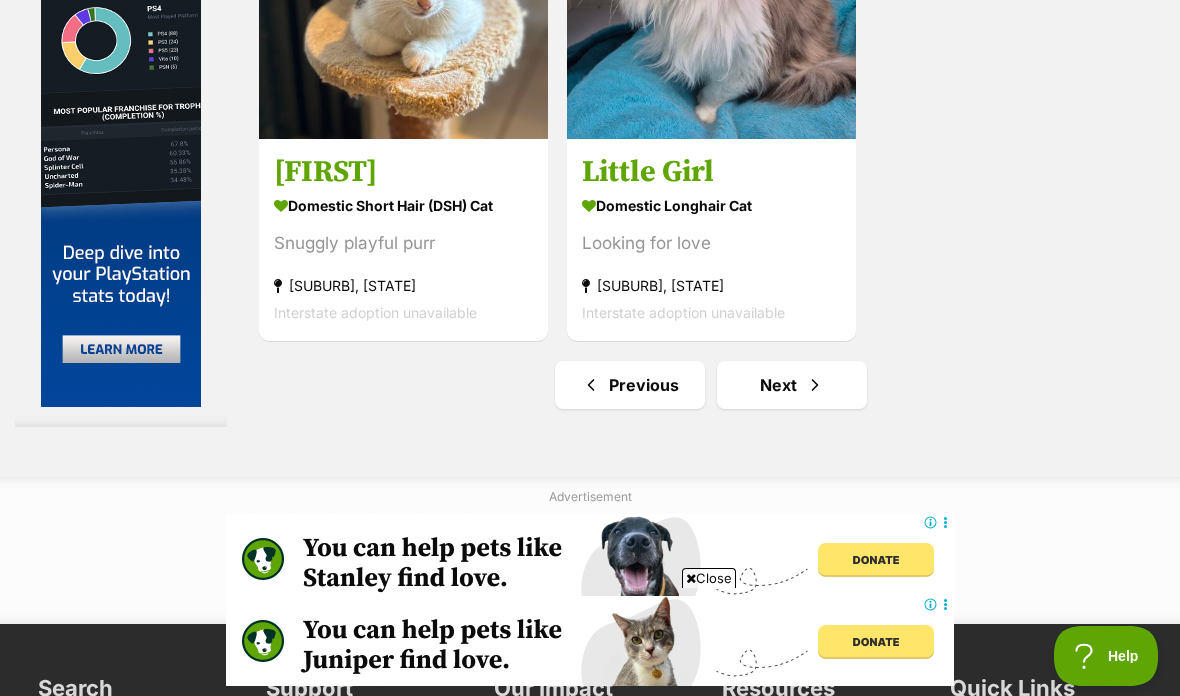 click at bounding box center [815, 385] 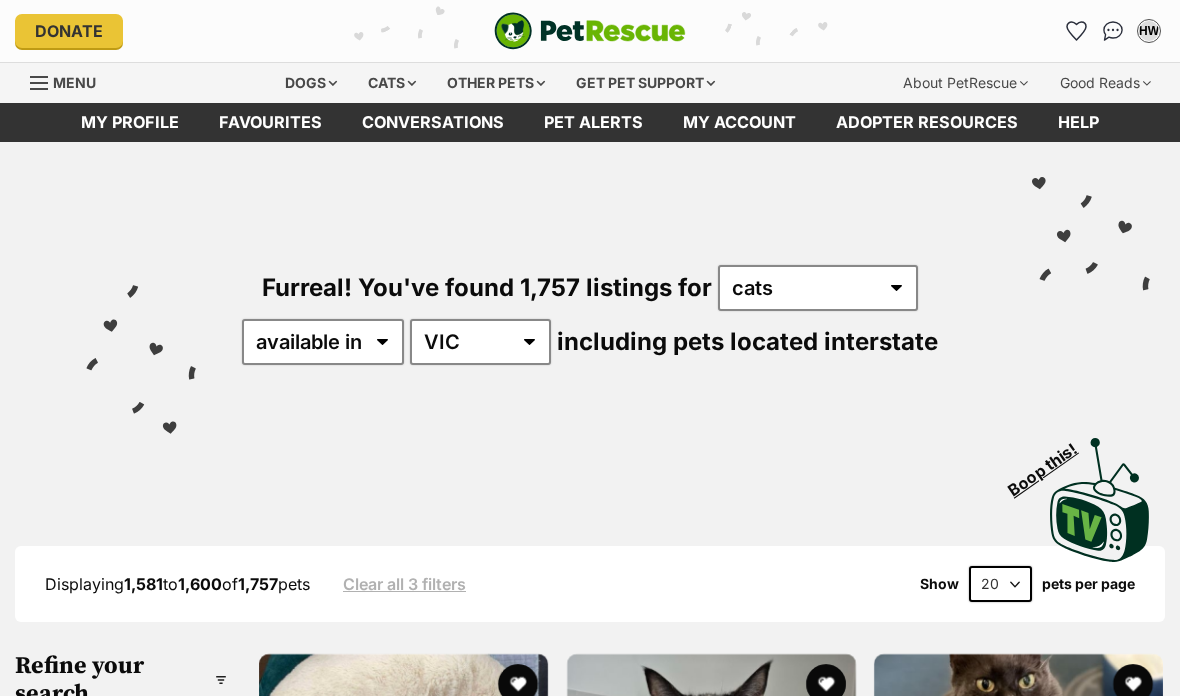 scroll, scrollTop: 0, scrollLeft: 0, axis: both 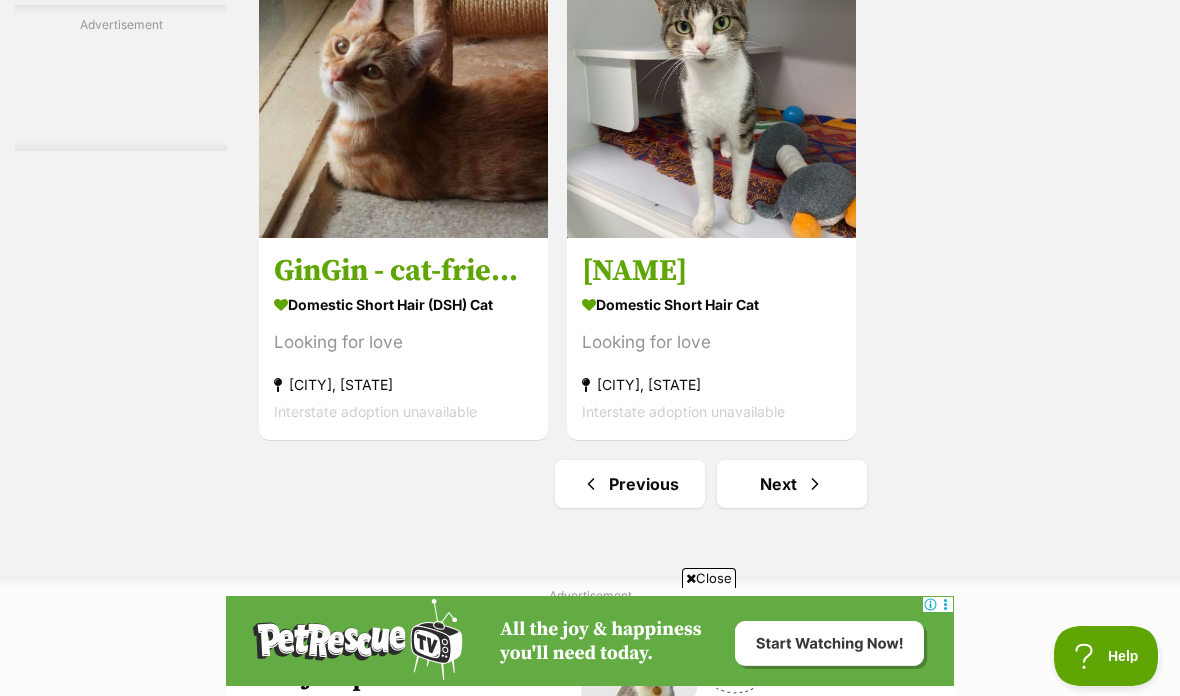 click at bounding box center (815, 484) 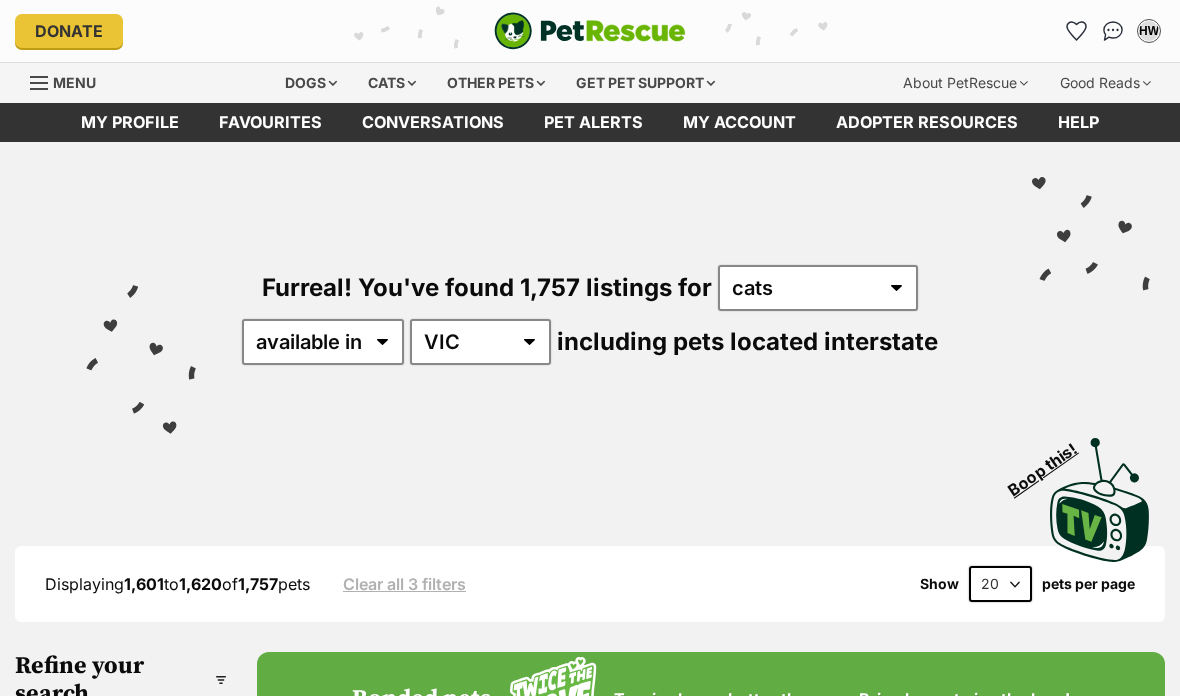 scroll, scrollTop: 0, scrollLeft: 0, axis: both 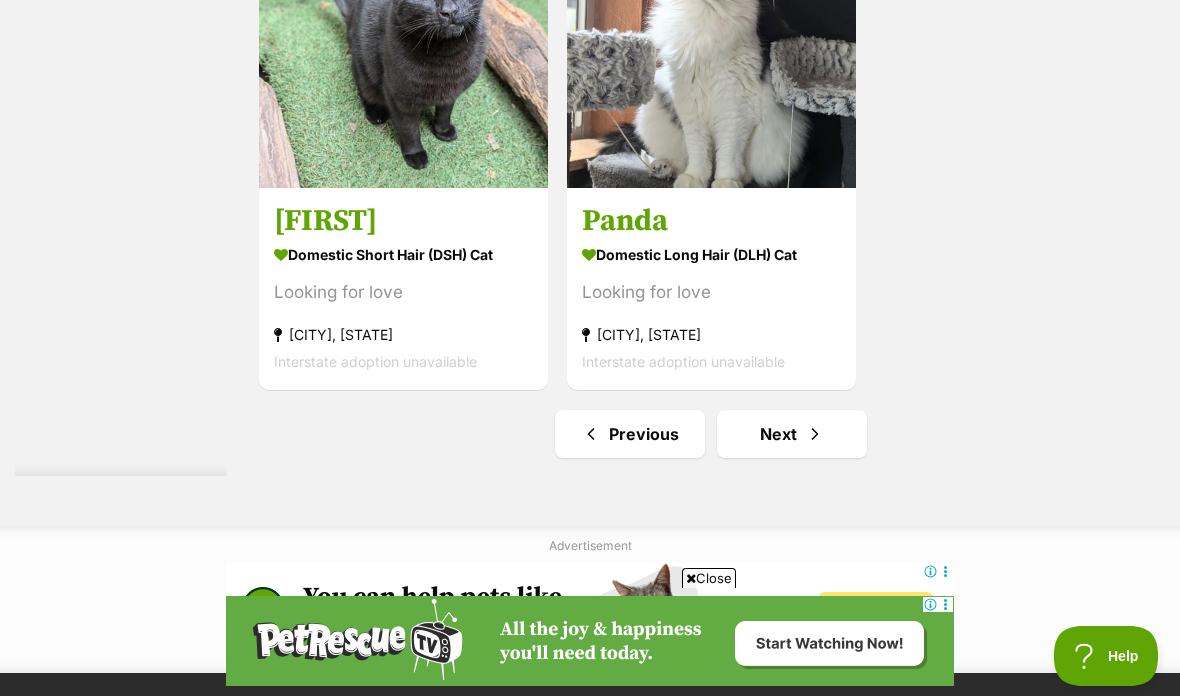 click on "Next" at bounding box center [792, 434] 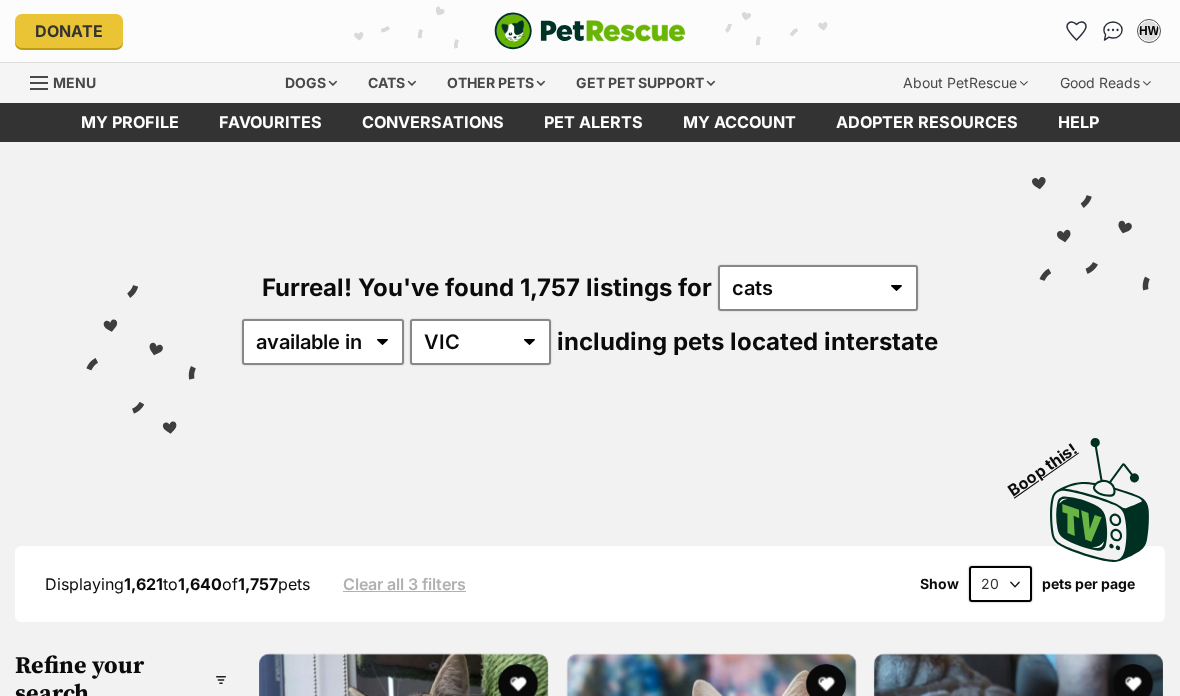 scroll, scrollTop: 0, scrollLeft: 0, axis: both 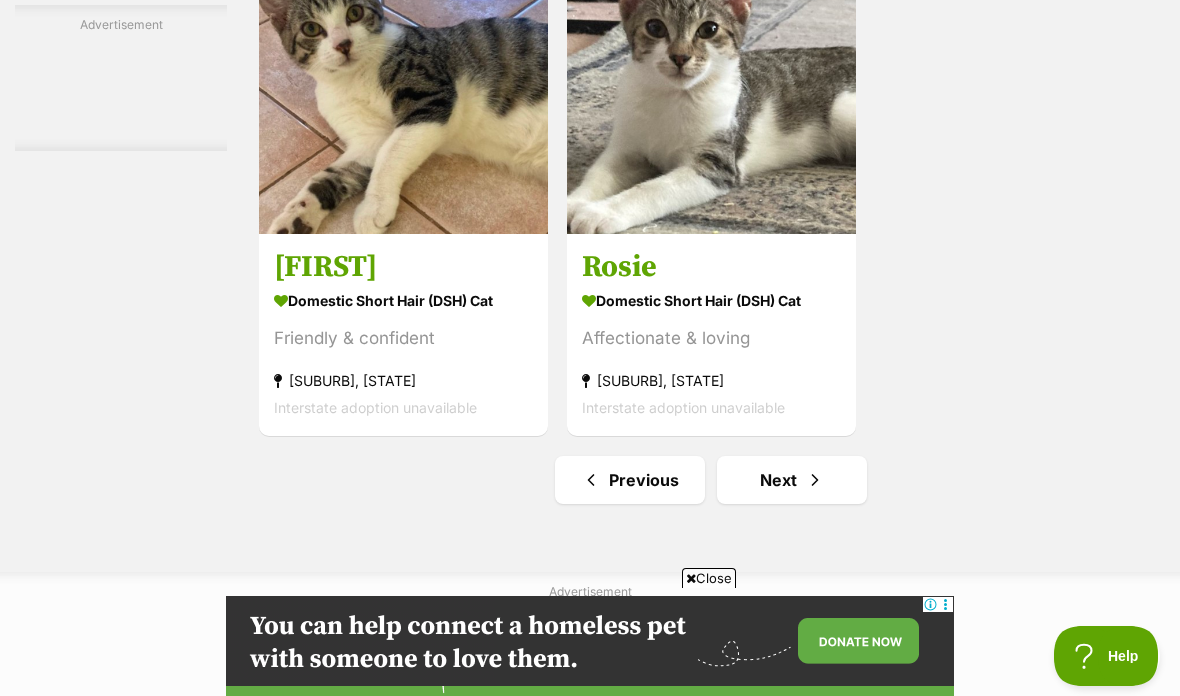 click on "Next" at bounding box center [792, 480] 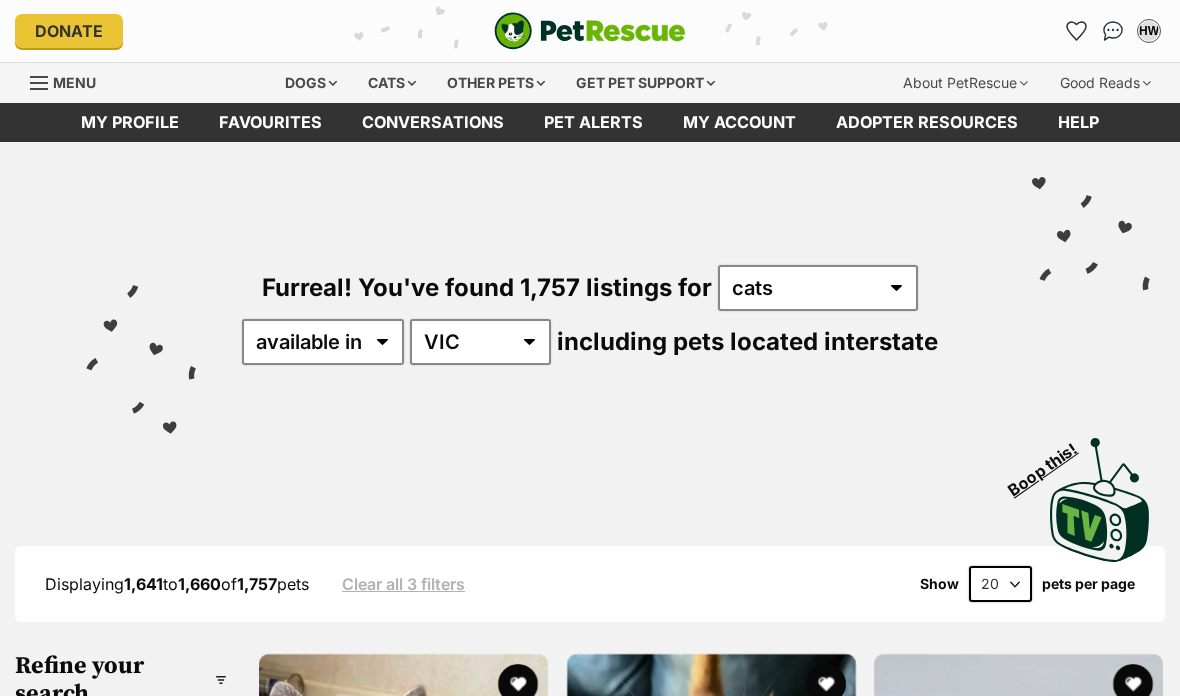 scroll, scrollTop: 0, scrollLeft: 0, axis: both 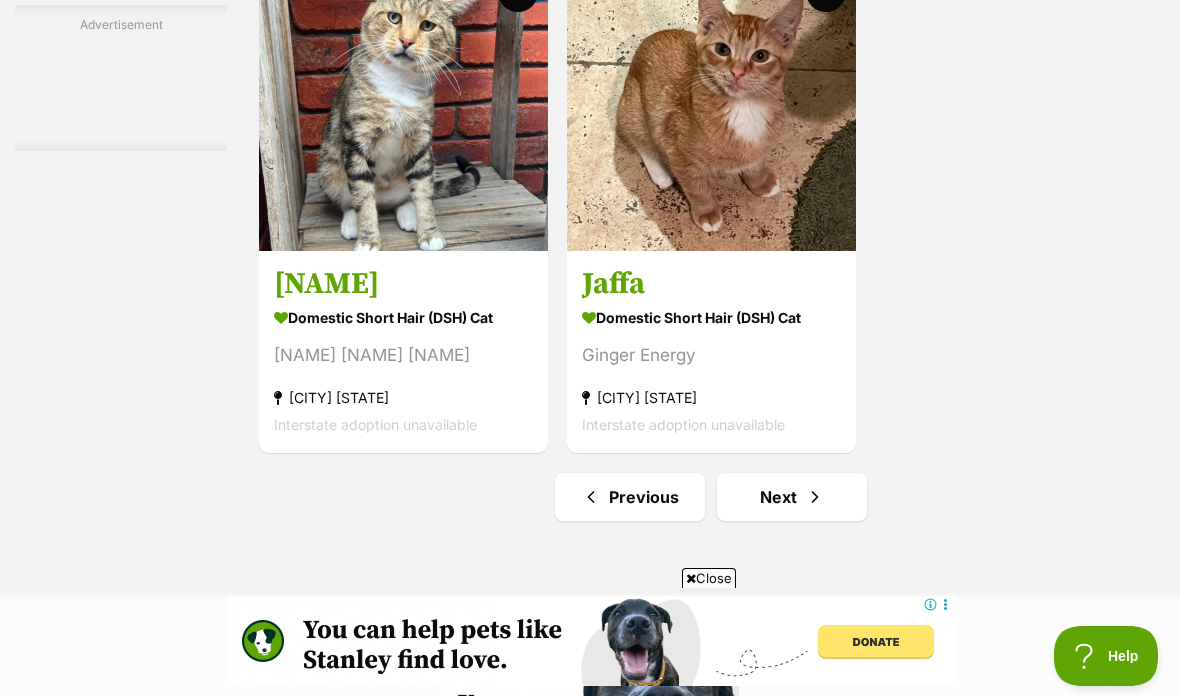 click at bounding box center (711, 106) 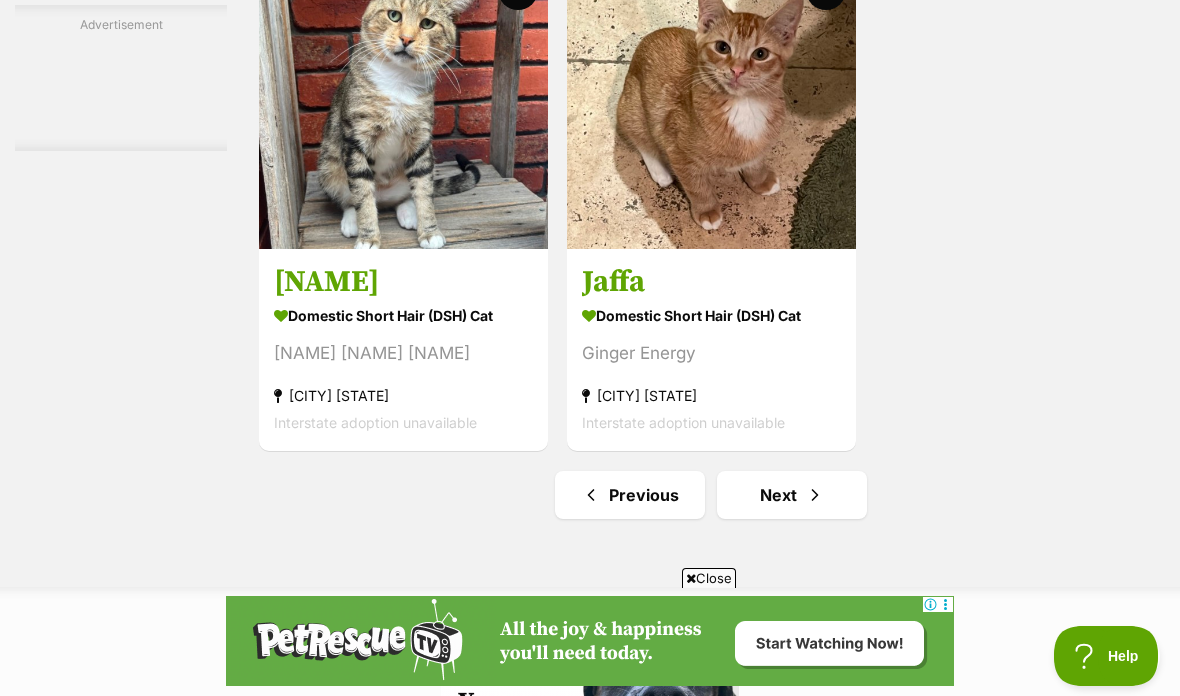 scroll, scrollTop: 0, scrollLeft: 0, axis: both 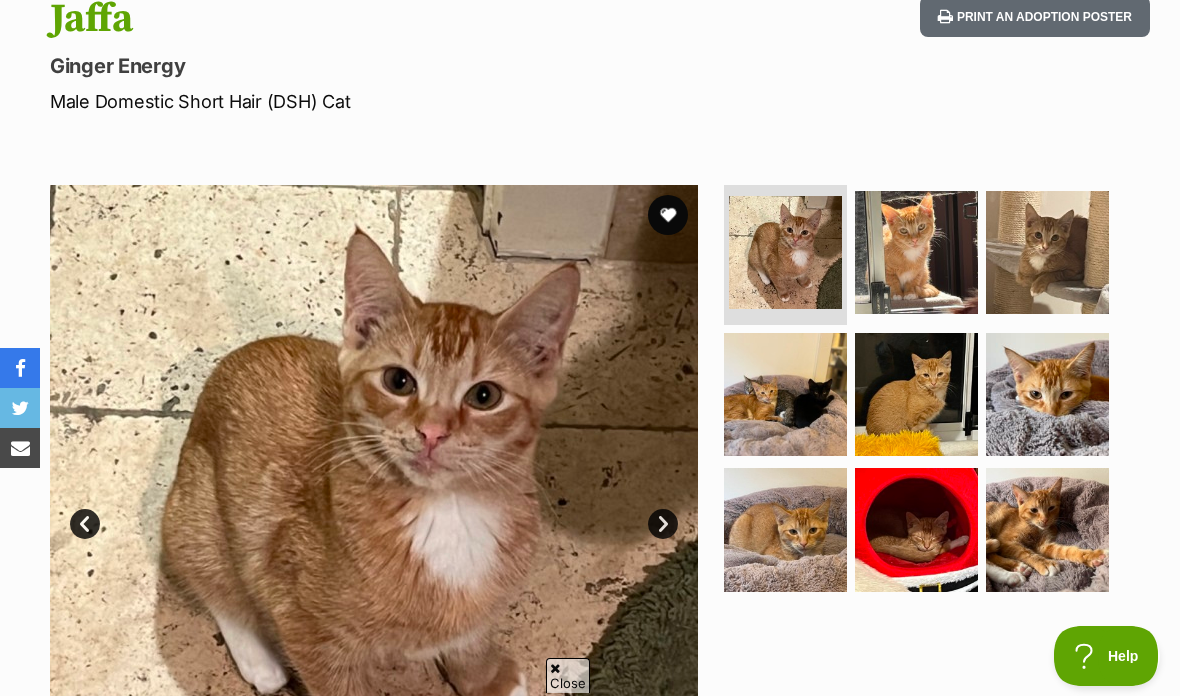 click at bounding box center [785, 252] 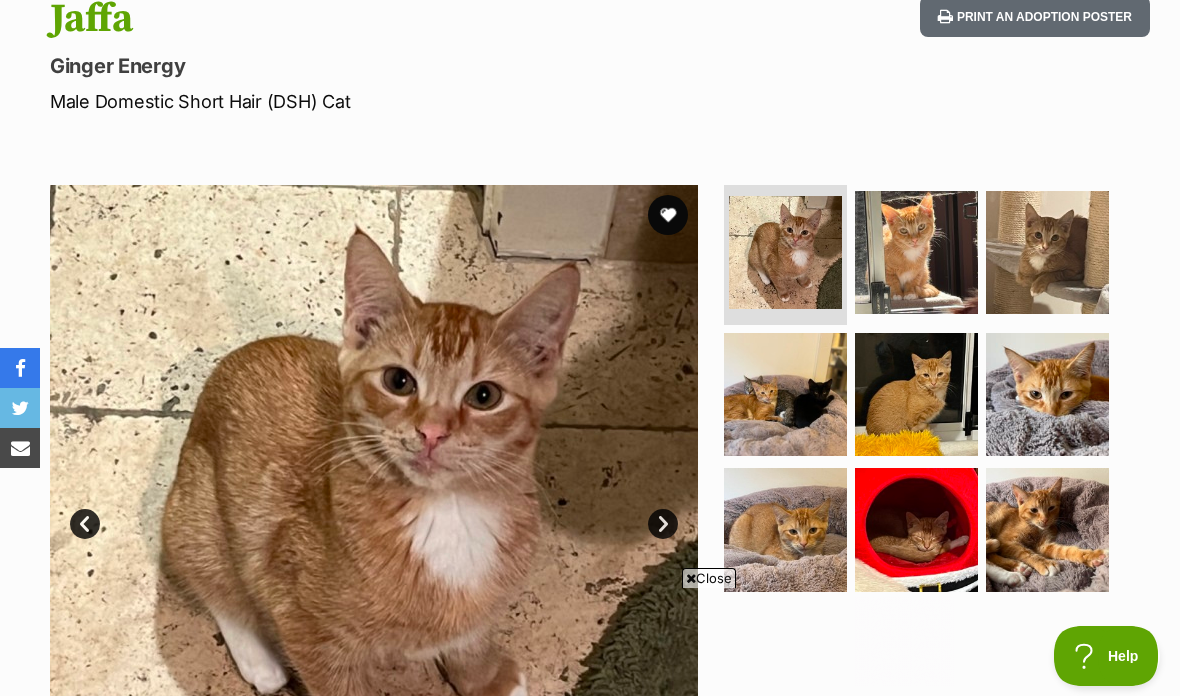 scroll, scrollTop: 0, scrollLeft: 0, axis: both 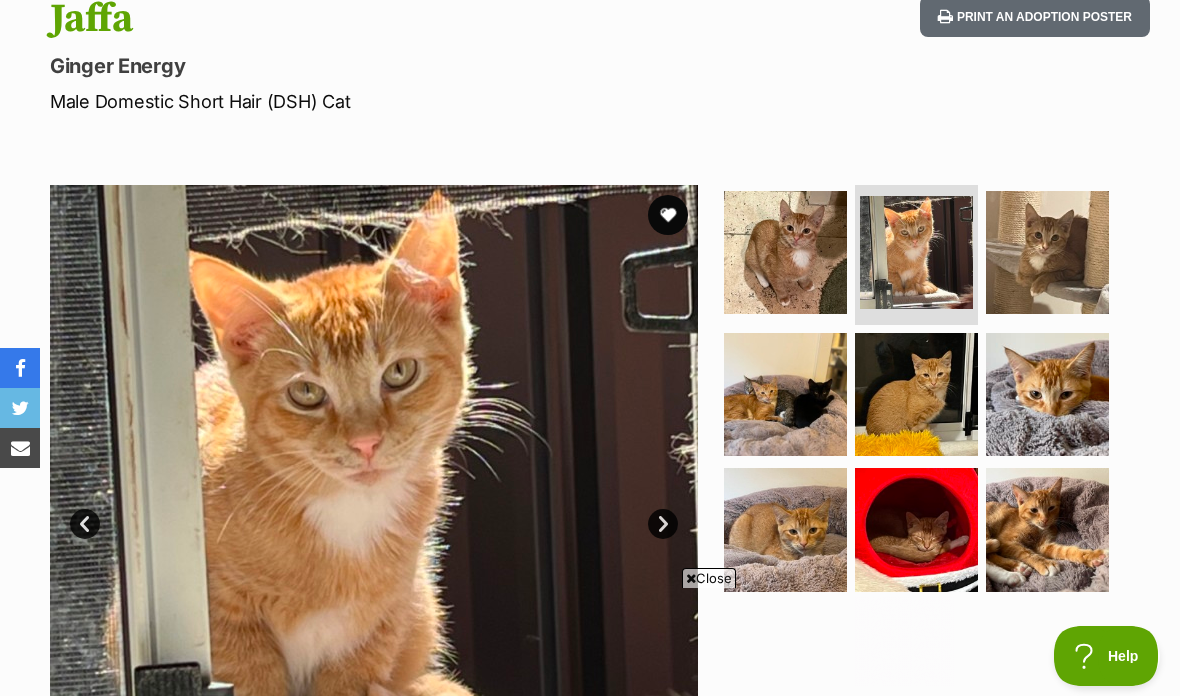 click at bounding box center (1047, 252) 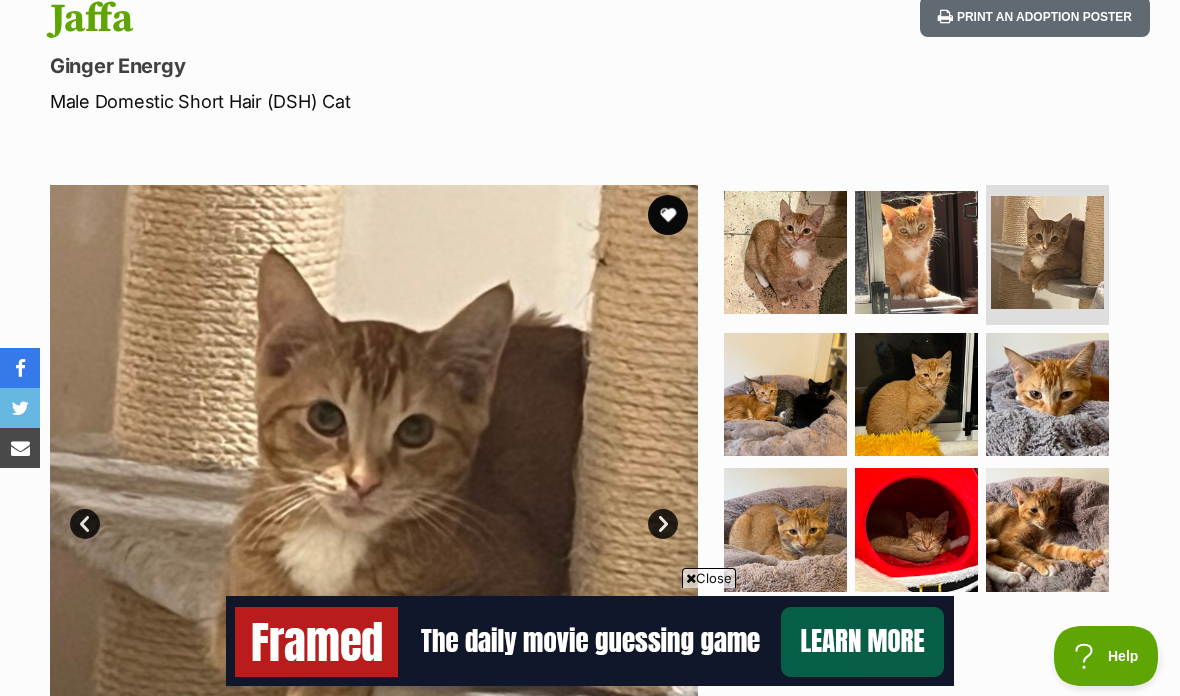scroll, scrollTop: 0, scrollLeft: 0, axis: both 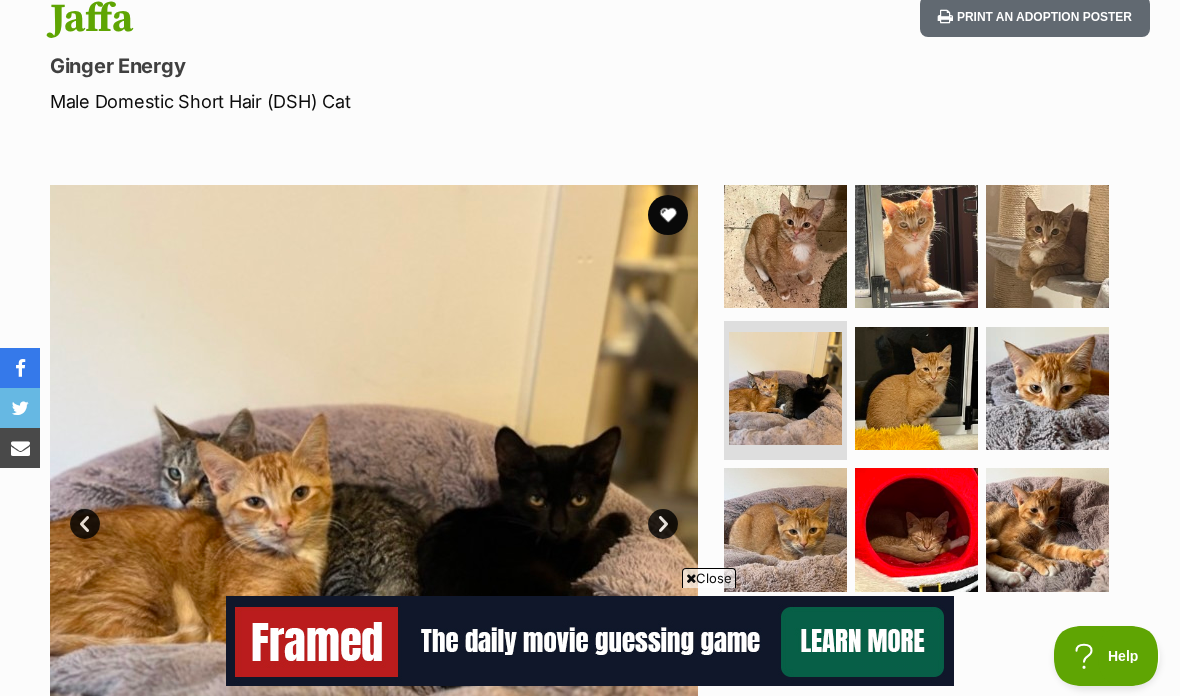click at bounding box center (916, 388) 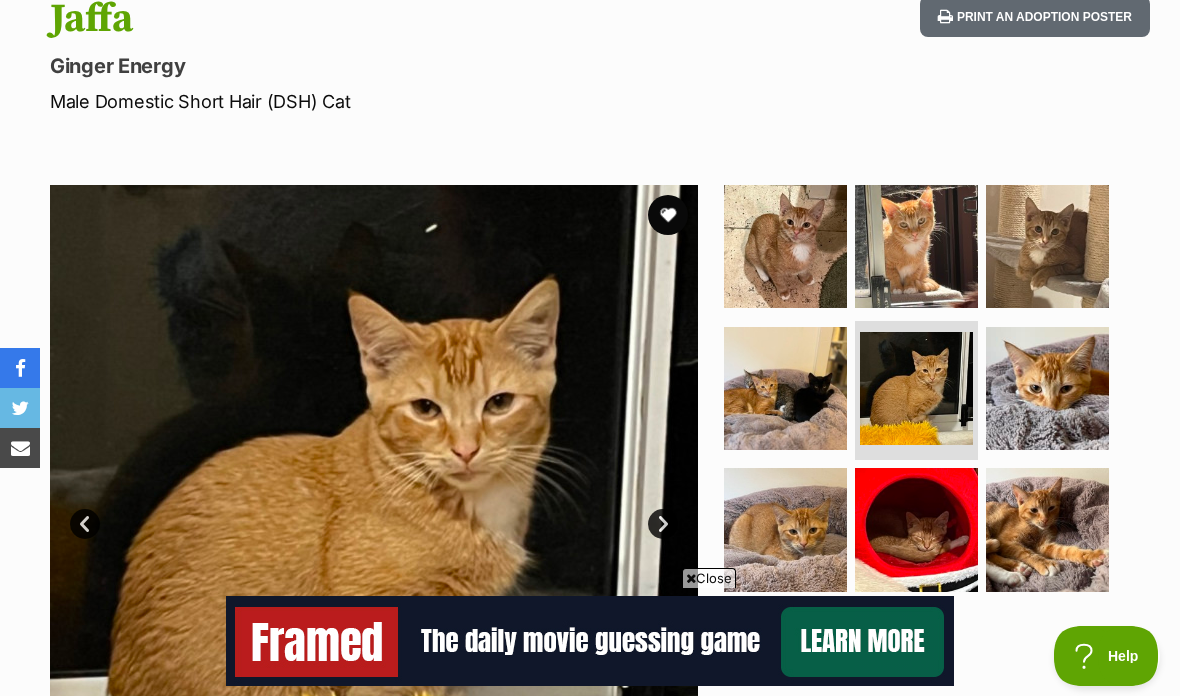 click at bounding box center (1047, 388) 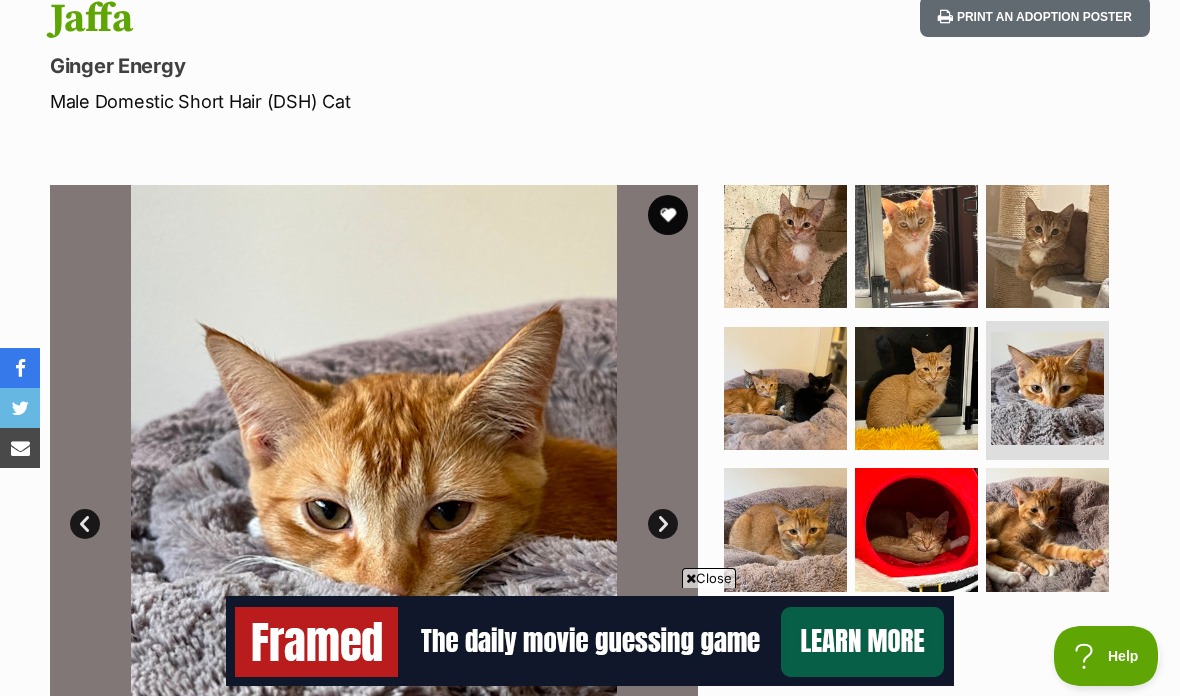 click at bounding box center (785, 529) 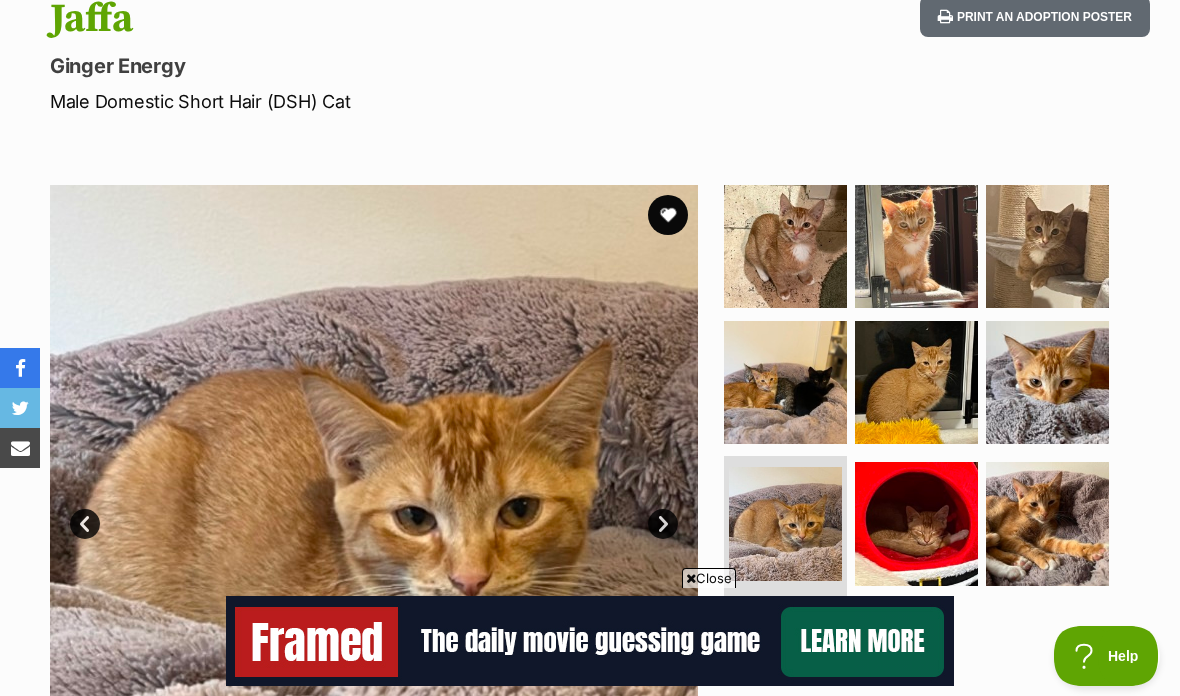 click at bounding box center (916, 523) 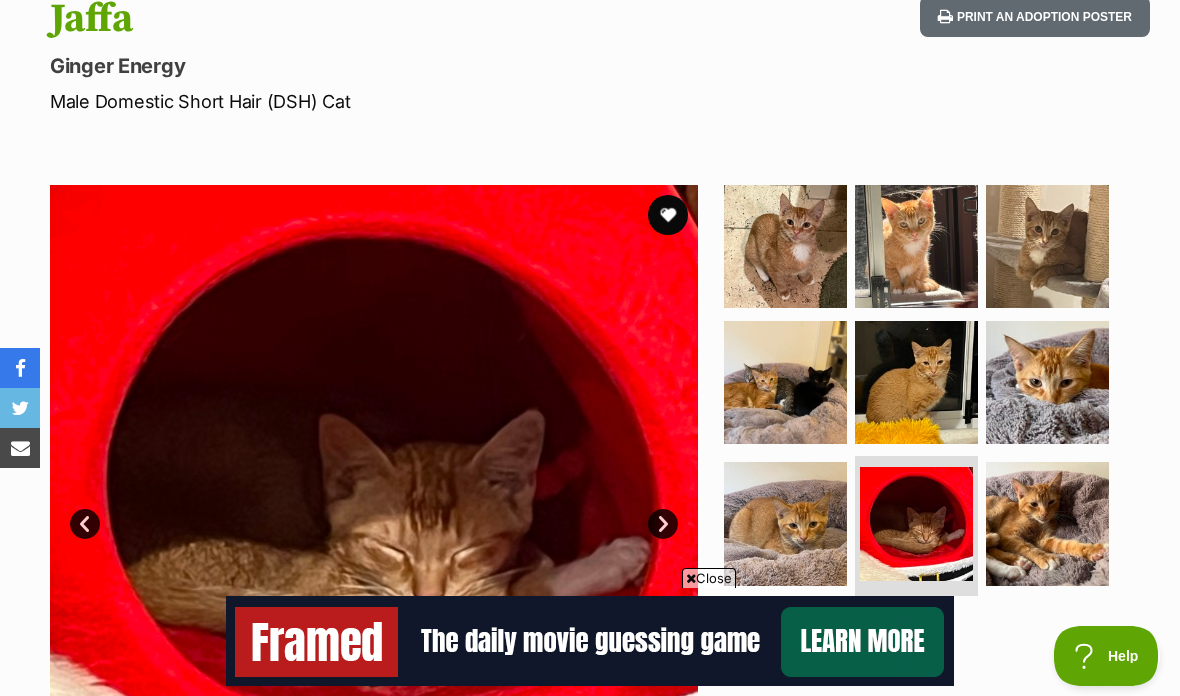 click at bounding box center [1047, 523] 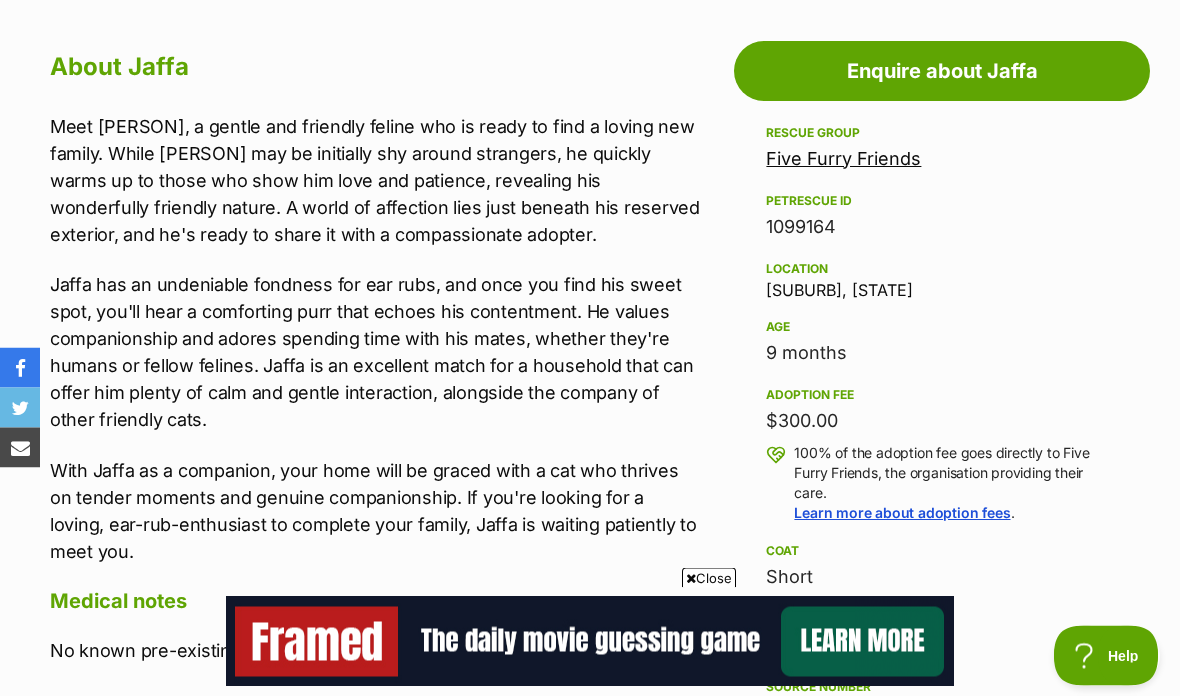 scroll, scrollTop: 1084, scrollLeft: 0, axis: vertical 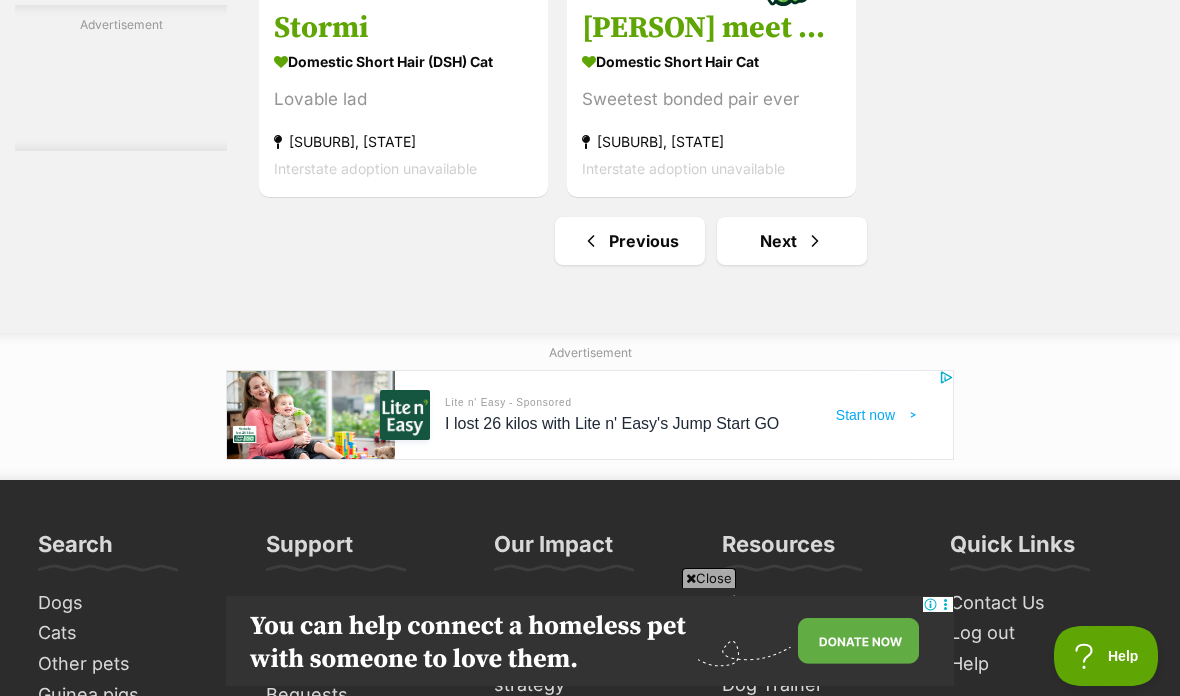 click on "Next" at bounding box center (792, 241) 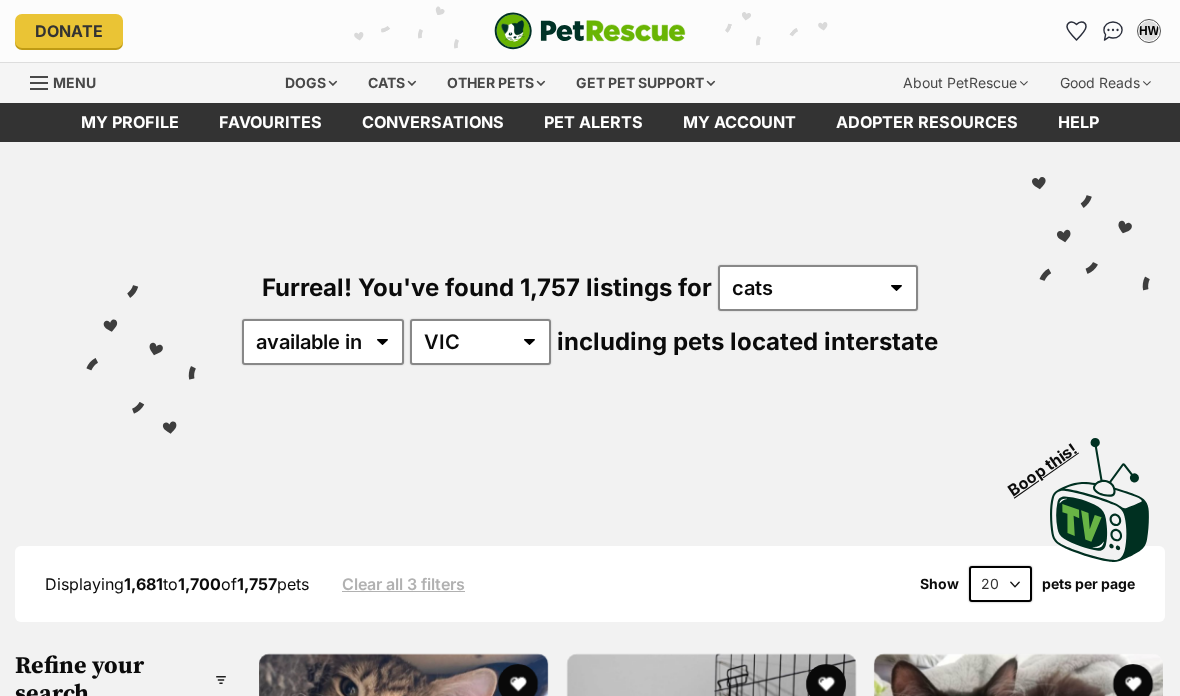 scroll, scrollTop: 0, scrollLeft: 0, axis: both 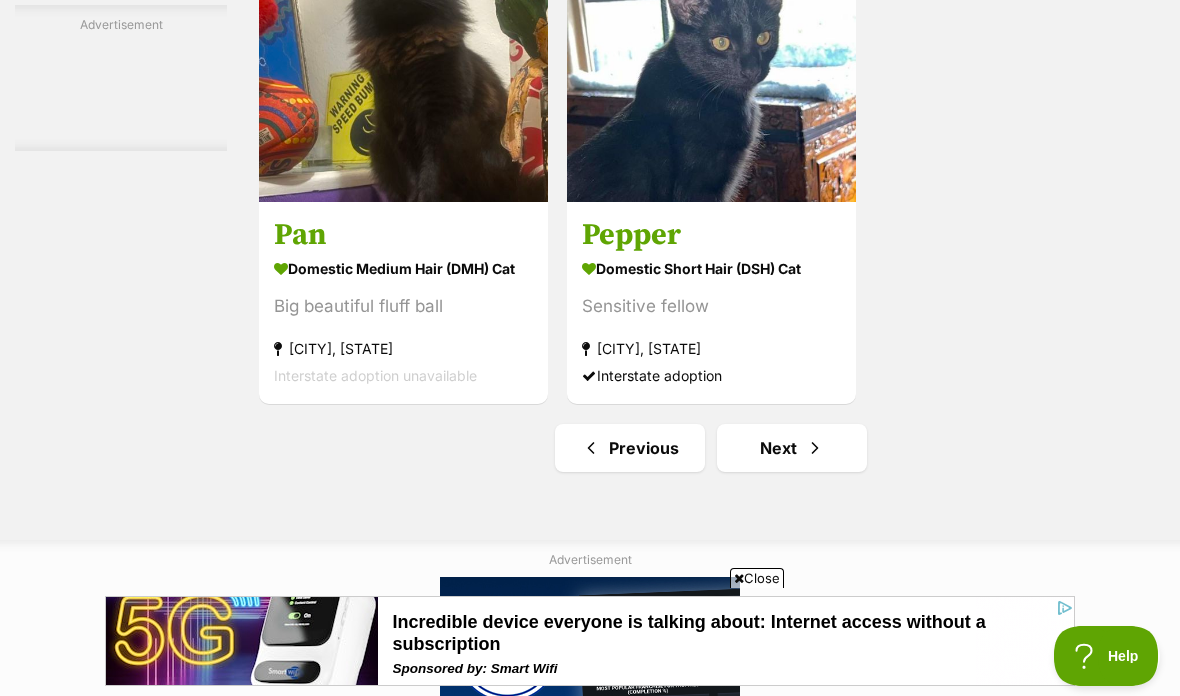 click on "Next" at bounding box center [792, 448] 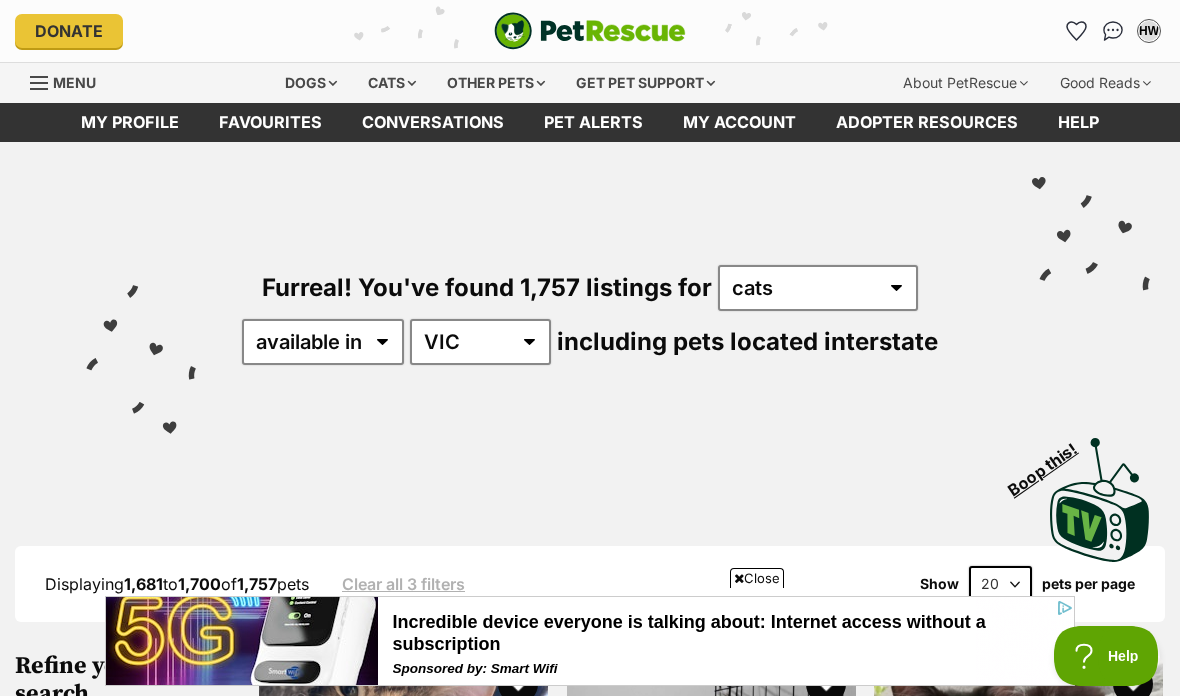 scroll, scrollTop: 4067, scrollLeft: 0, axis: vertical 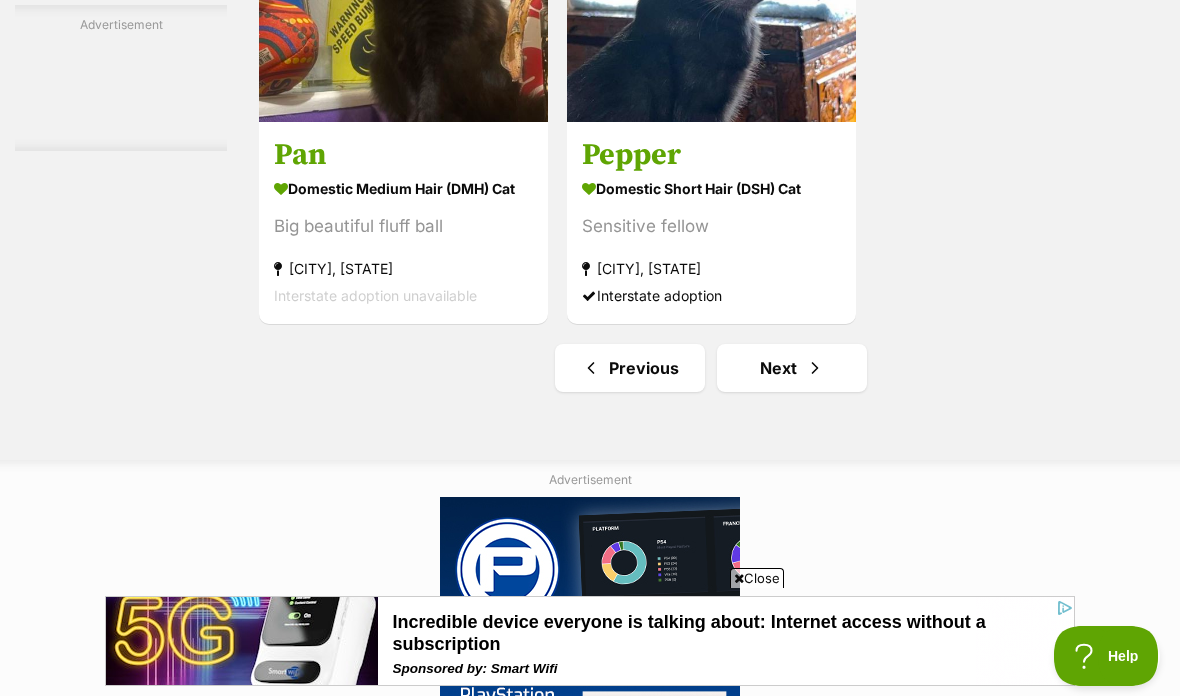 click at bounding box center (815, 368) 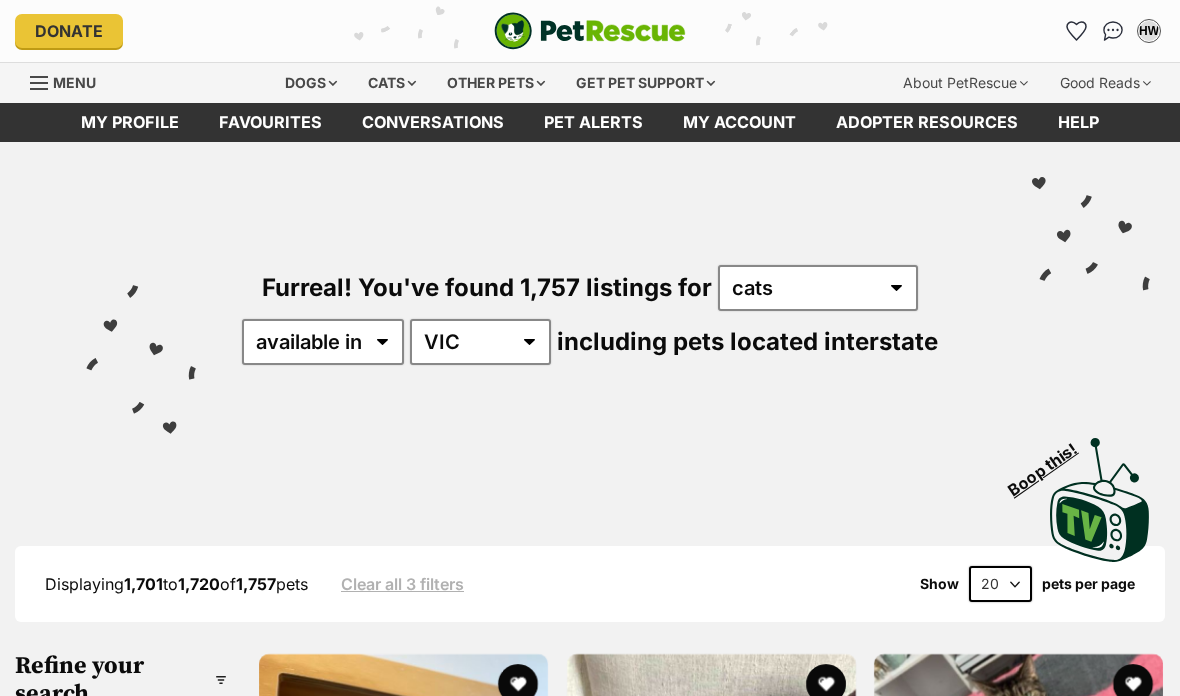 scroll, scrollTop: 0, scrollLeft: 0, axis: both 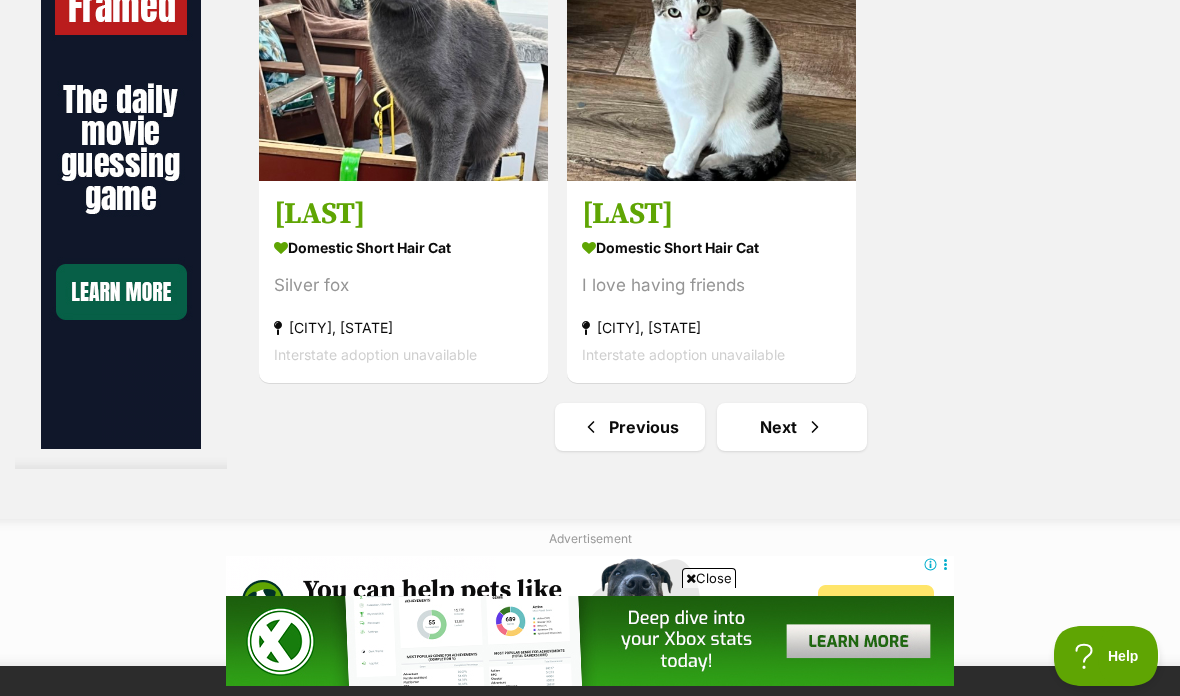 click at bounding box center [815, 427] 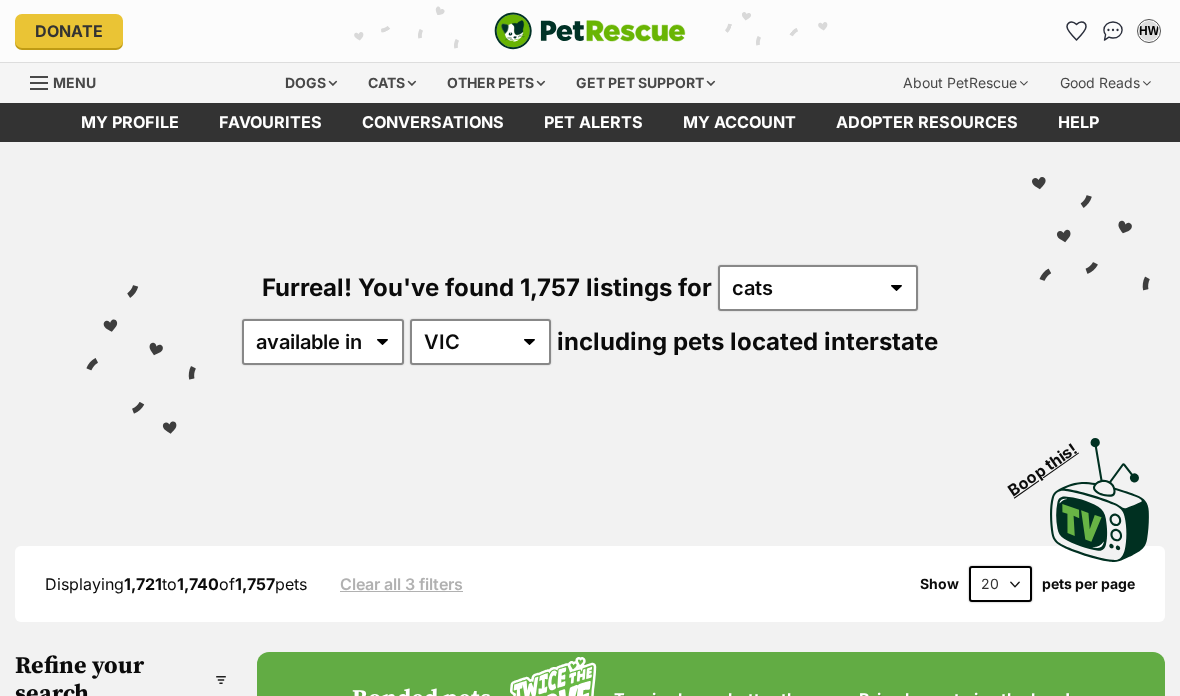 scroll, scrollTop: 97, scrollLeft: 0, axis: vertical 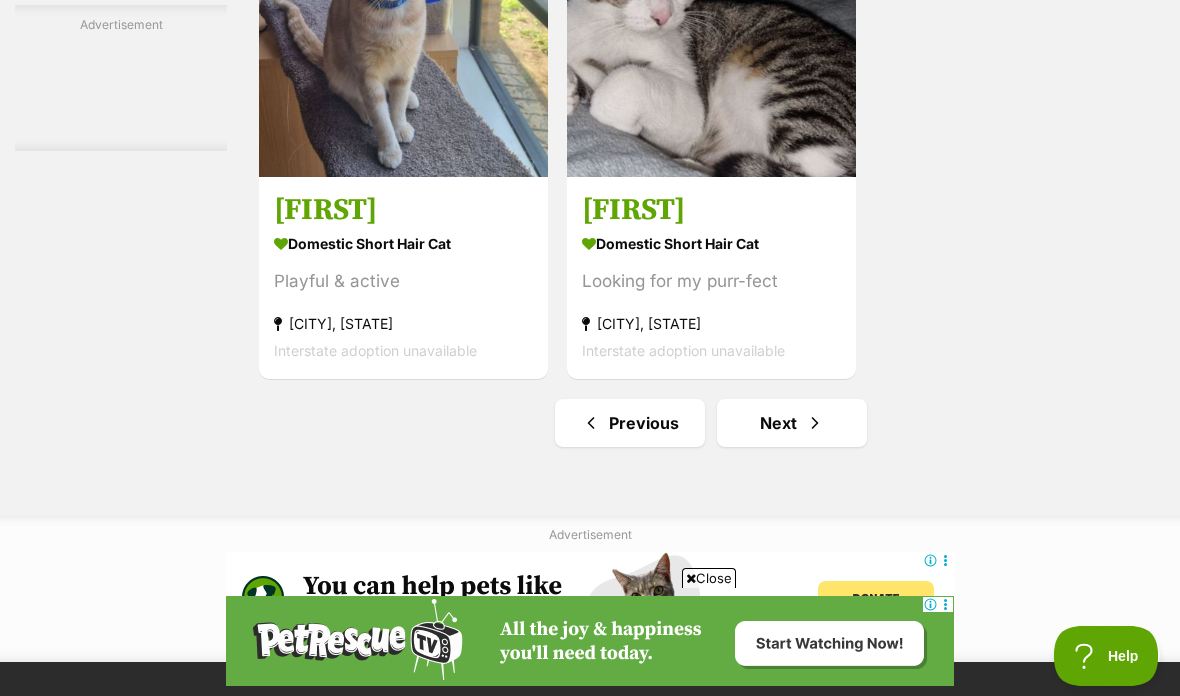 click on "Next" at bounding box center [792, 423] 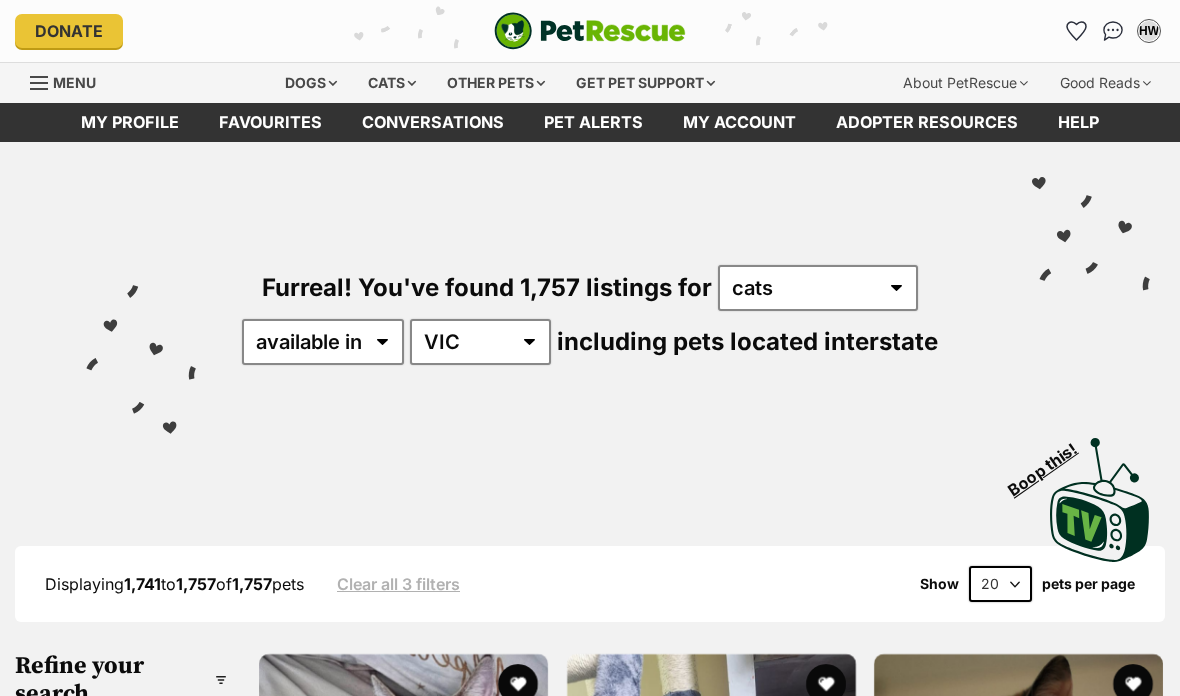 scroll, scrollTop: 0, scrollLeft: 0, axis: both 